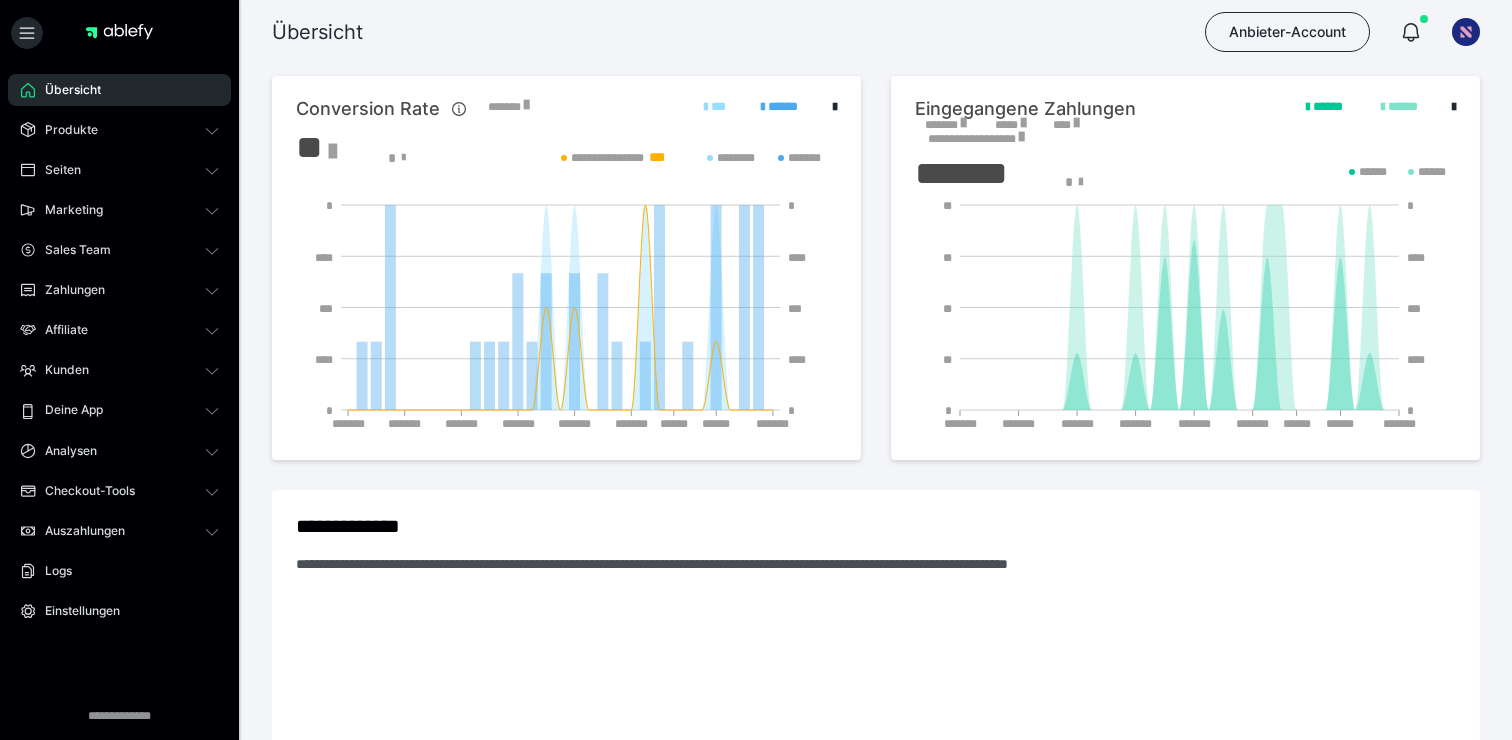 scroll, scrollTop: 0, scrollLeft: 0, axis: both 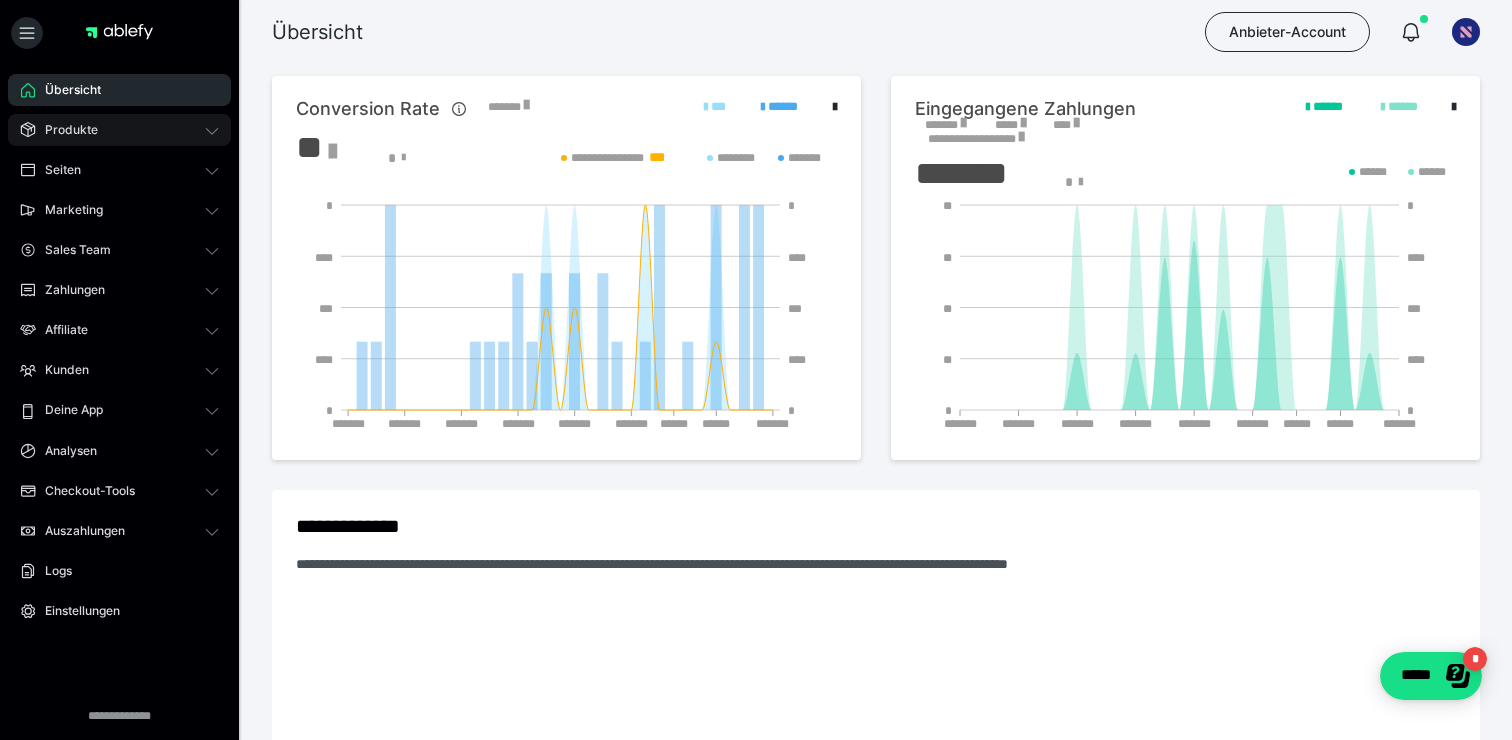 click on "Produkte" at bounding box center (64, 130) 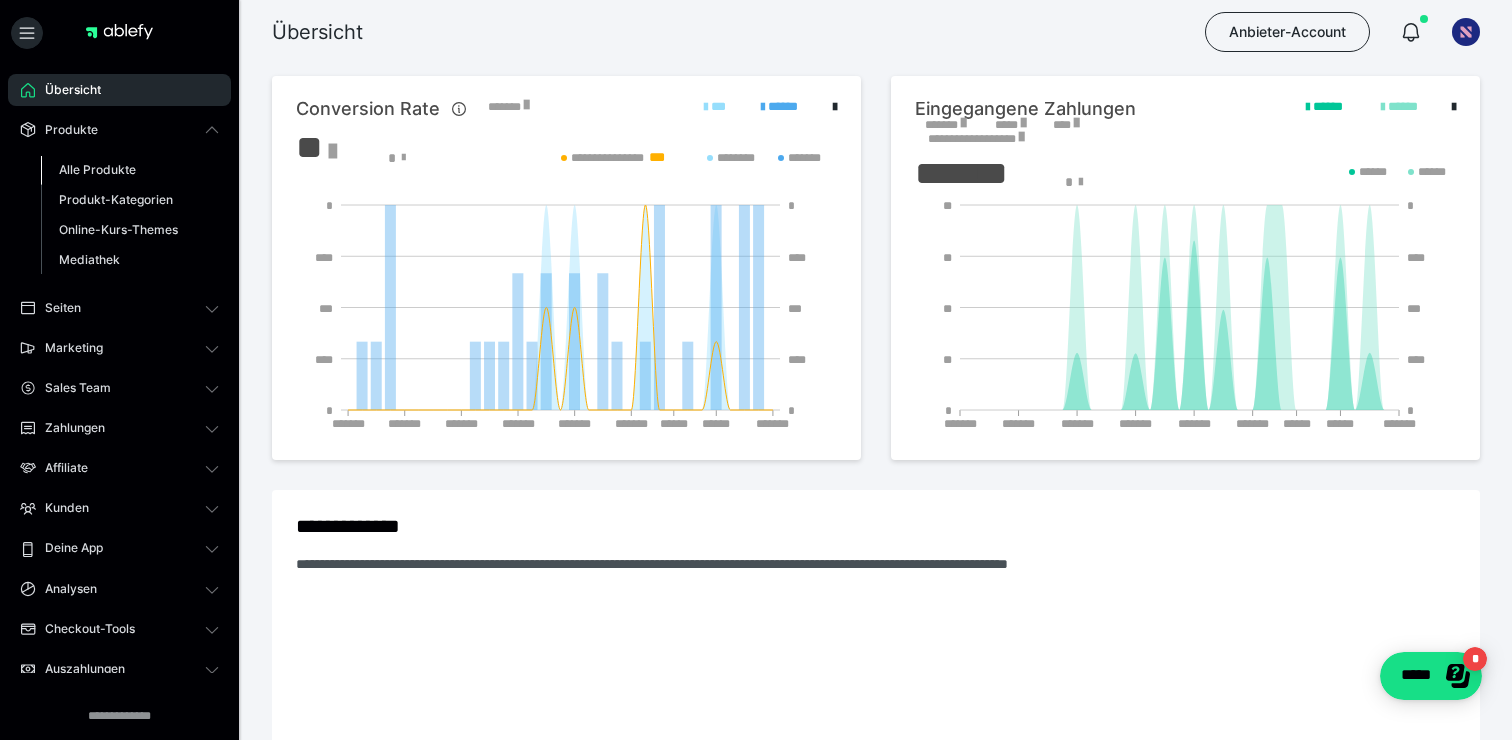 click on "Alle Produkte" at bounding box center [130, 170] 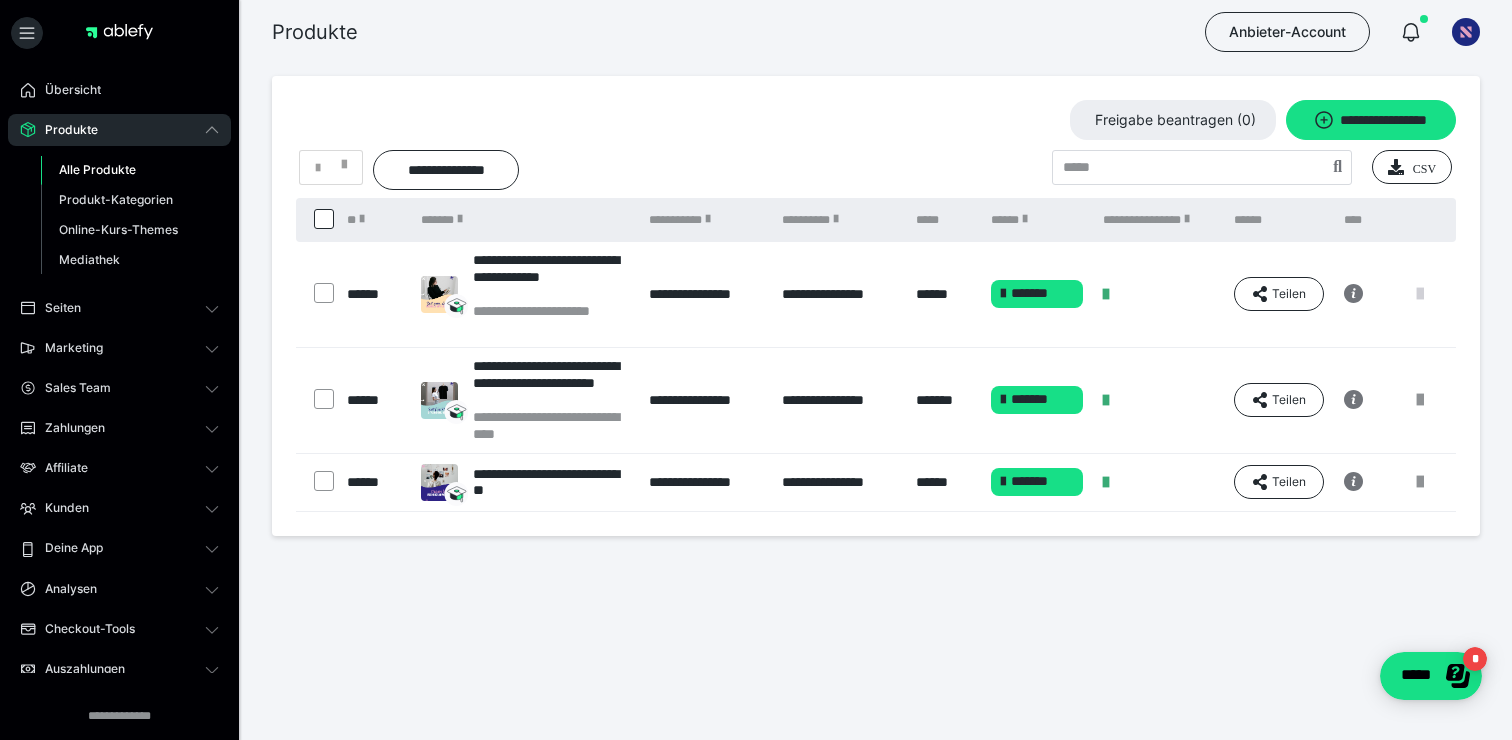 click at bounding box center [1420, 294] 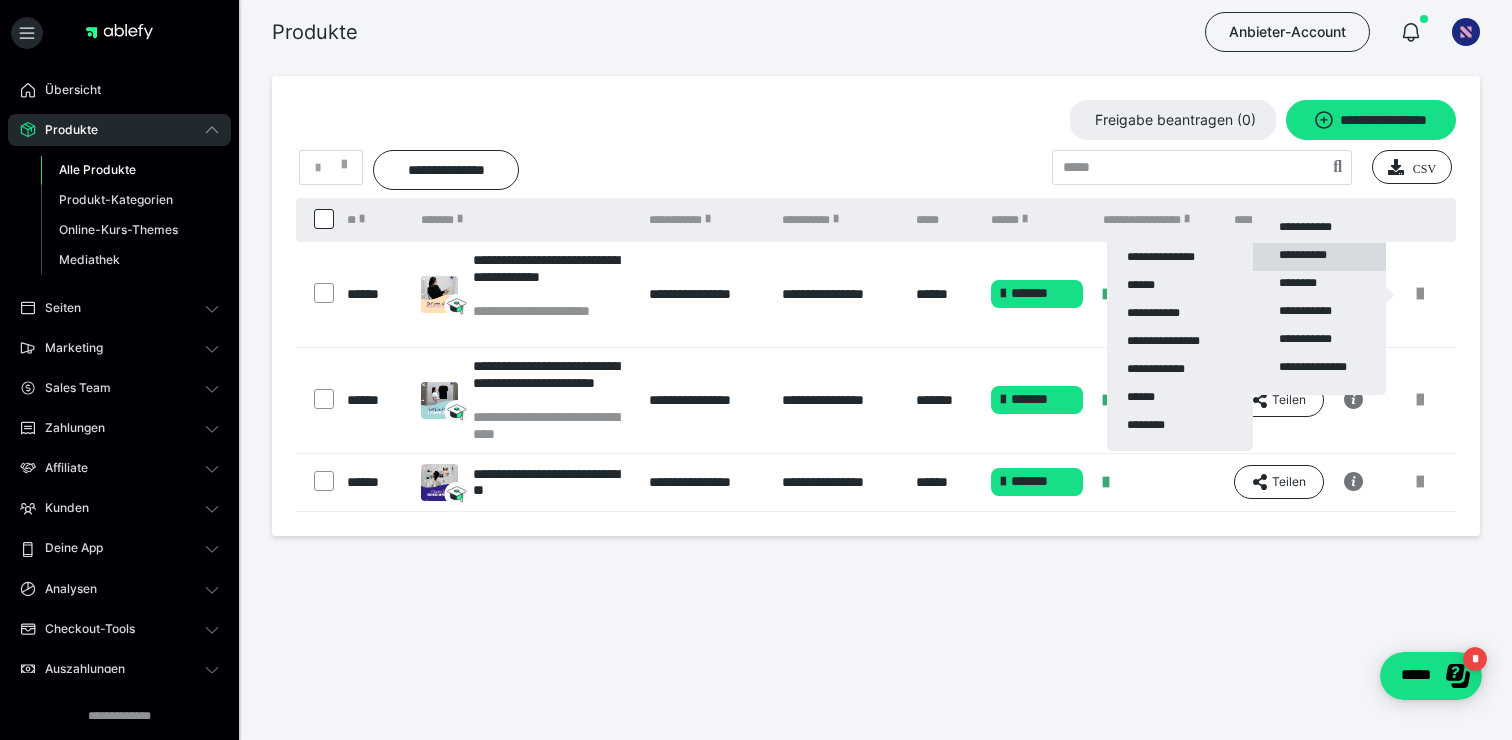 click on "**********" at bounding box center [1319, 257] 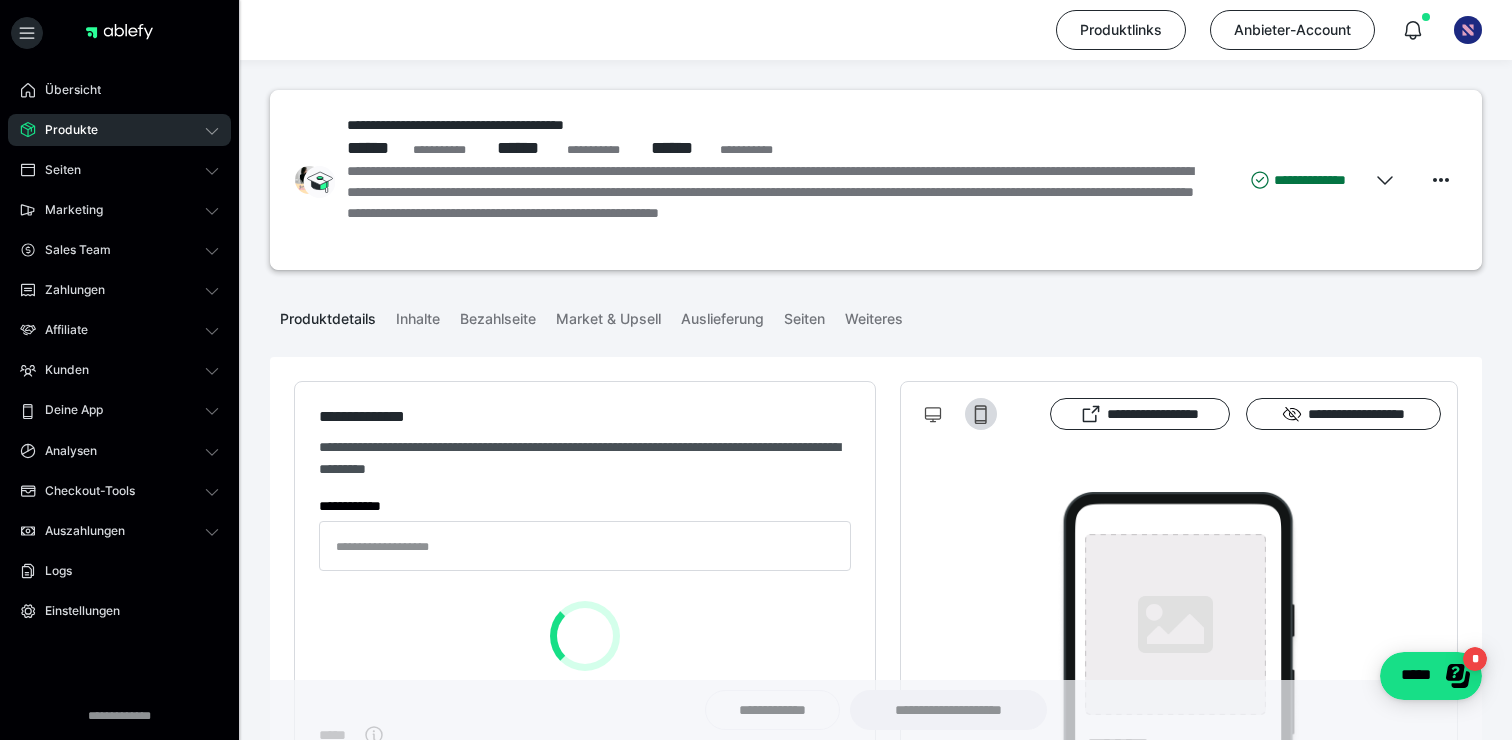 type on "**********" 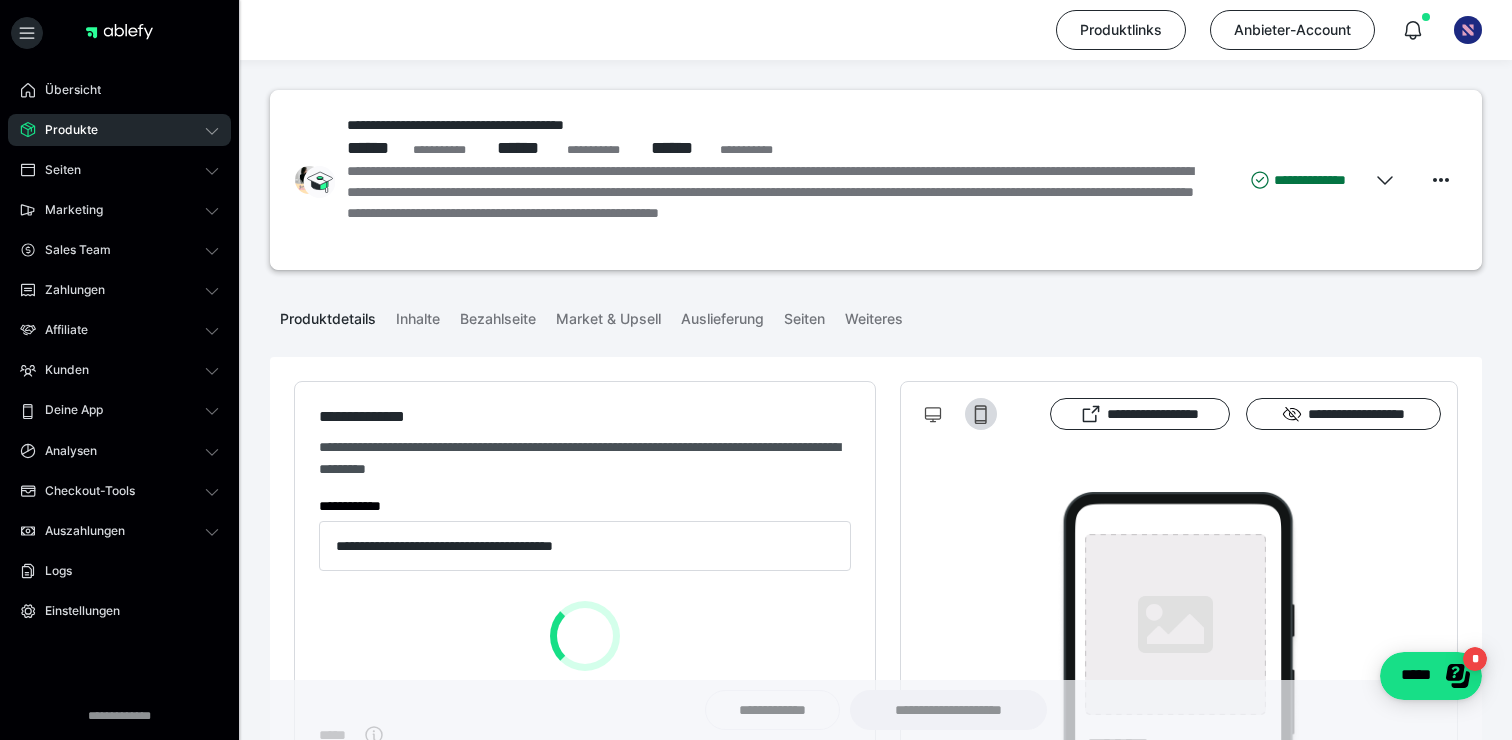 type on "**********" 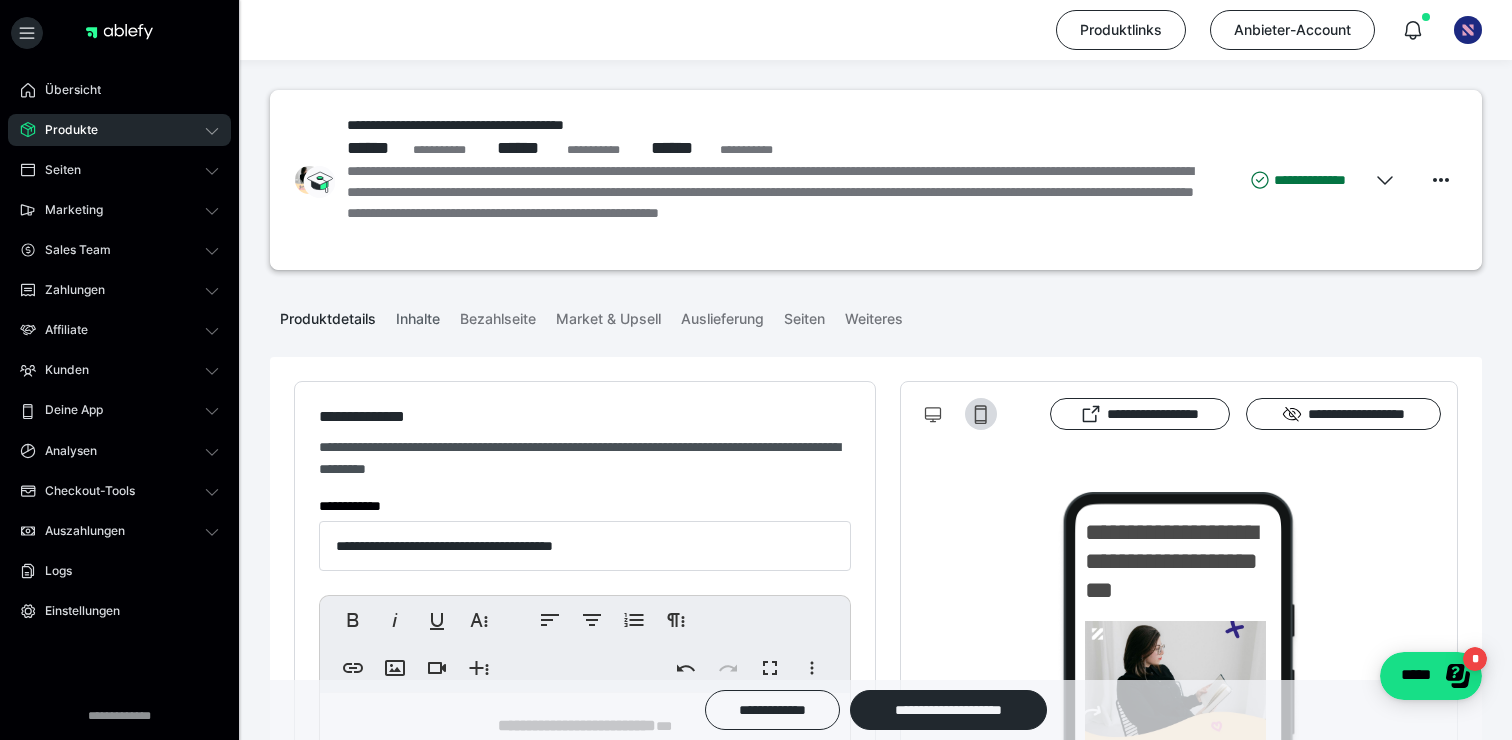 click on "Inhalte" at bounding box center [418, 315] 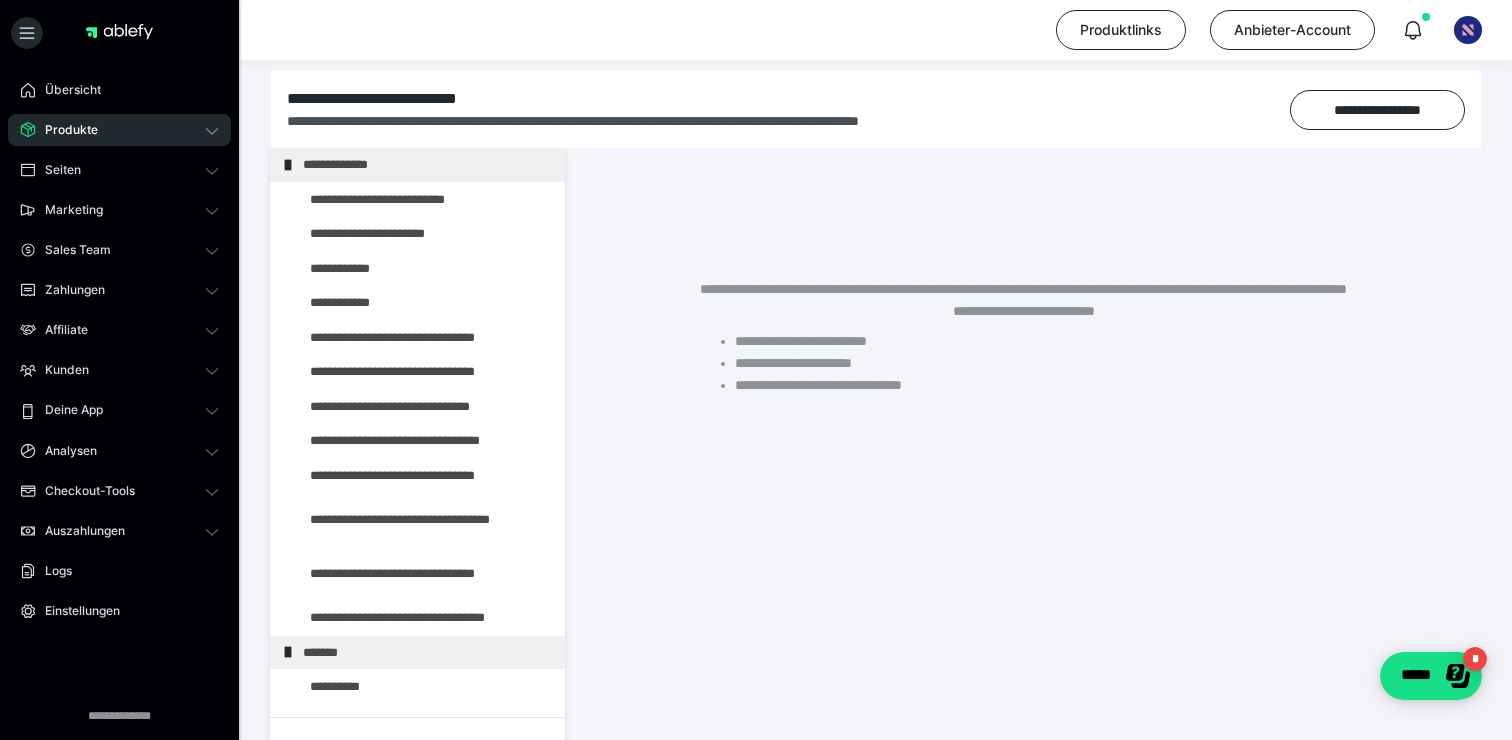 scroll, scrollTop: 294, scrollLeft: 0, axis: vertical 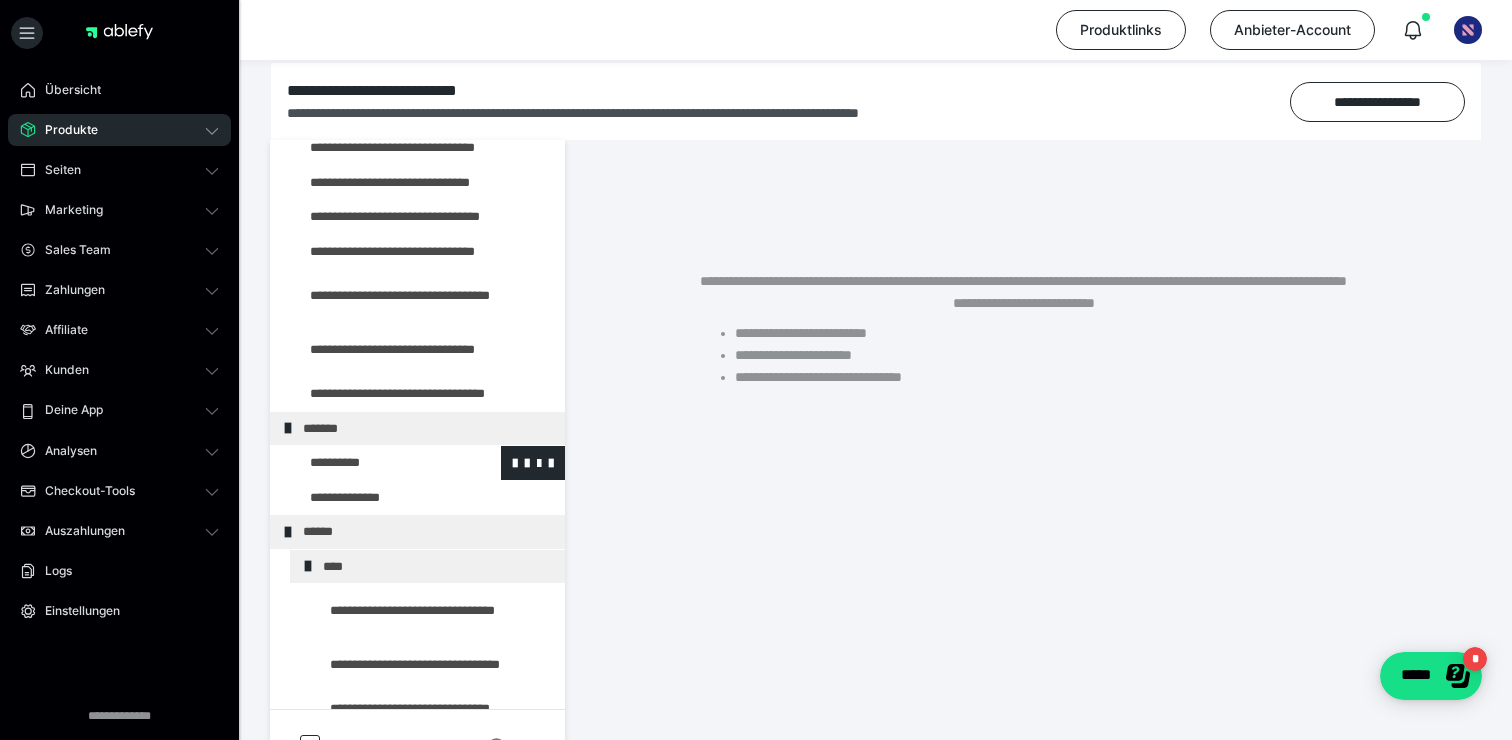 click at bounding box center [375, 463] 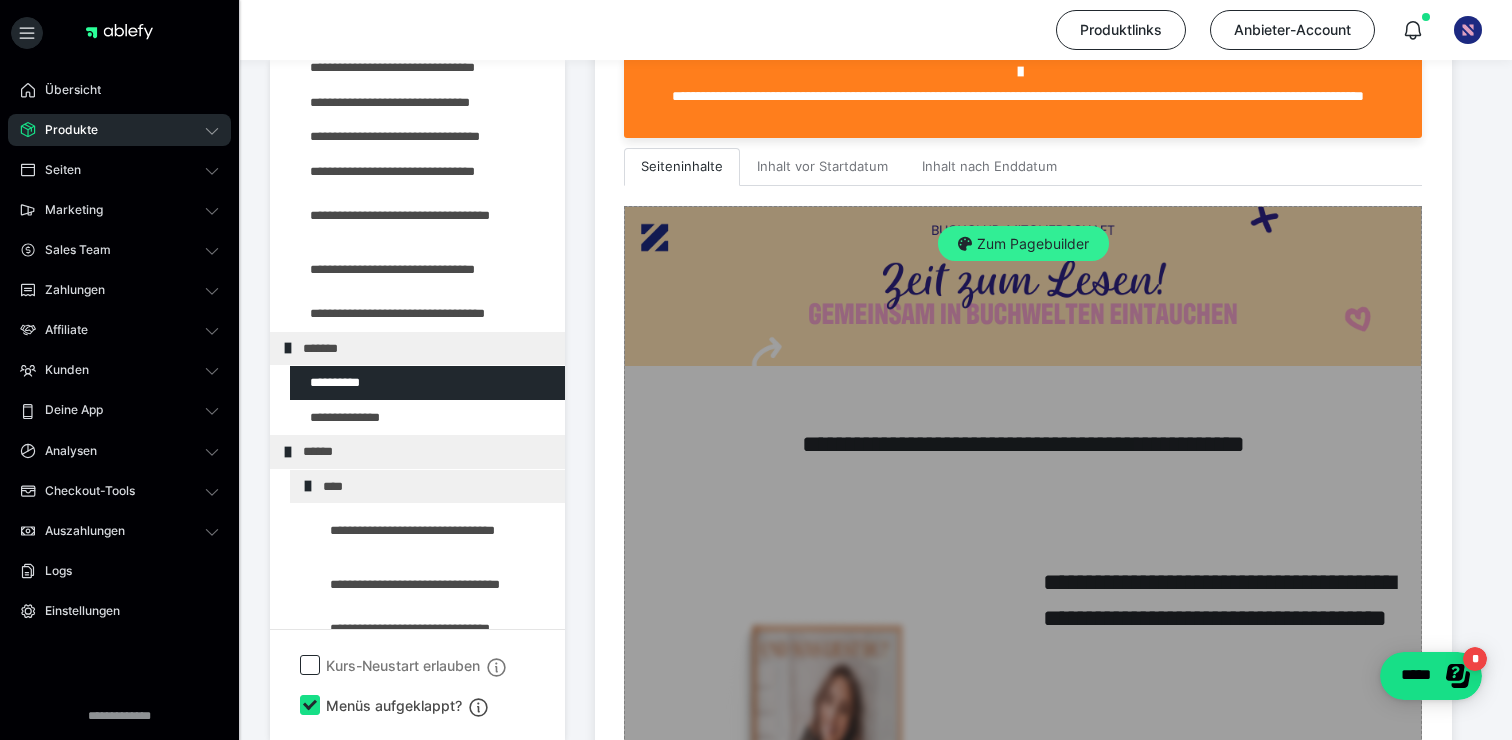 click on "Zum Pagebuilder" at bounding box center [1023, 244] 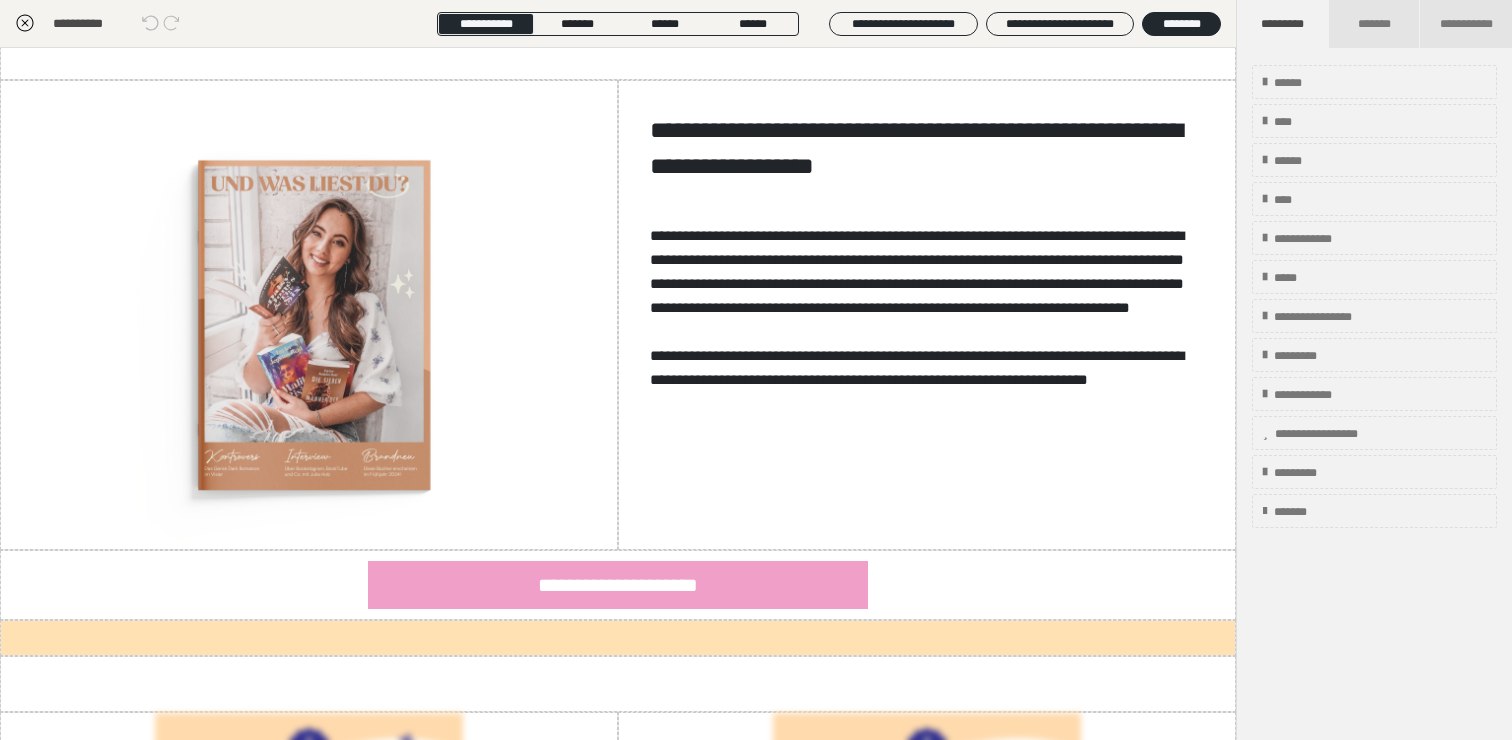 scroll, scrollTop: 359, scrollLeft: 0, axis: vertical 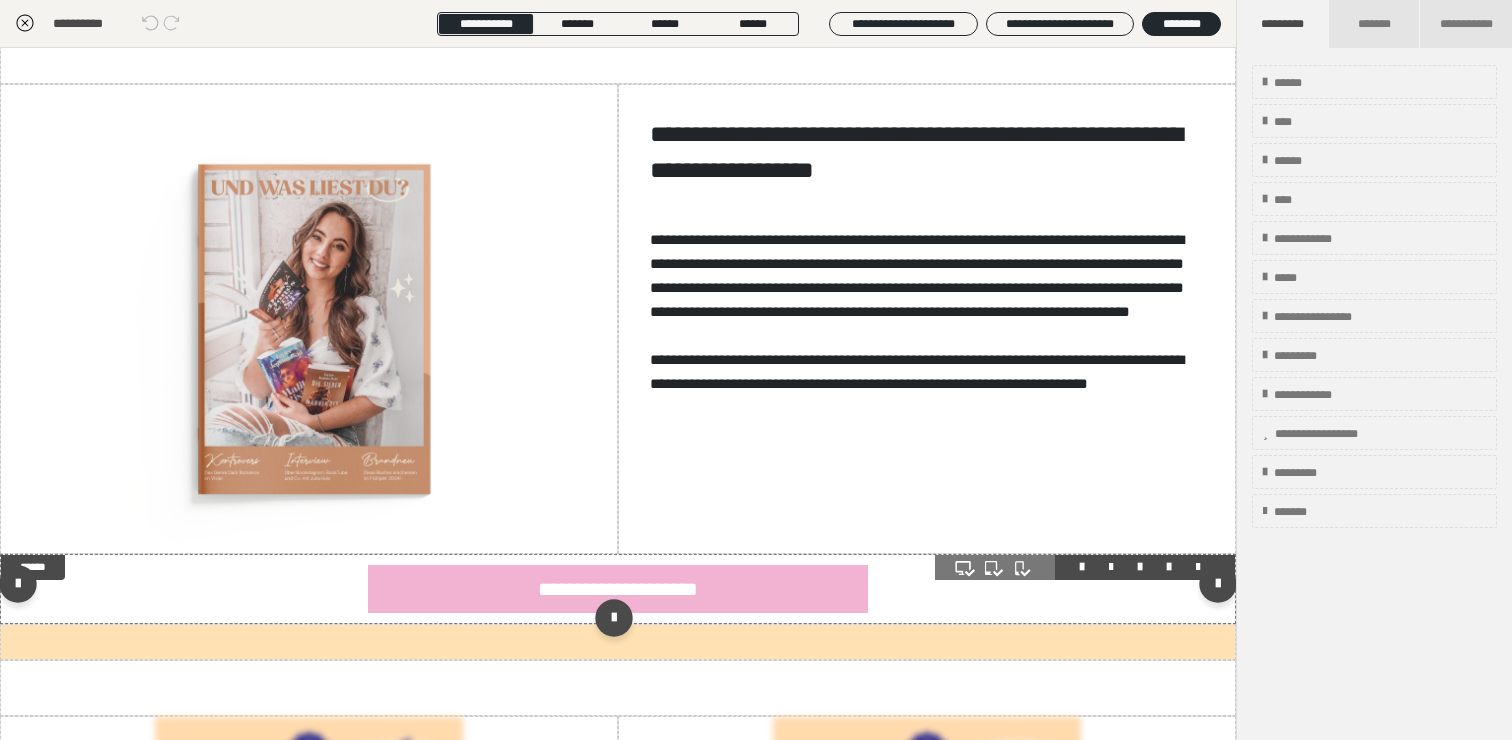 click on "**********" at bounding box center [618, 589] 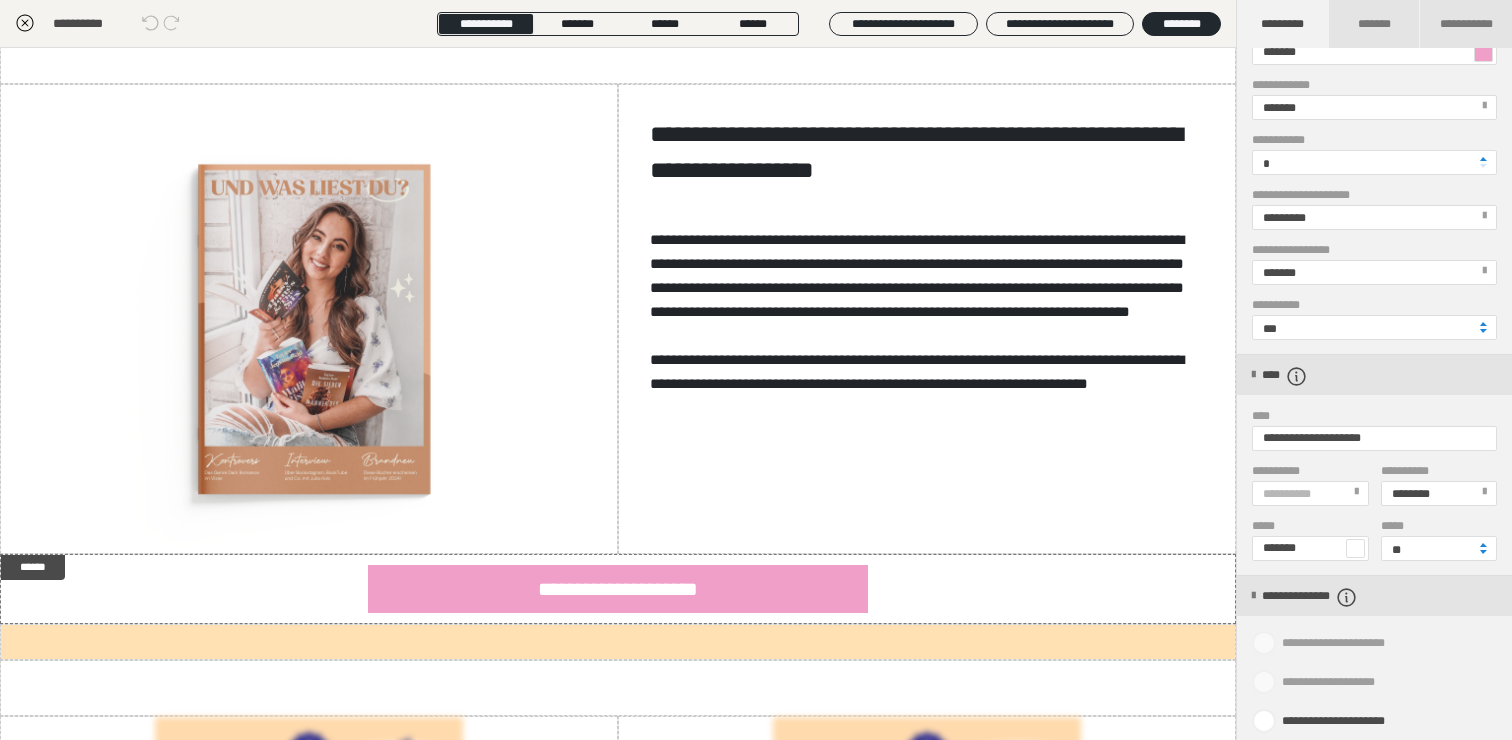 scroll, scrollTop: 860, scrollLeft: 0, axis: vertical 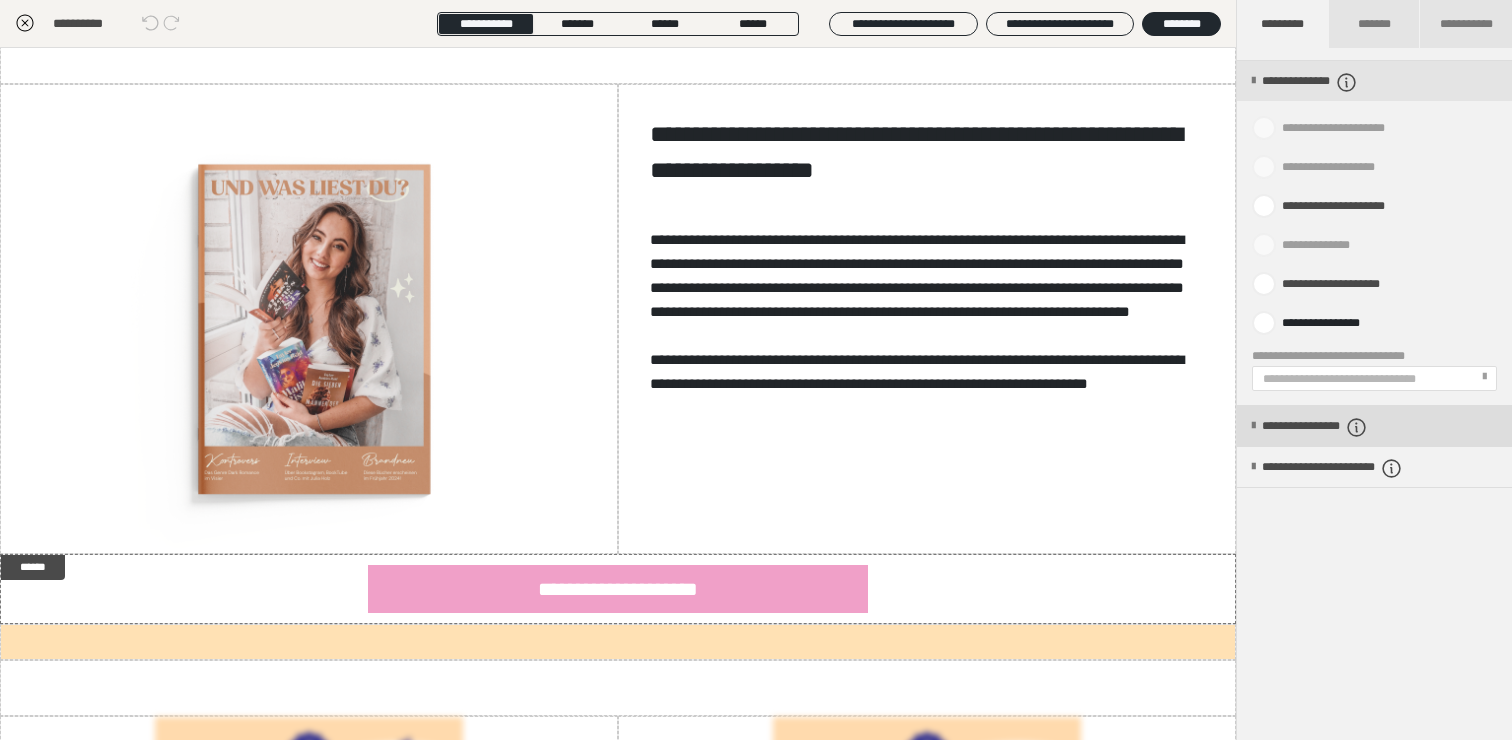 click on "**********" at bounding box center (1347, 427) 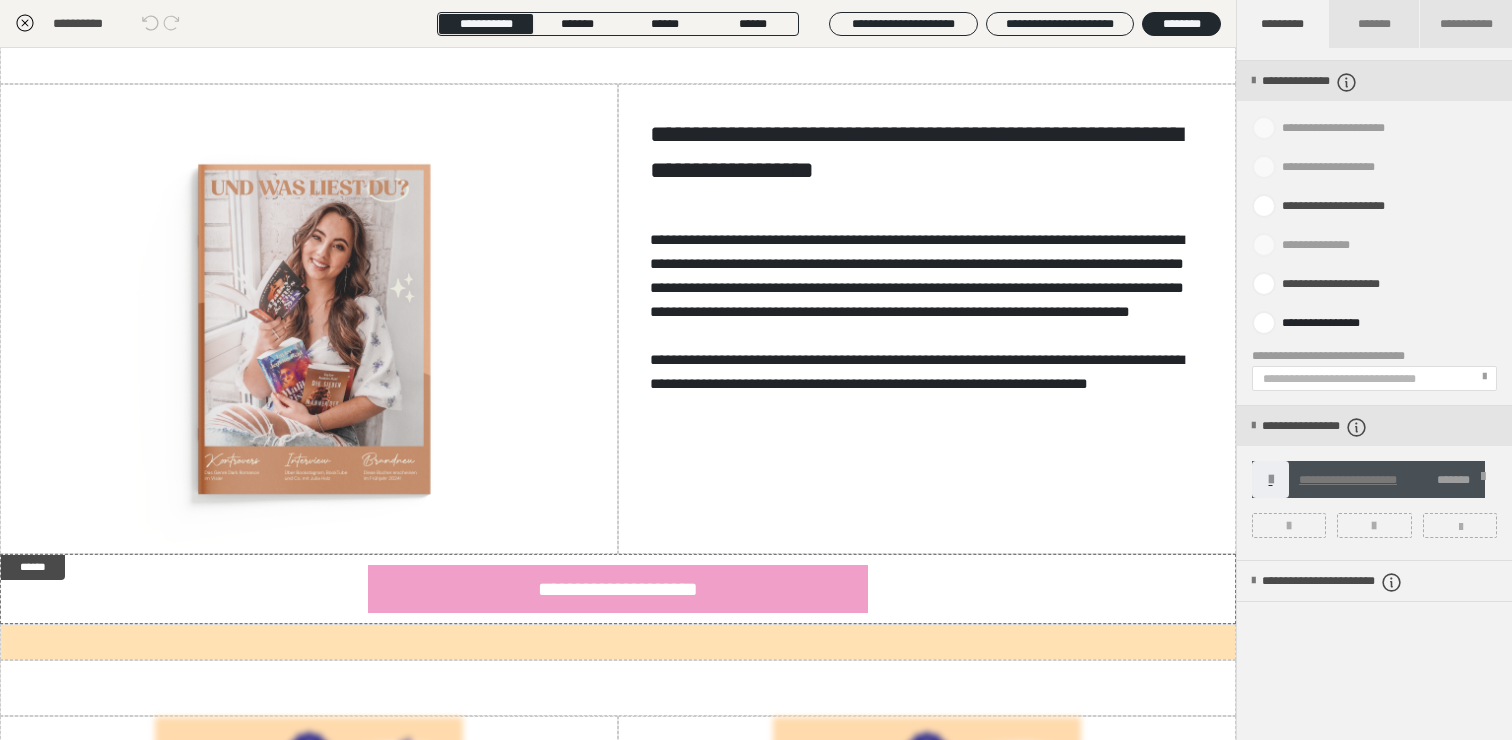 click on "**********" at bounding box center (1348, 480) 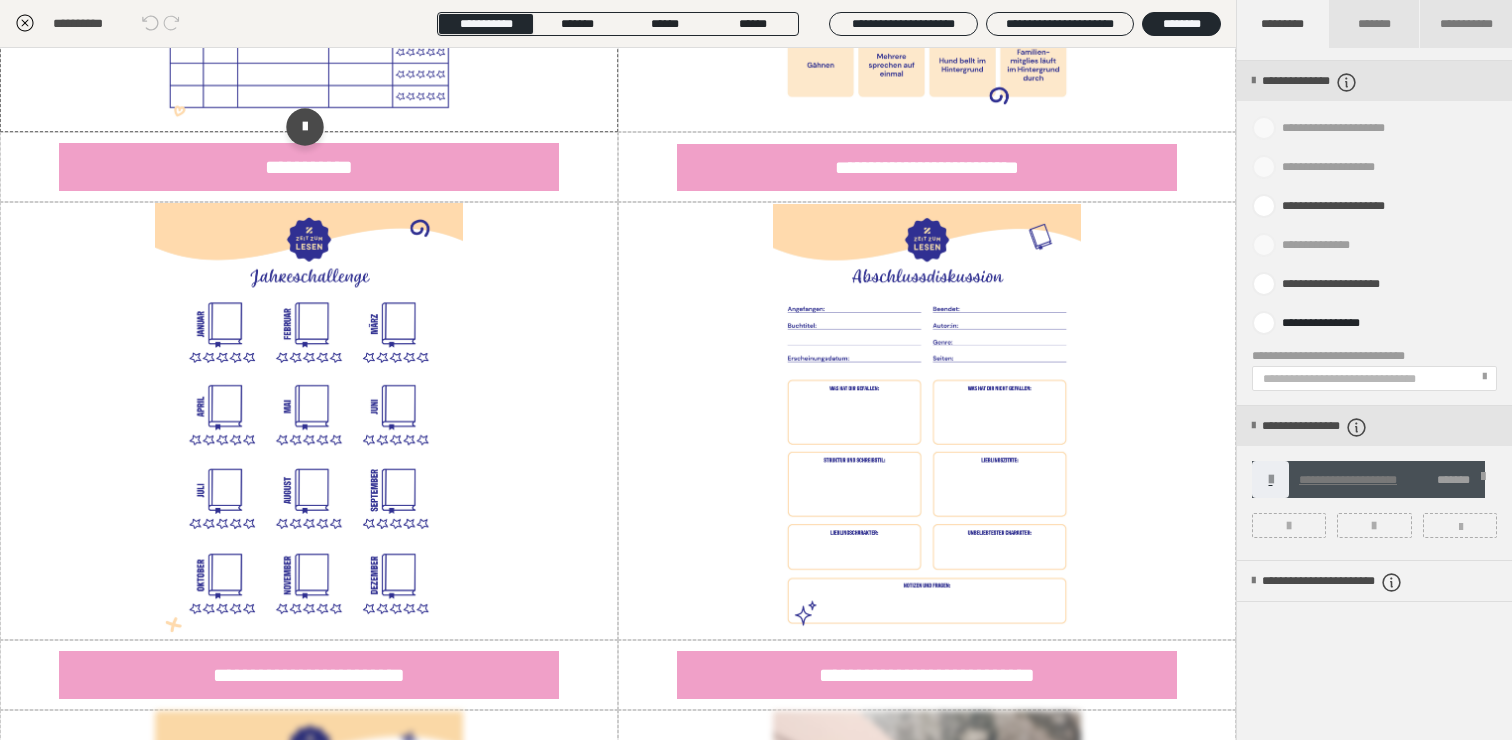 scroll, scrollTop: 1395, scrollLeft: 0, axis: vertical 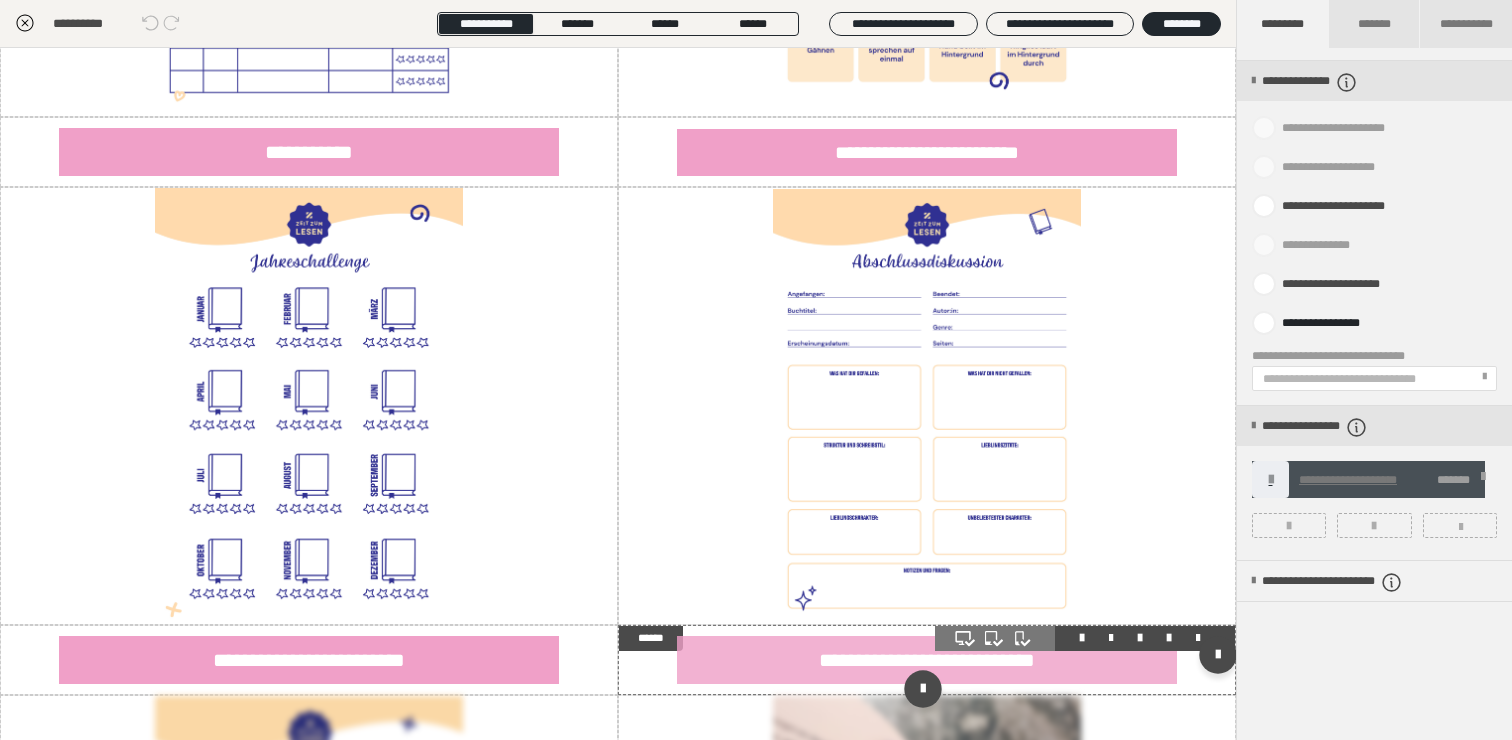 click on "**********" at bounding box center [927, 660] 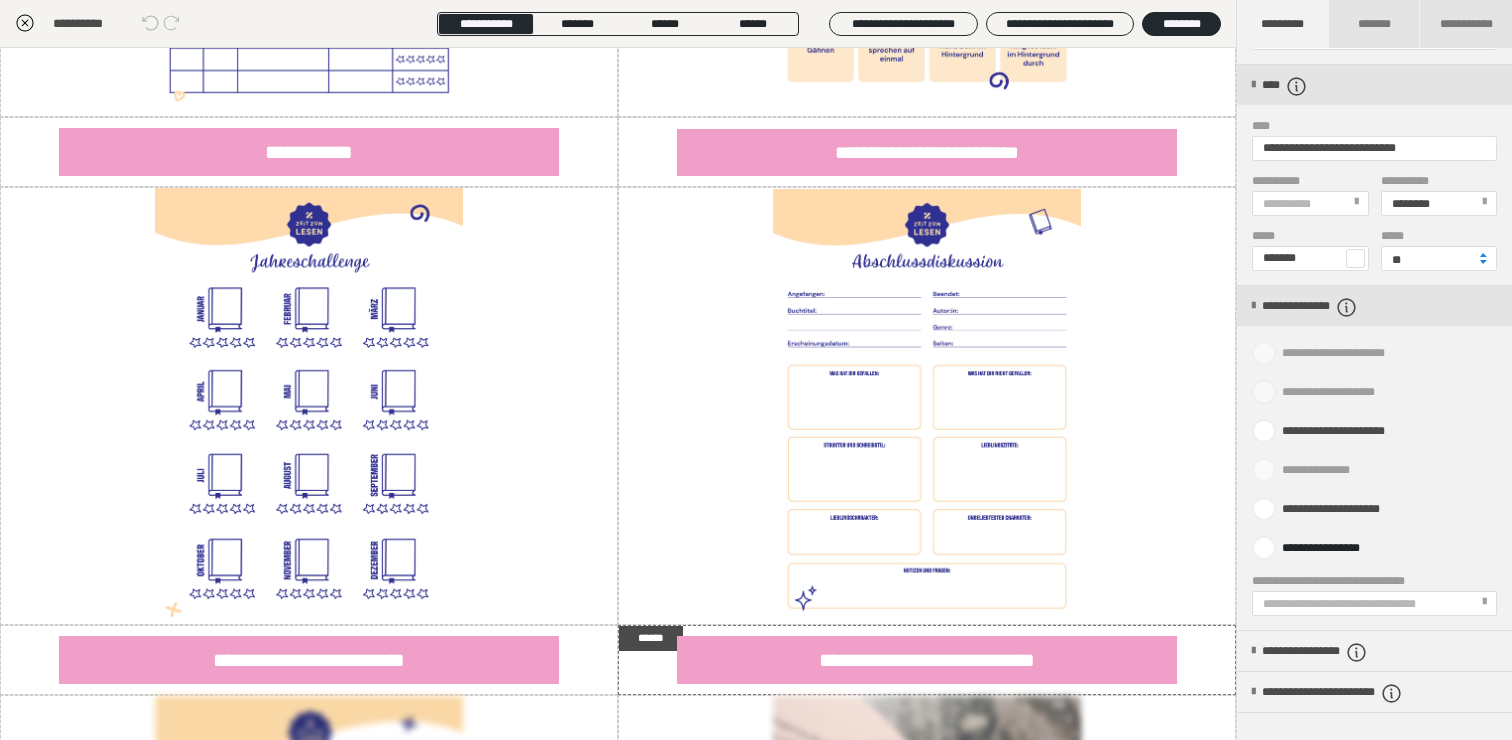 scroll, scrollTop: 764, scrollLeft: 0, axis: vertical 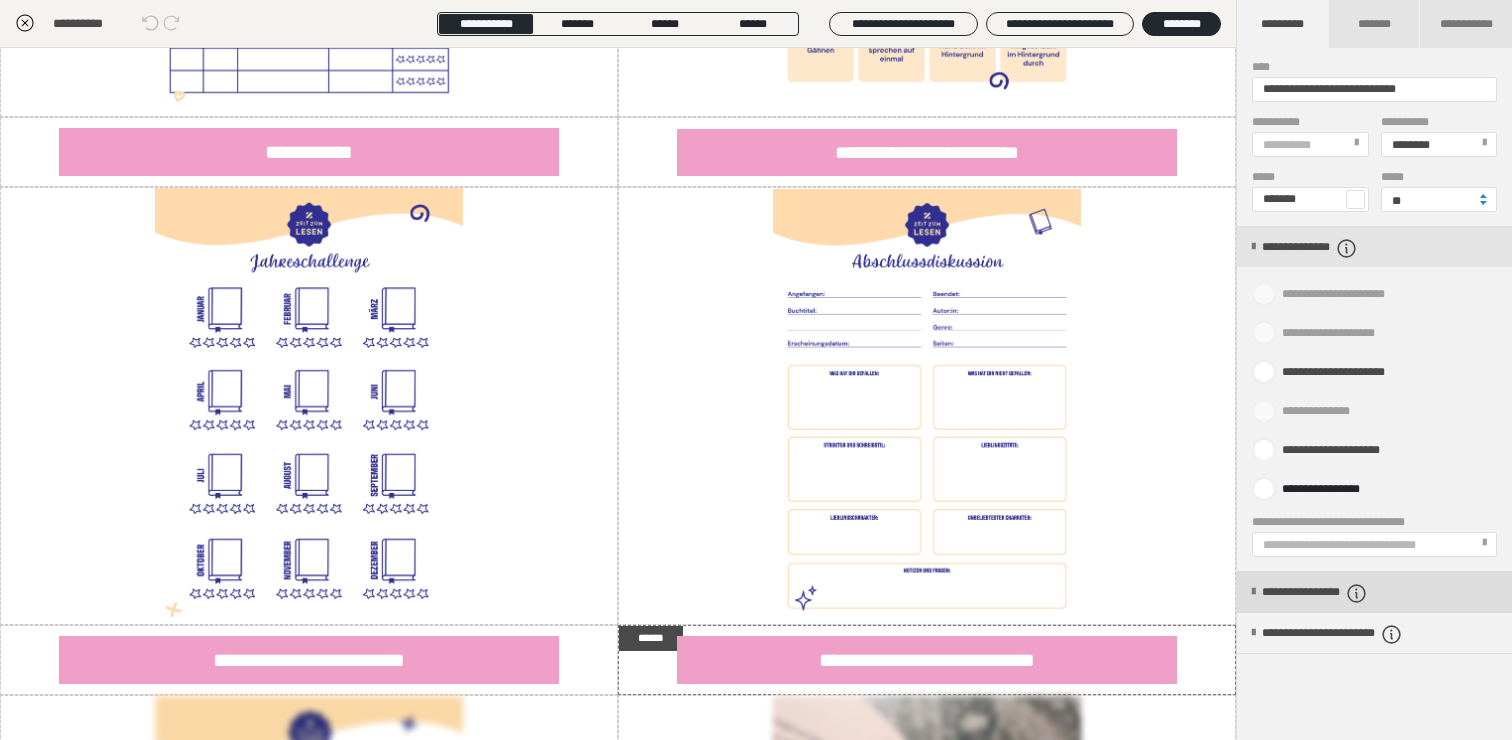 click on "**********" at bounding box center [1347, 593] 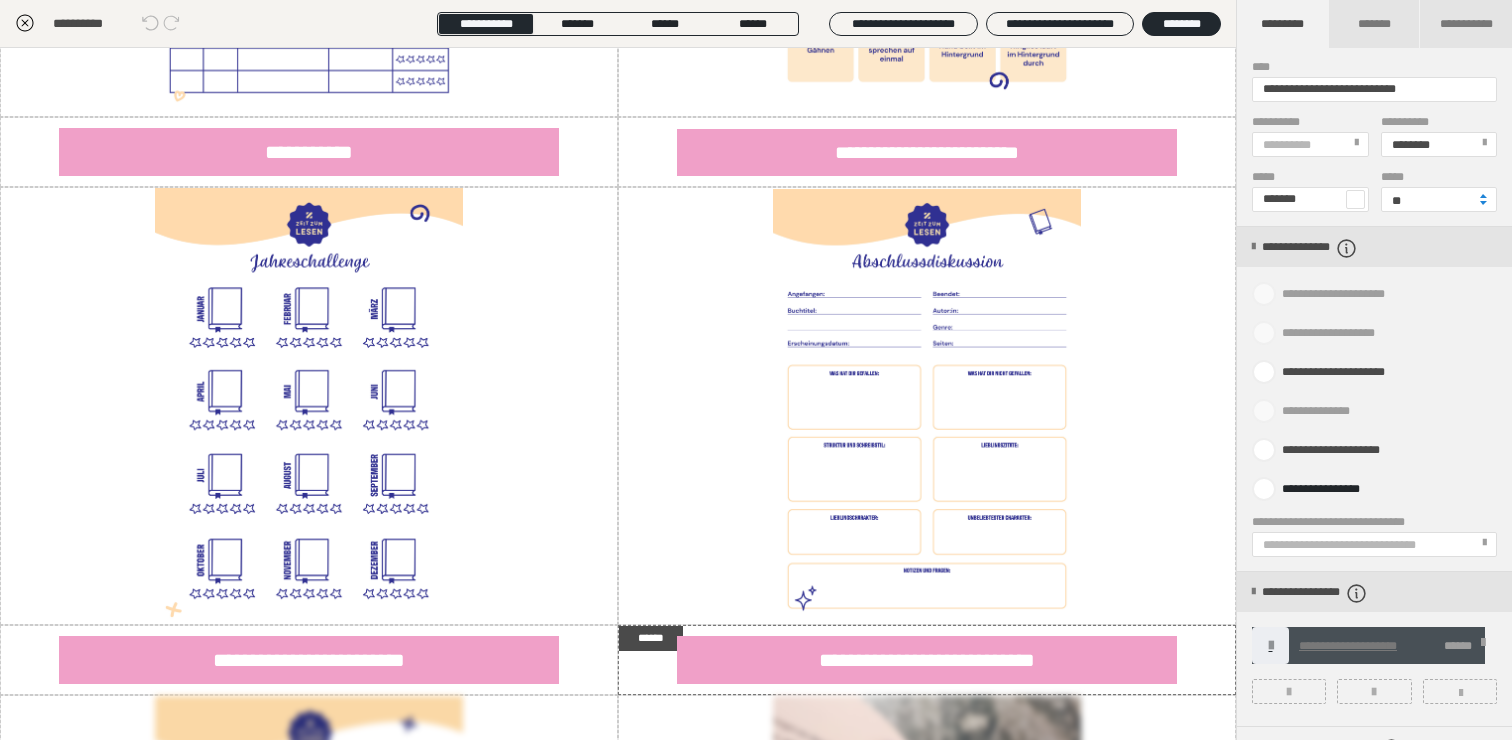 click on "**********" at bounding box center [1348, 646] 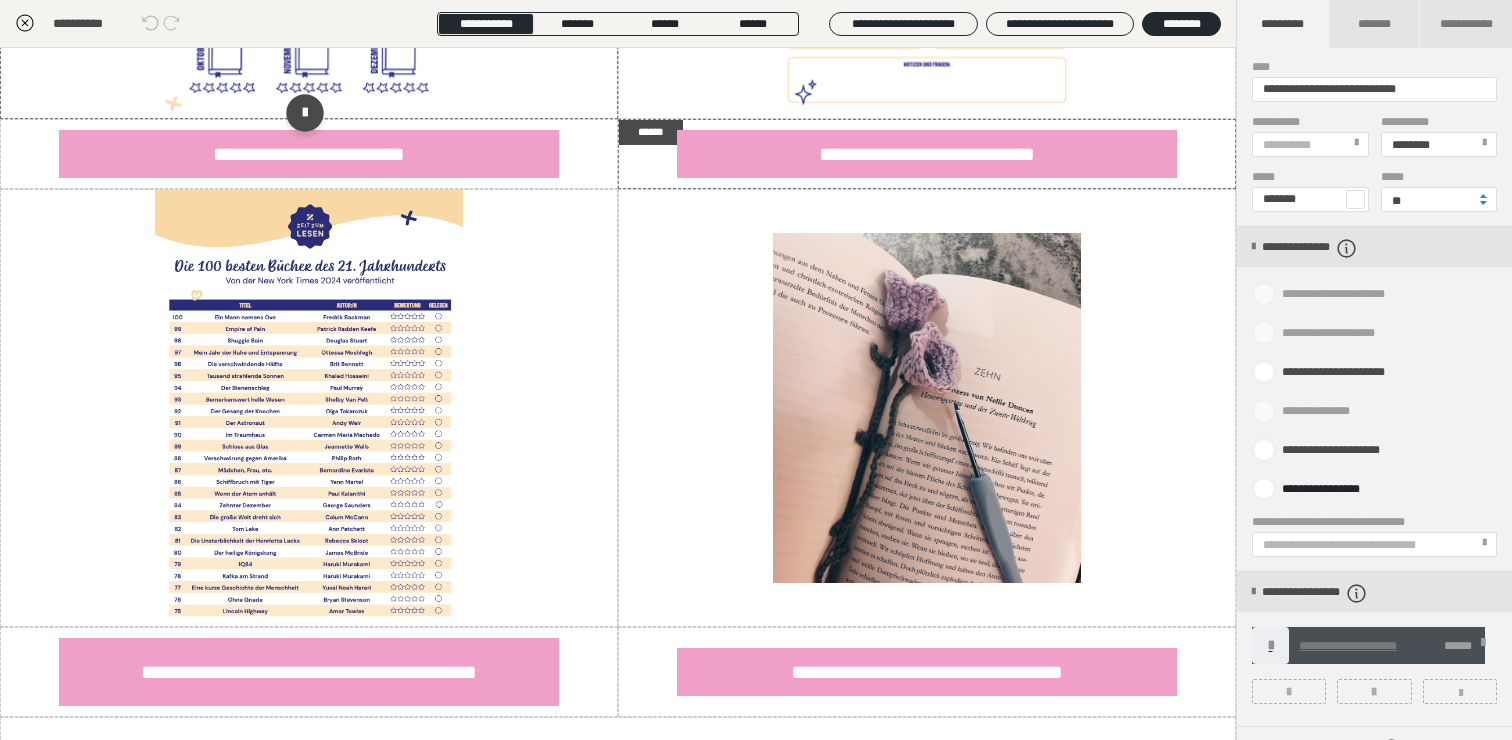 scroll, scrollTop: 1928, scrollLeft: 0, axis: vertical 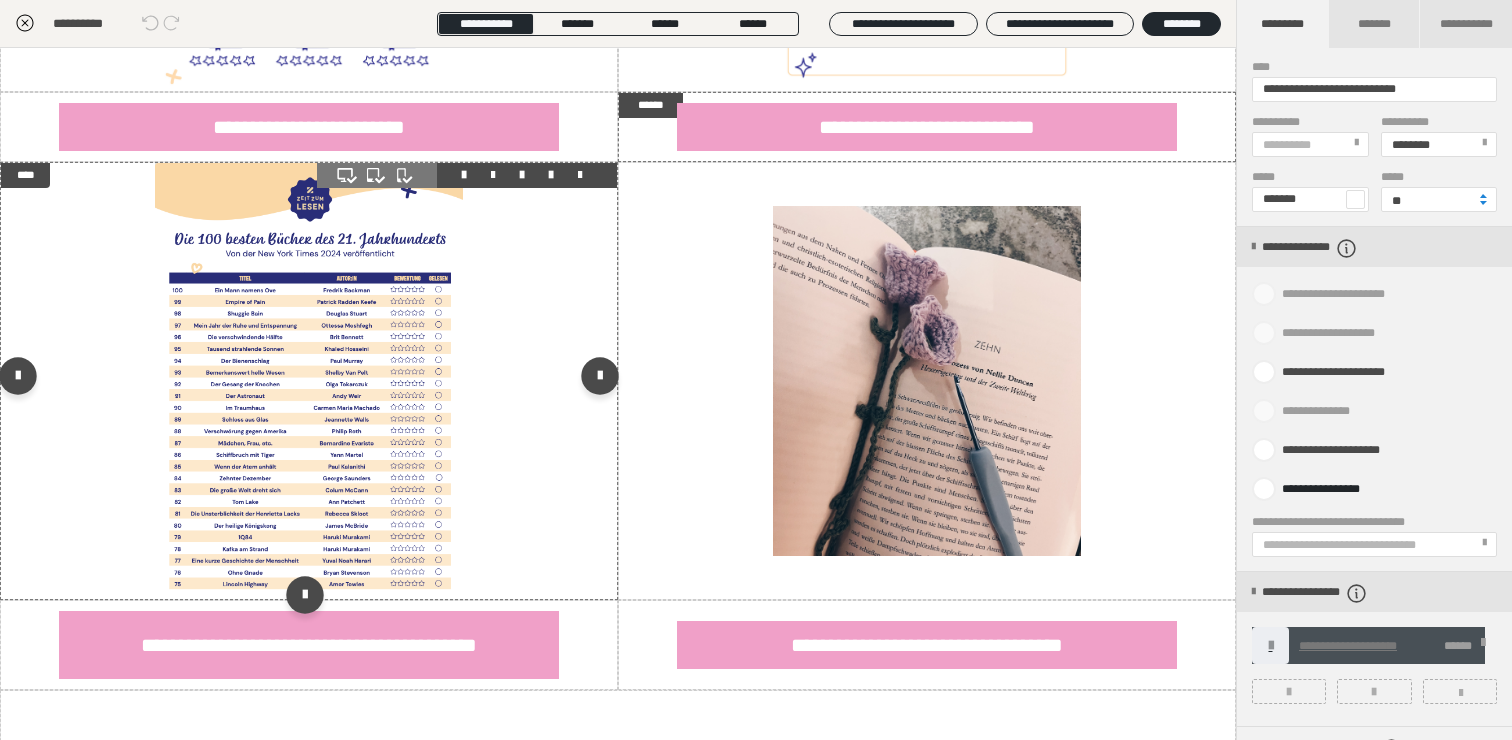 click at bounding box center (309, 381) 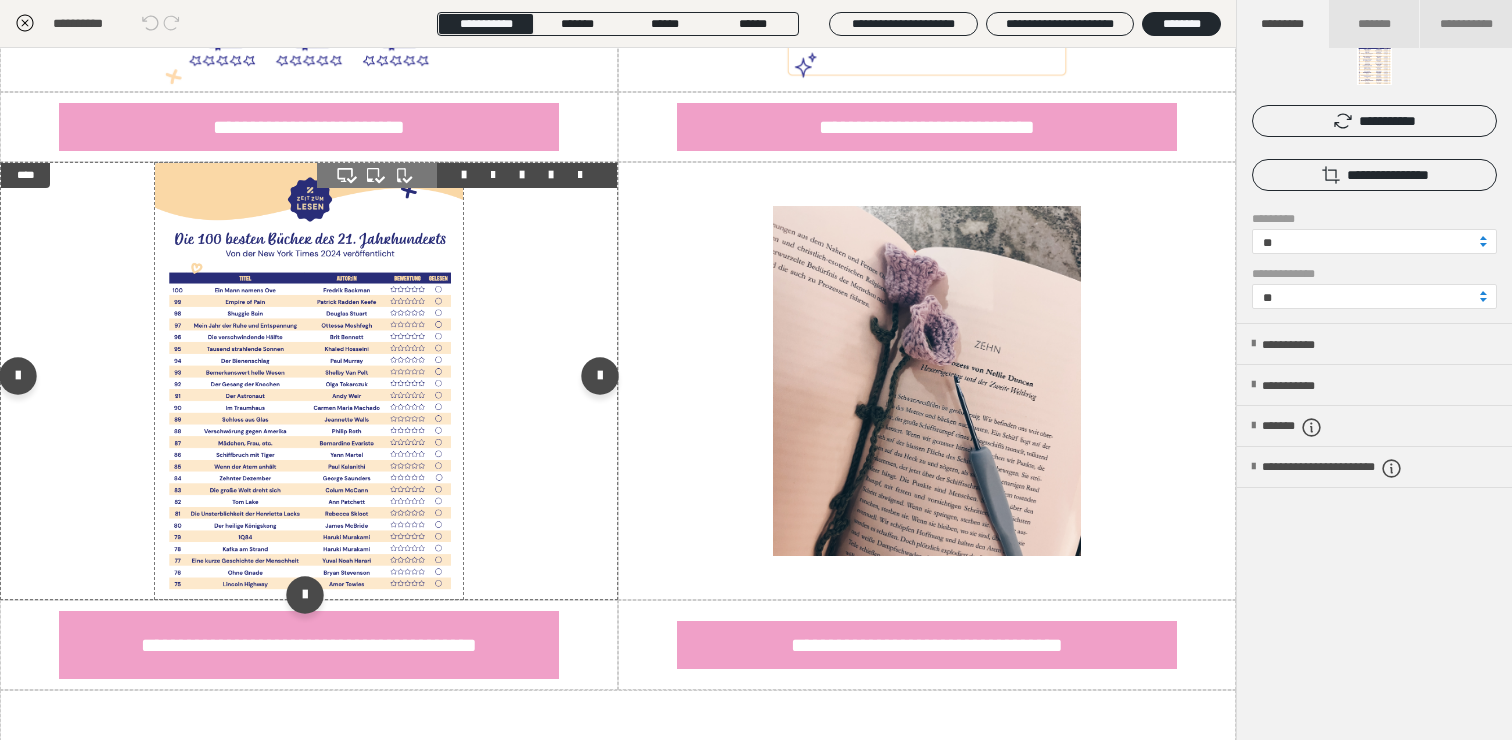 scroll, scrollTop: 0, scrollLeft: 0, axis: both 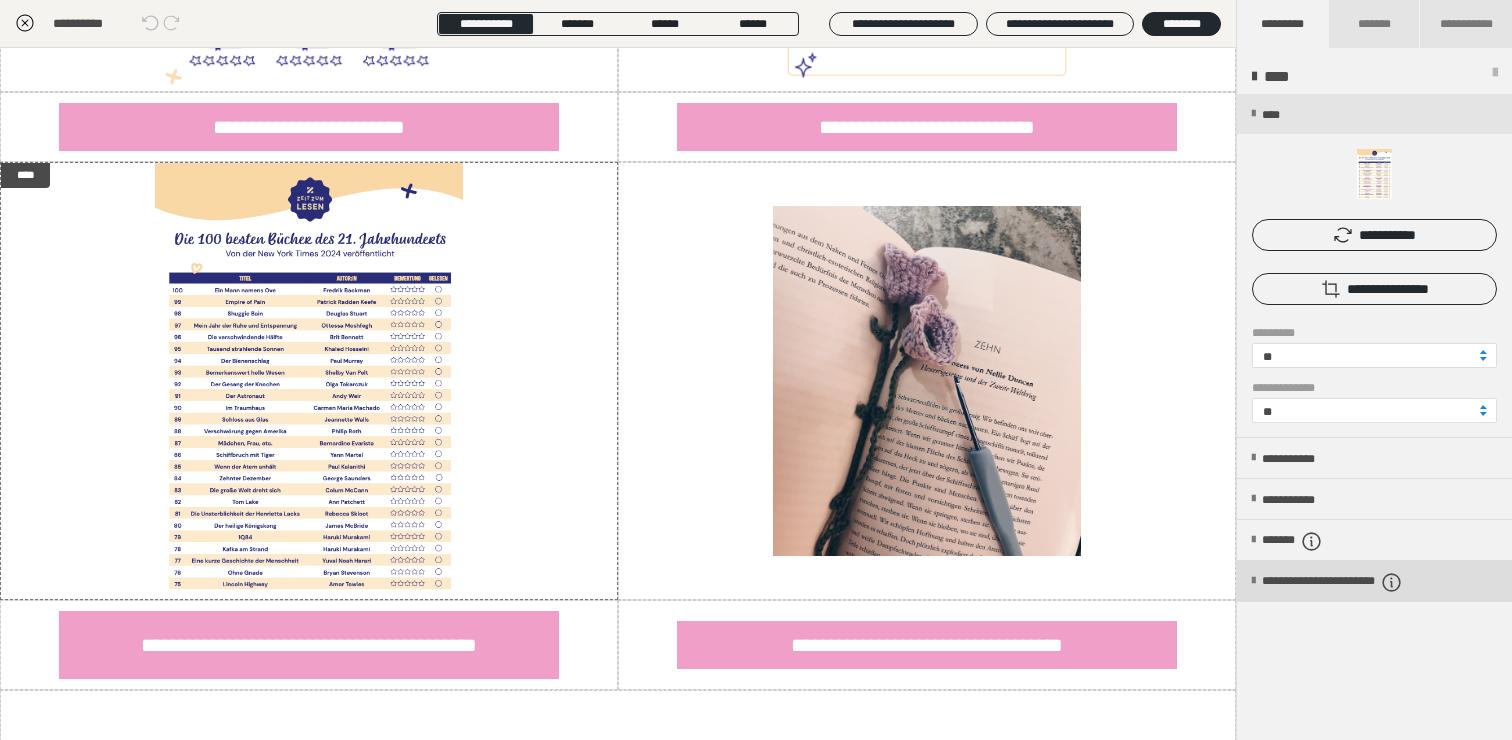 click on "**********" at bounding box center [1367, 582] 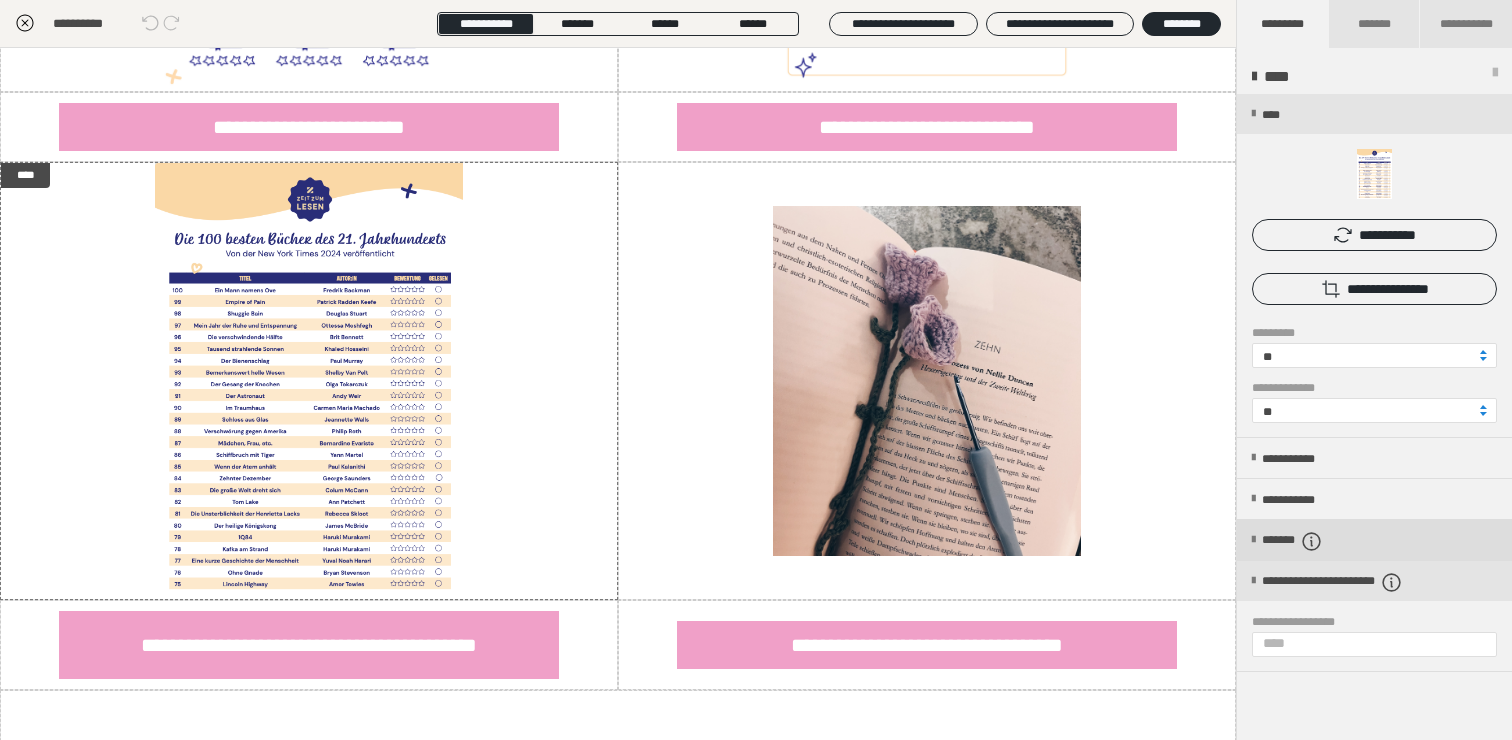 click on "*******" at bounding box center (1309, 541) 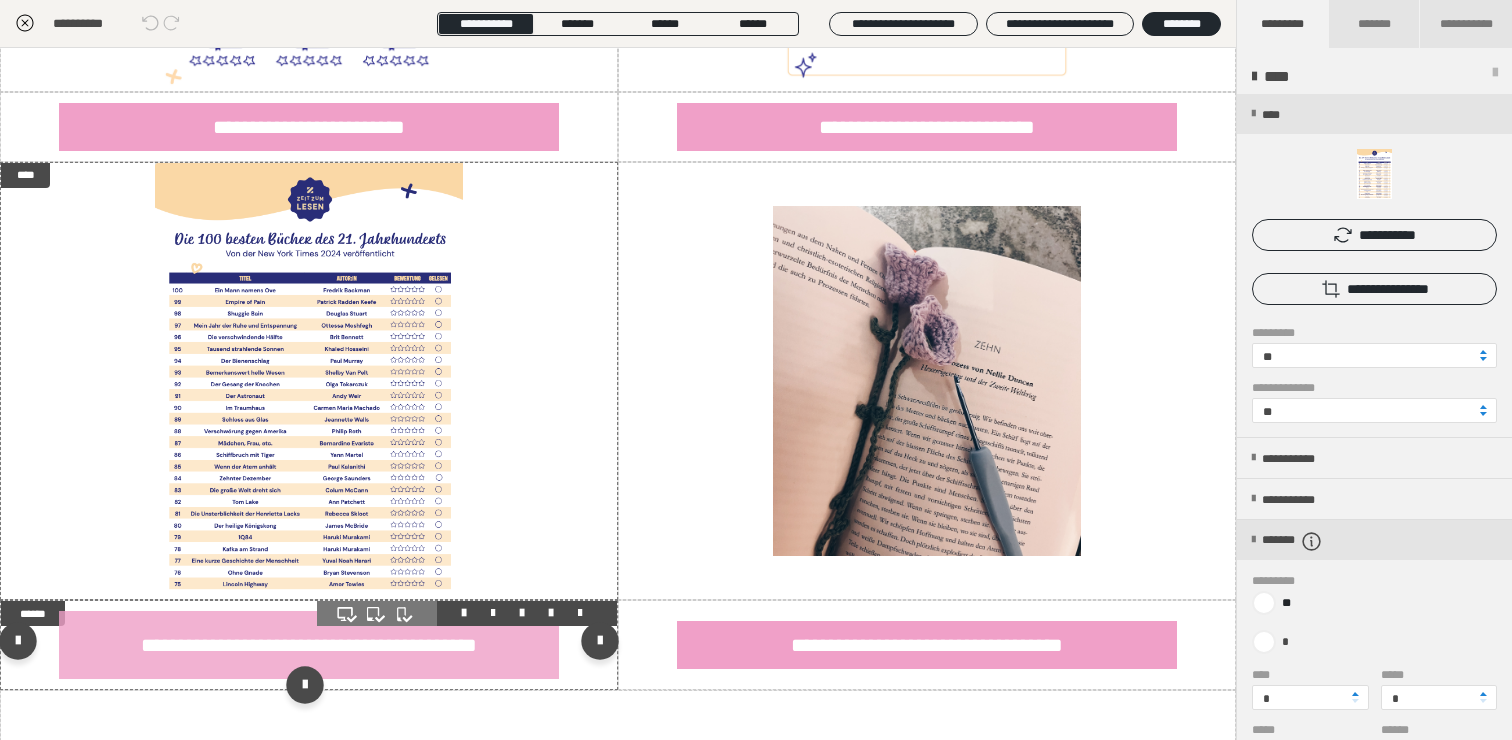 click on "**********" at bounding box center (309, 645) 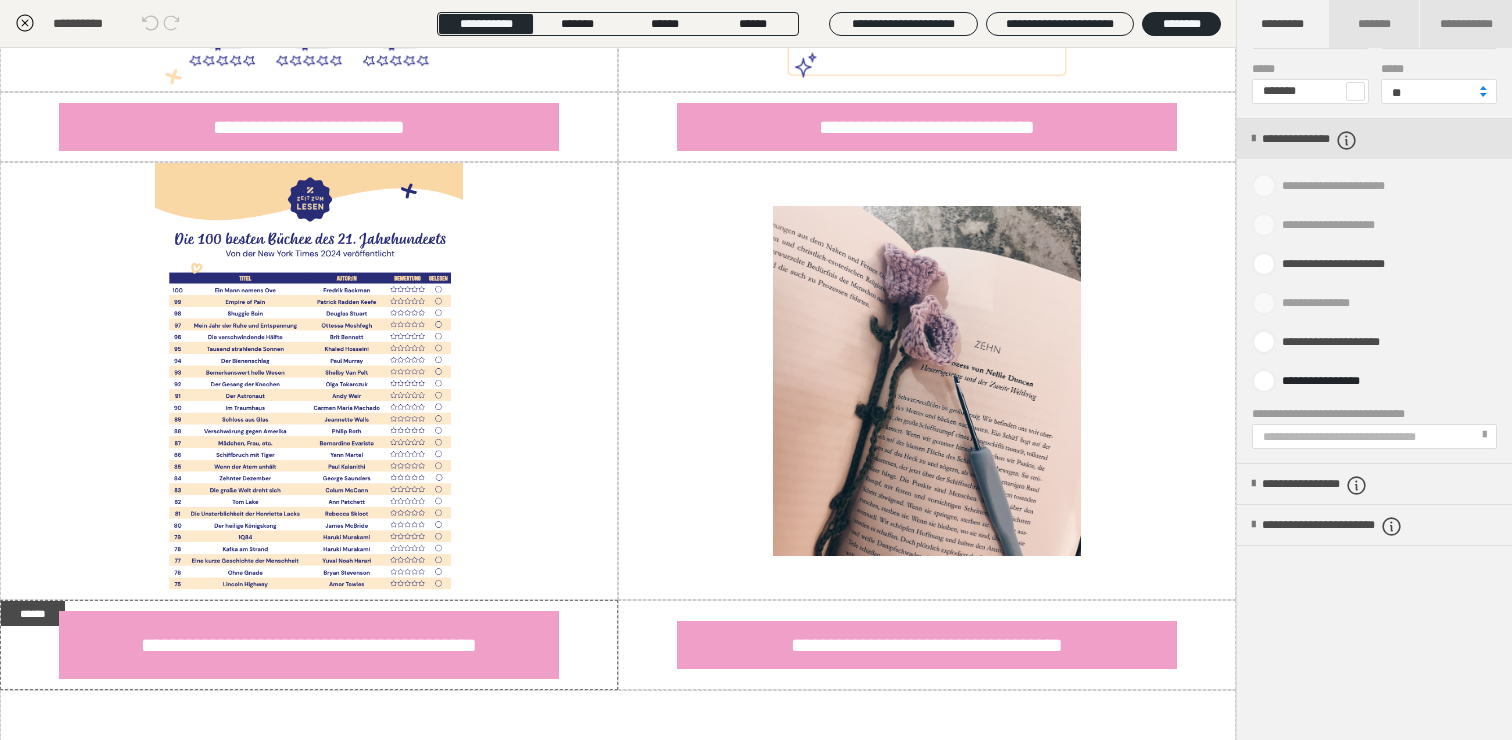 scroll, scrollTop: 930, scrollLeft: 0, axis: vertical 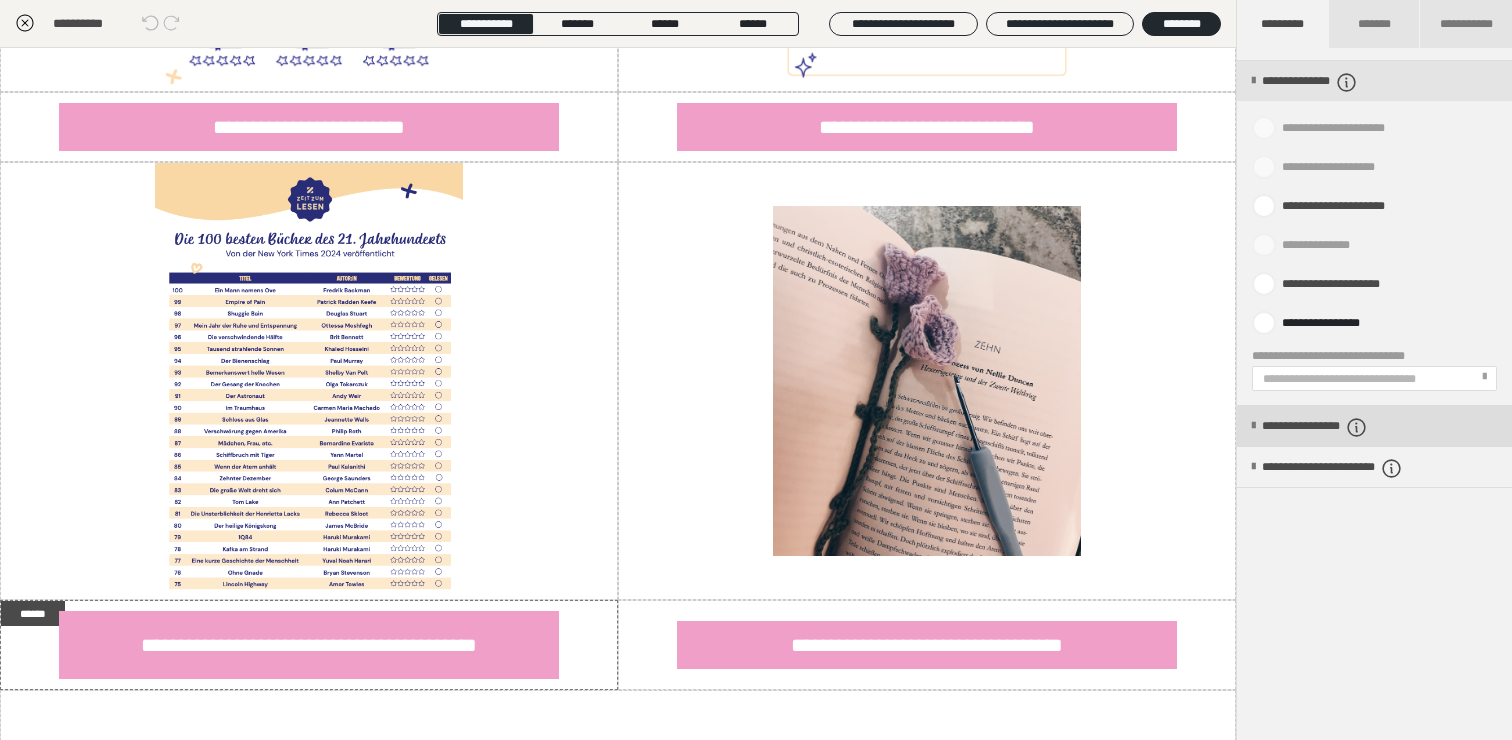 click on "**********" at bounding box center [1347, 427] 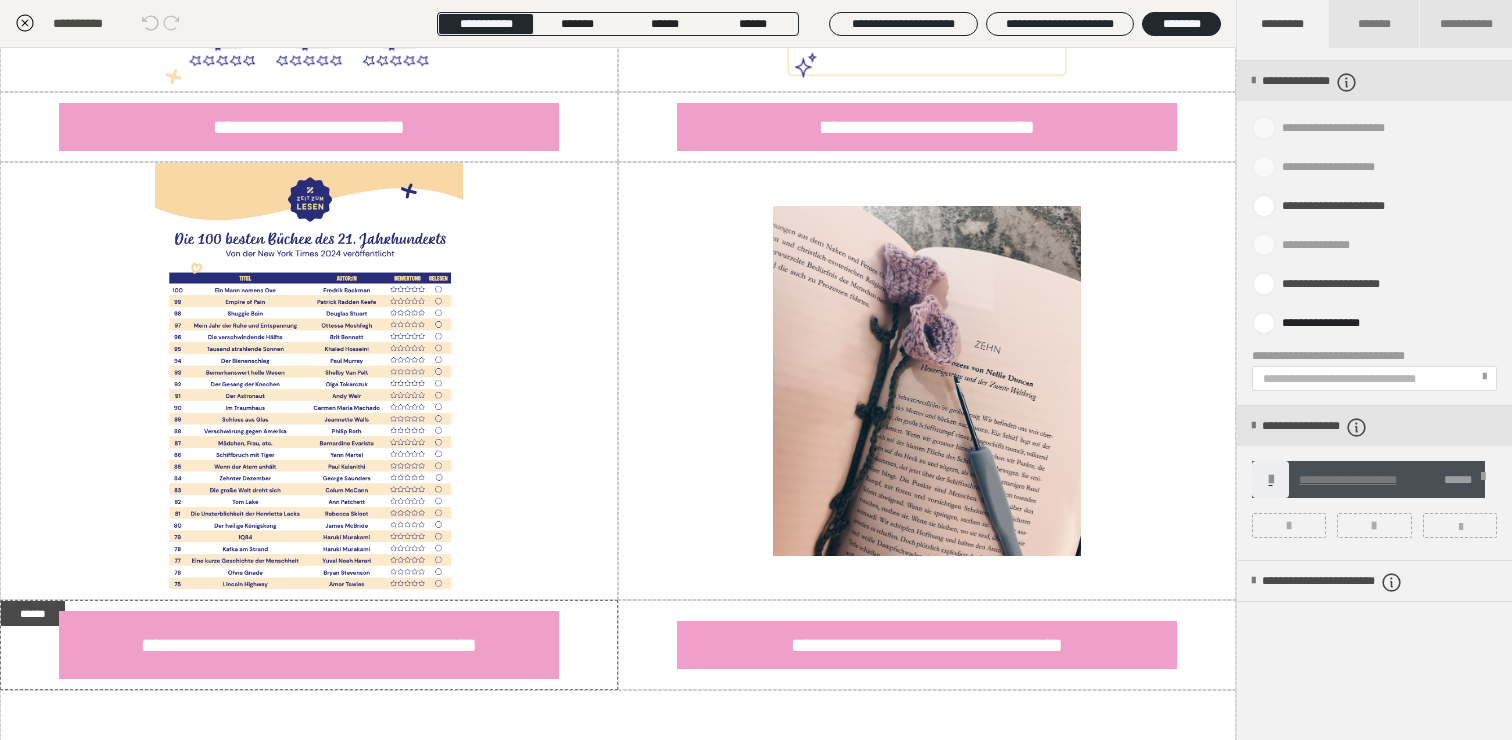 click on "**********" at bounding box center (1348, 480) 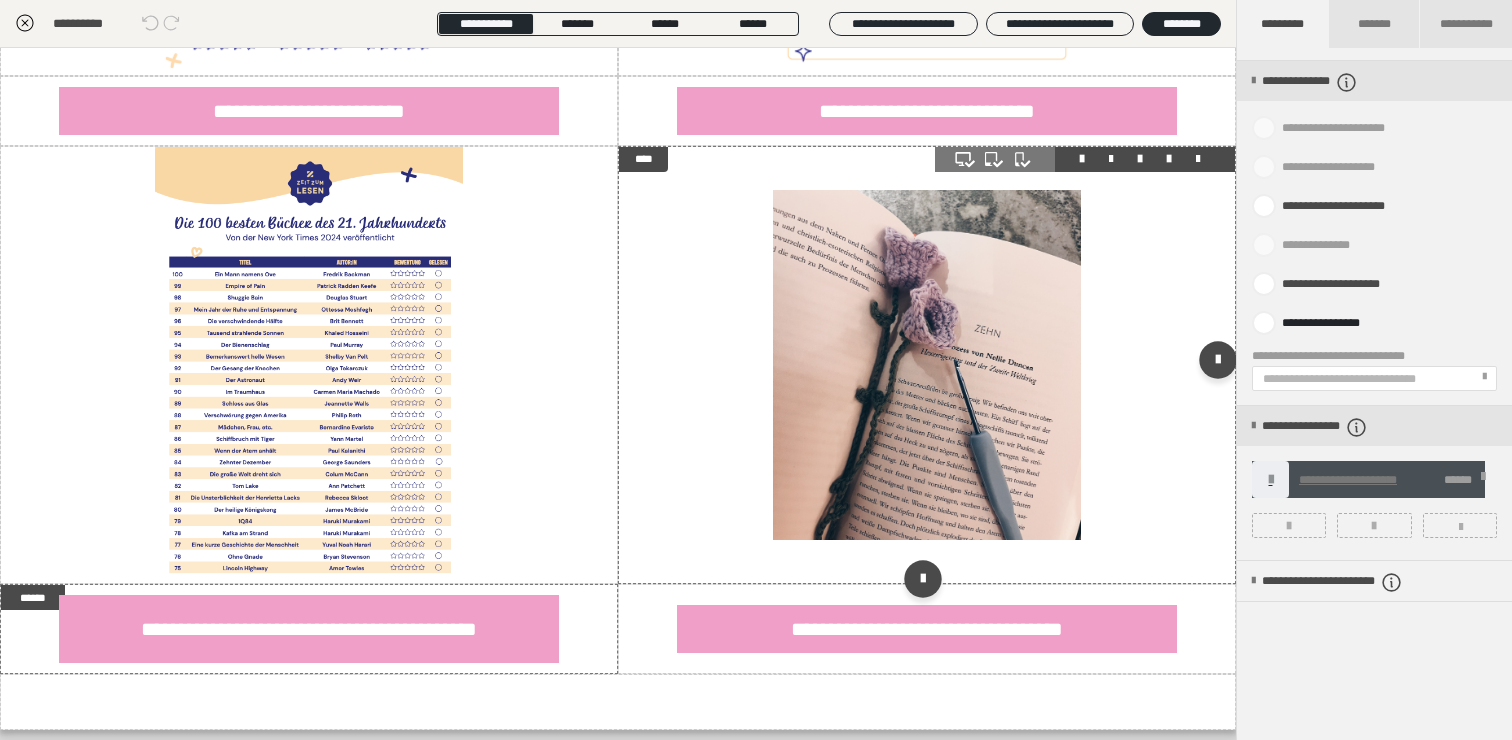 scroll, scrollTop: 1935, scrollLeft: 0, axis: vertical 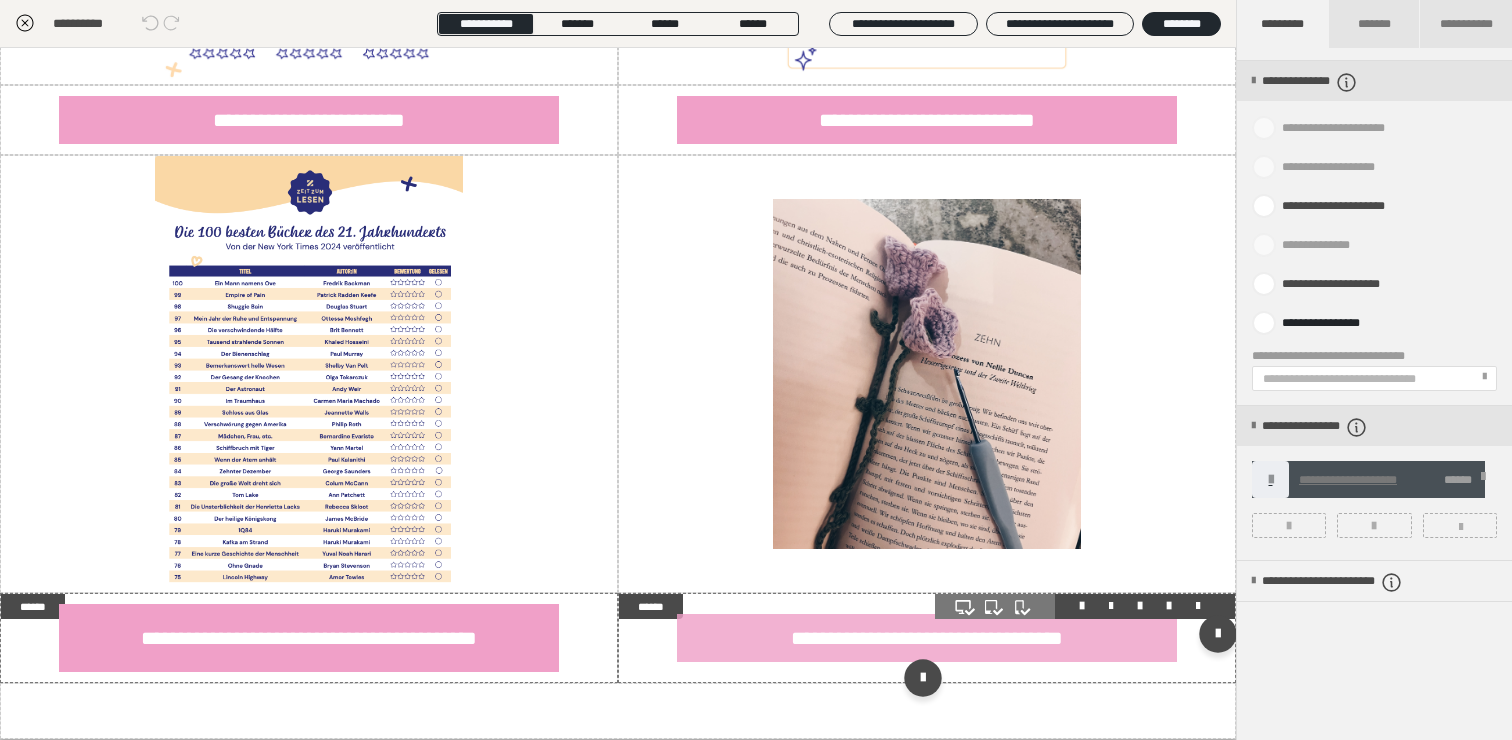 click on "**********" at bounding box center [927, 638] 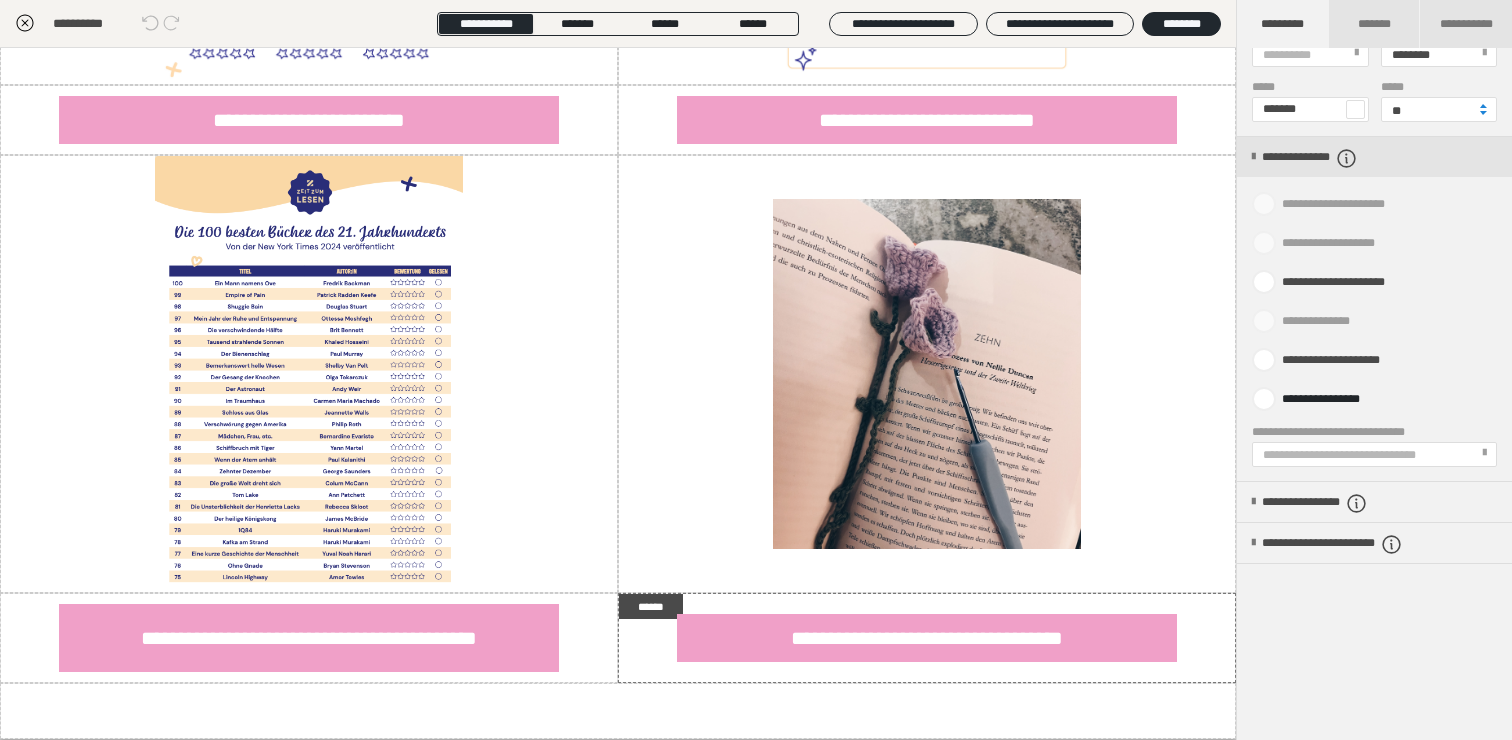 scroll, scrollTop: 928, scrollLeft: 0, axis: vertical 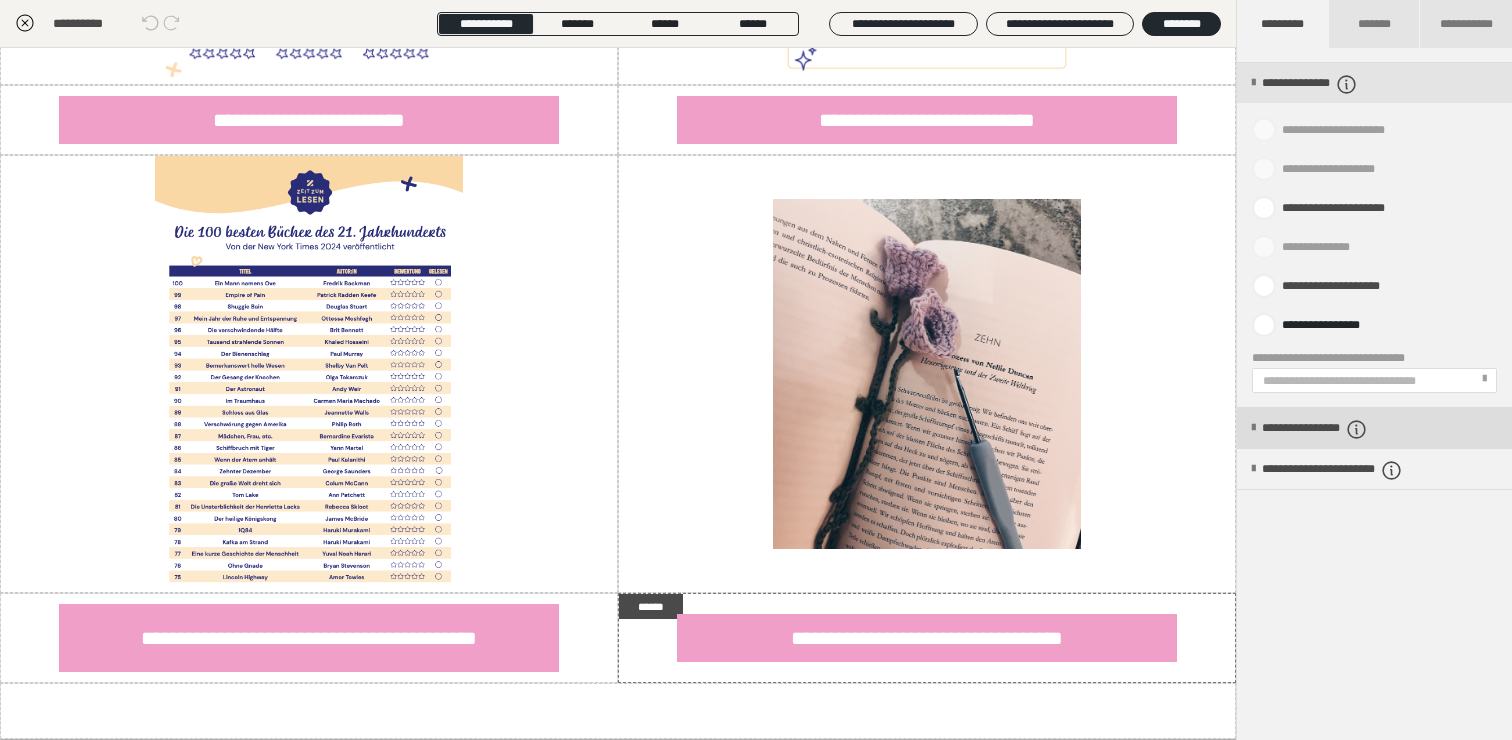click on "**********" at bounding box center (1347, 429) 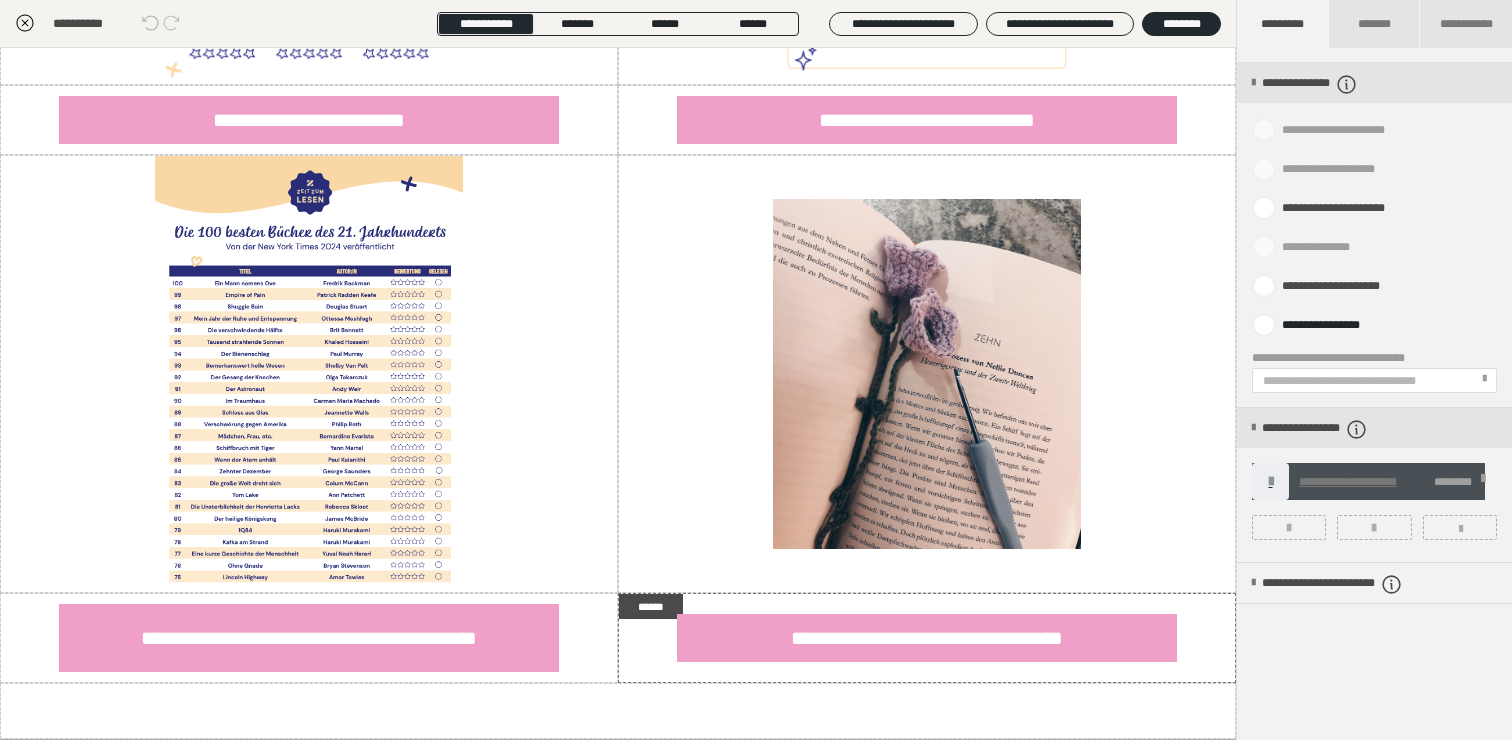 click on "**********" at bounding box center [1348, 482] 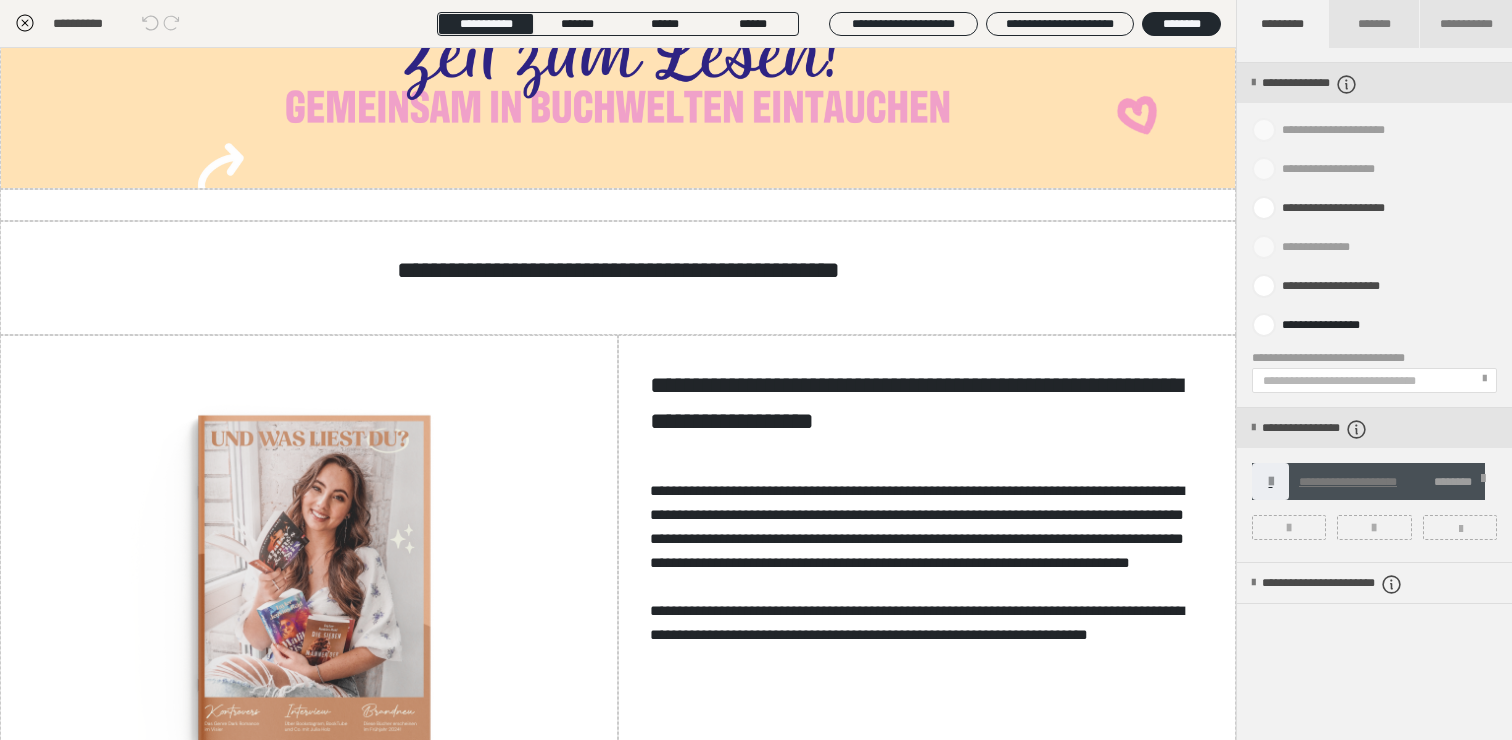 scroll, scrollTop: 0, scrollLeft: 0, axis: both 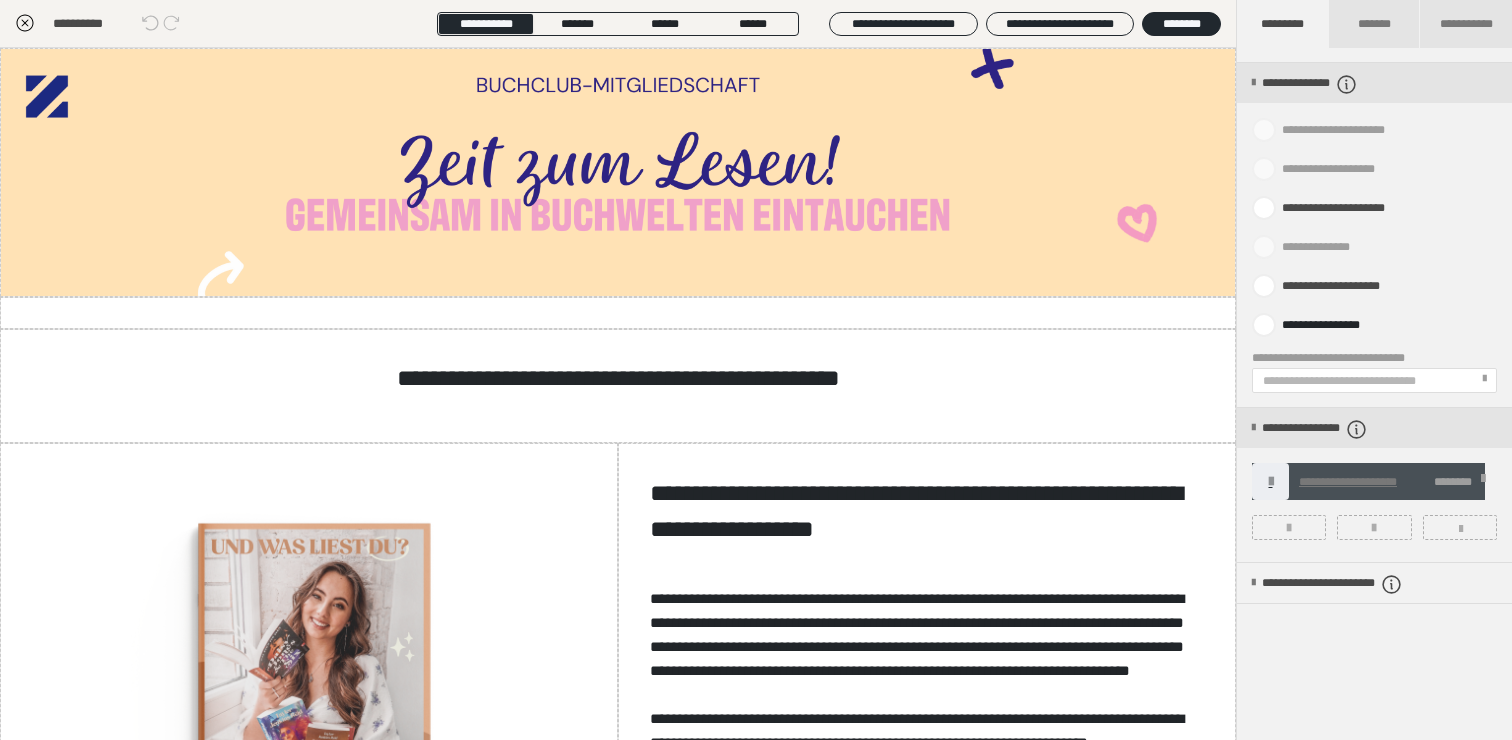 click 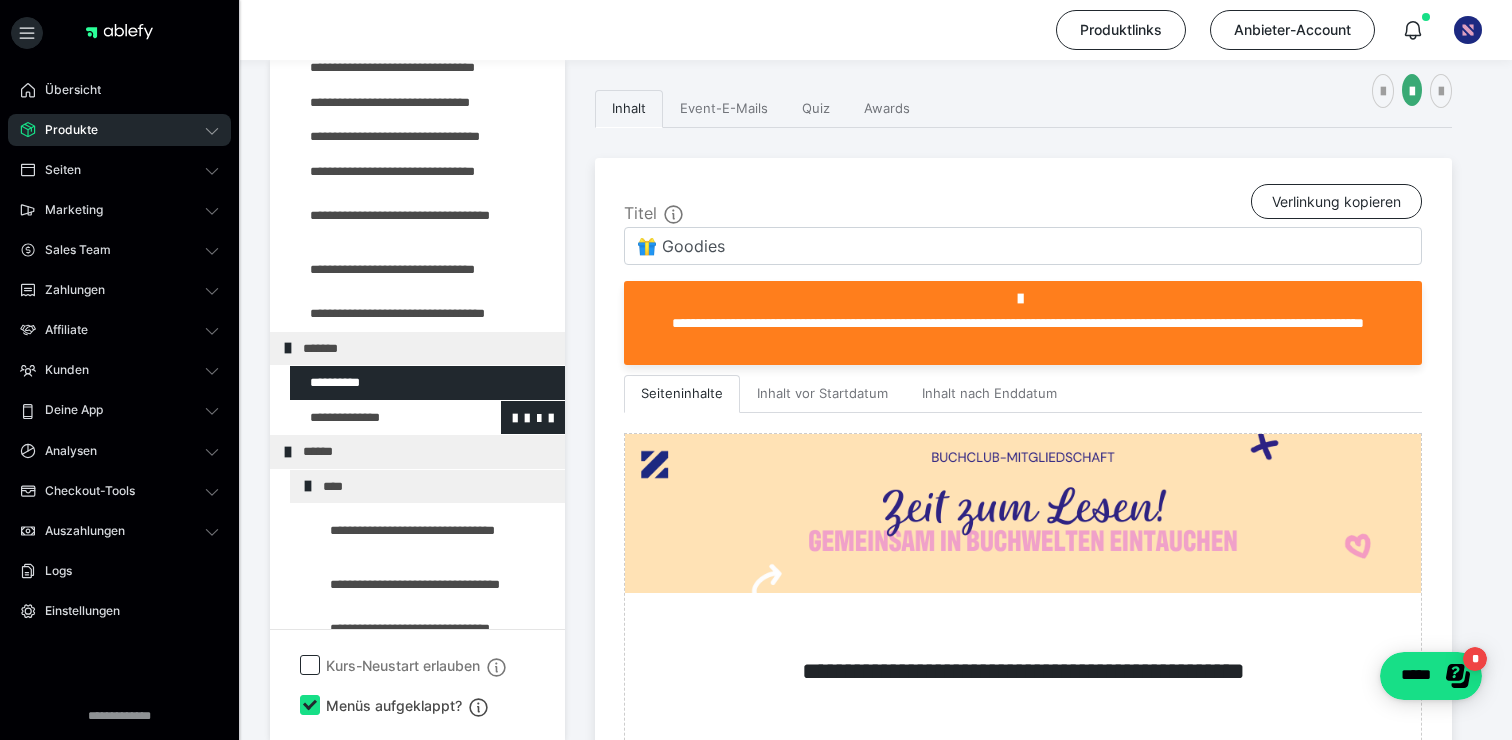 click at bounding box center (375, 418) 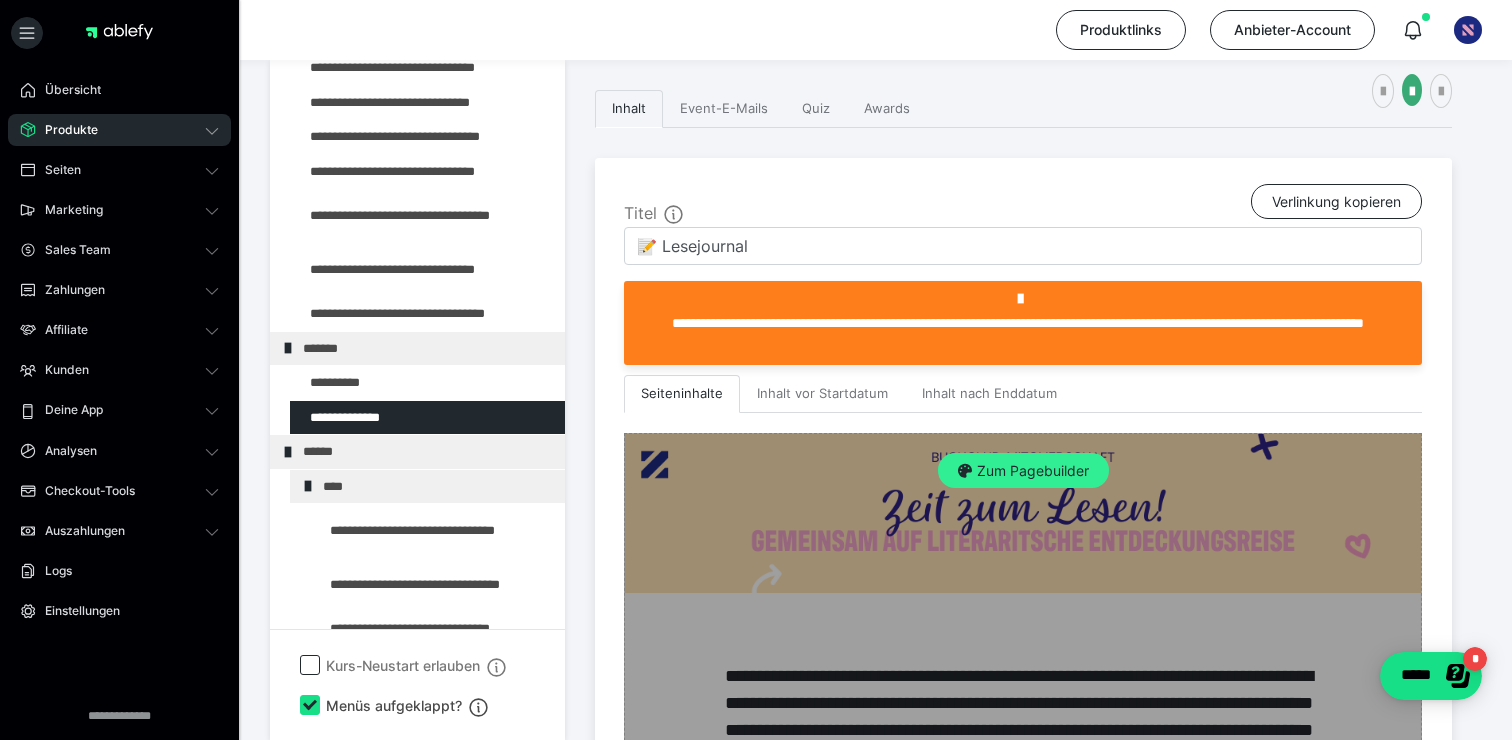 click on "Zum Pagebuilder" at bounding box center (1023, 471) 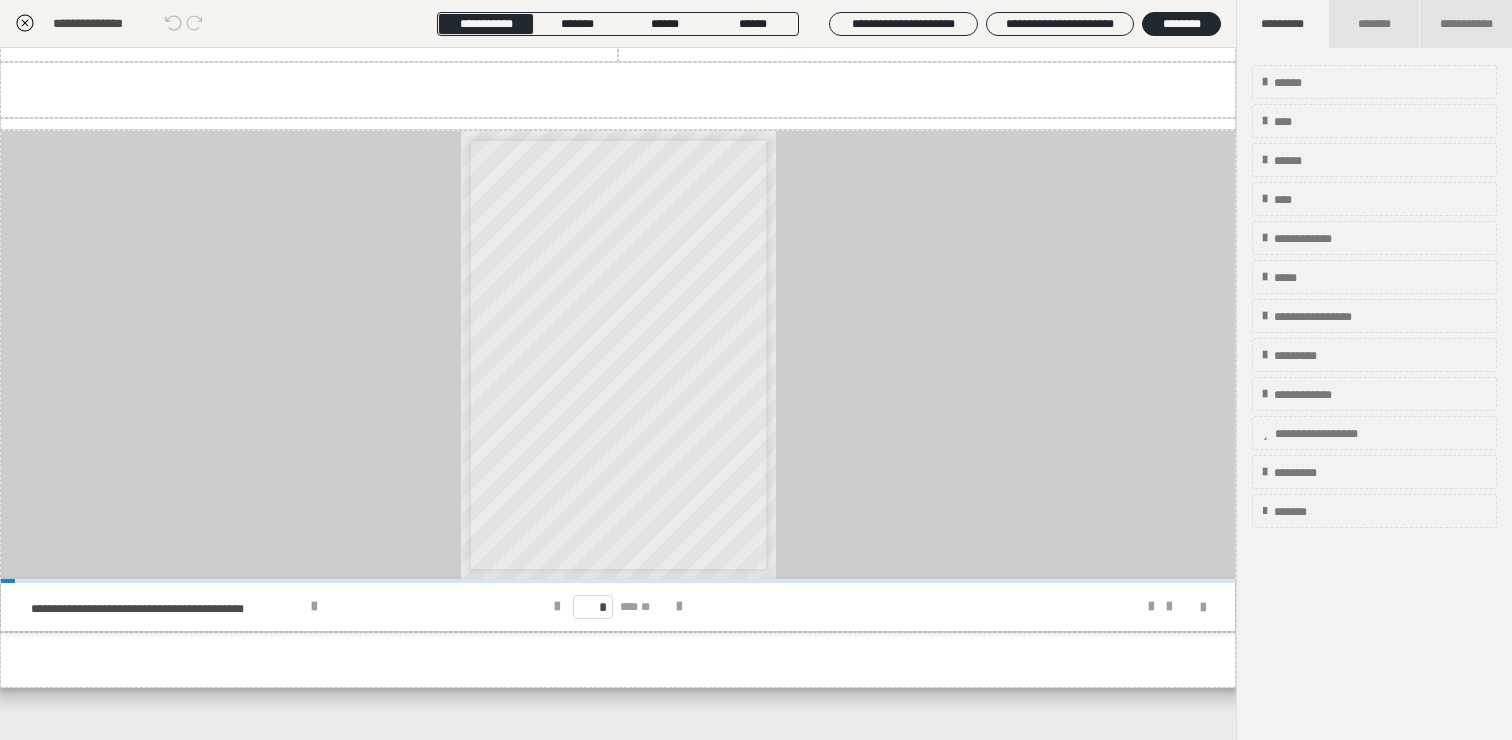 scroll, scrollTop: 1229, scrollLeft: 0, axis: vertical 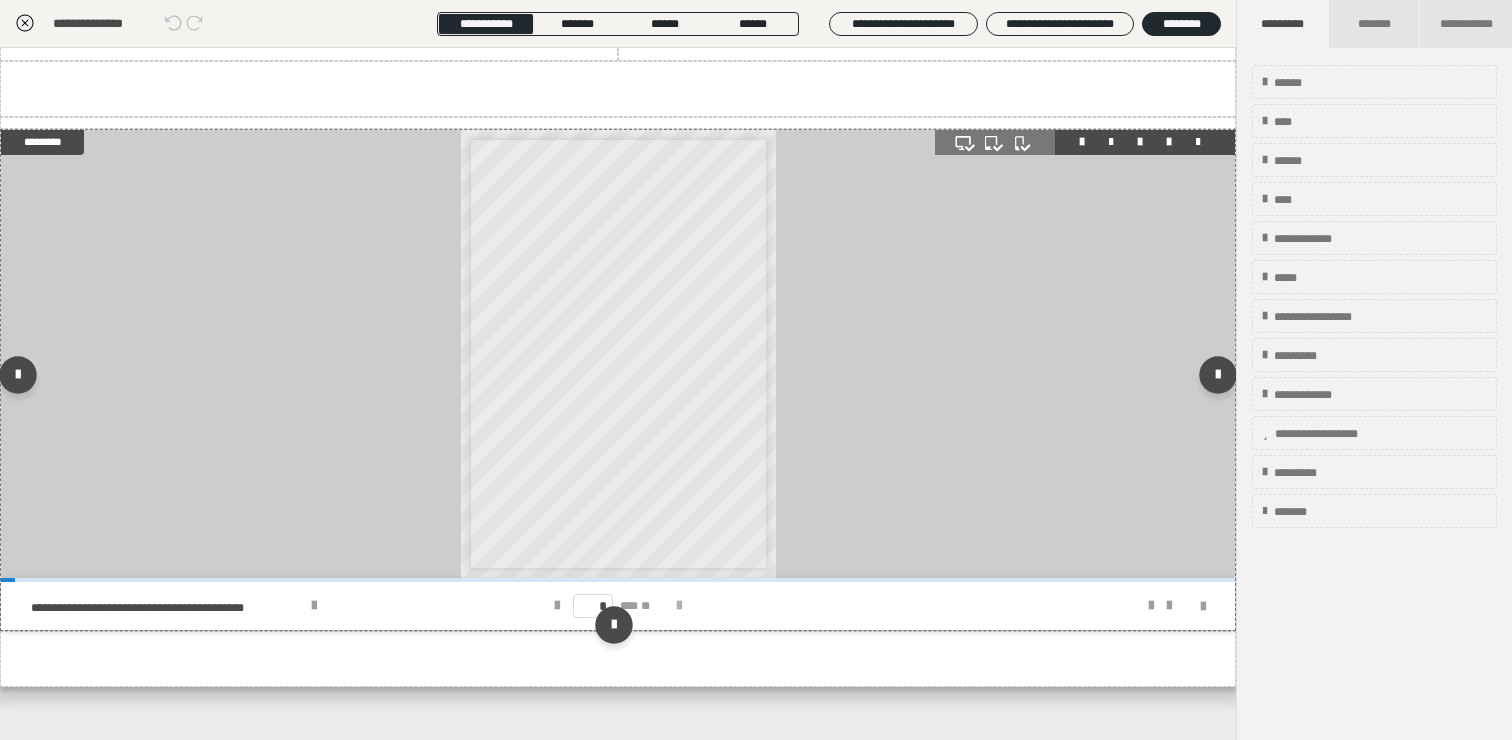 click at bounding box center (679, 606) 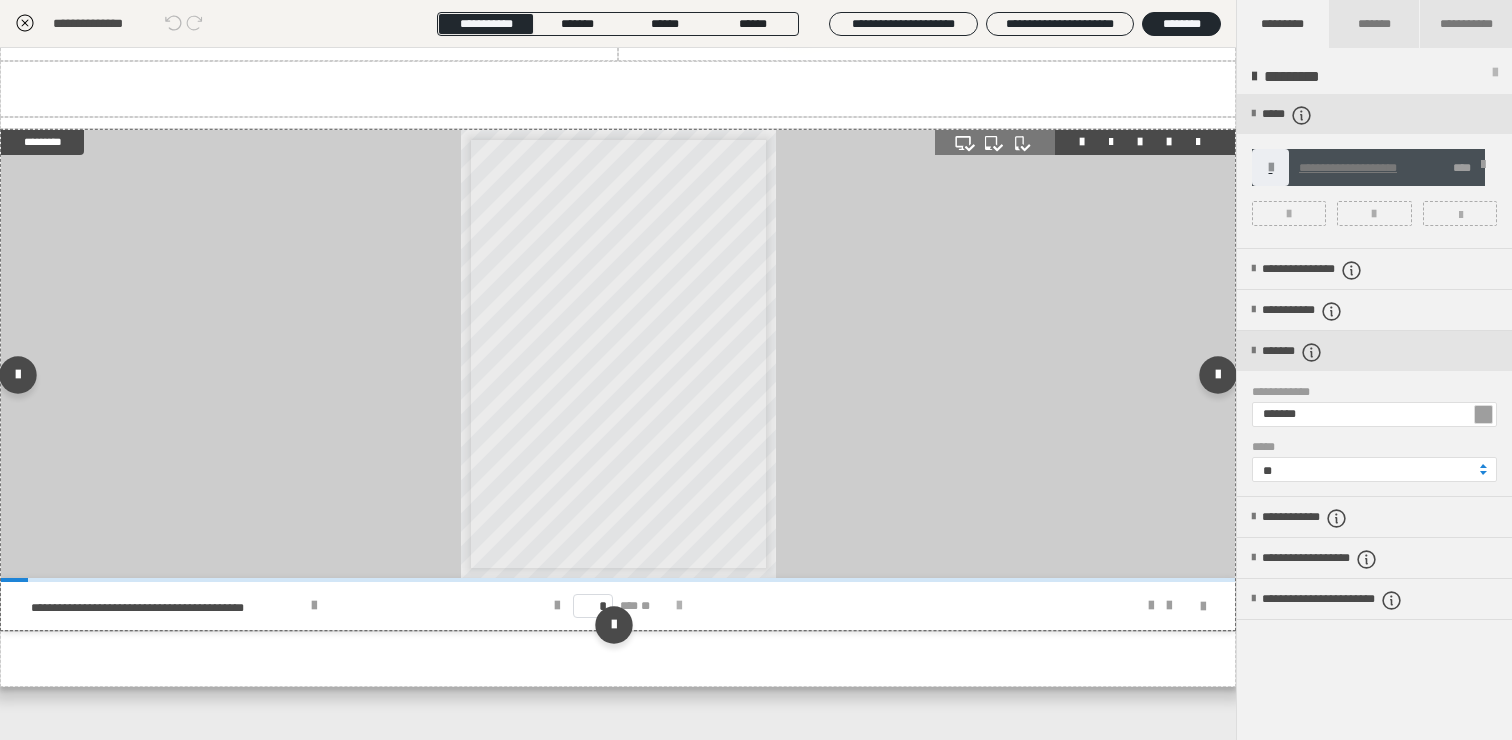 click at bounding box center [679, 606] 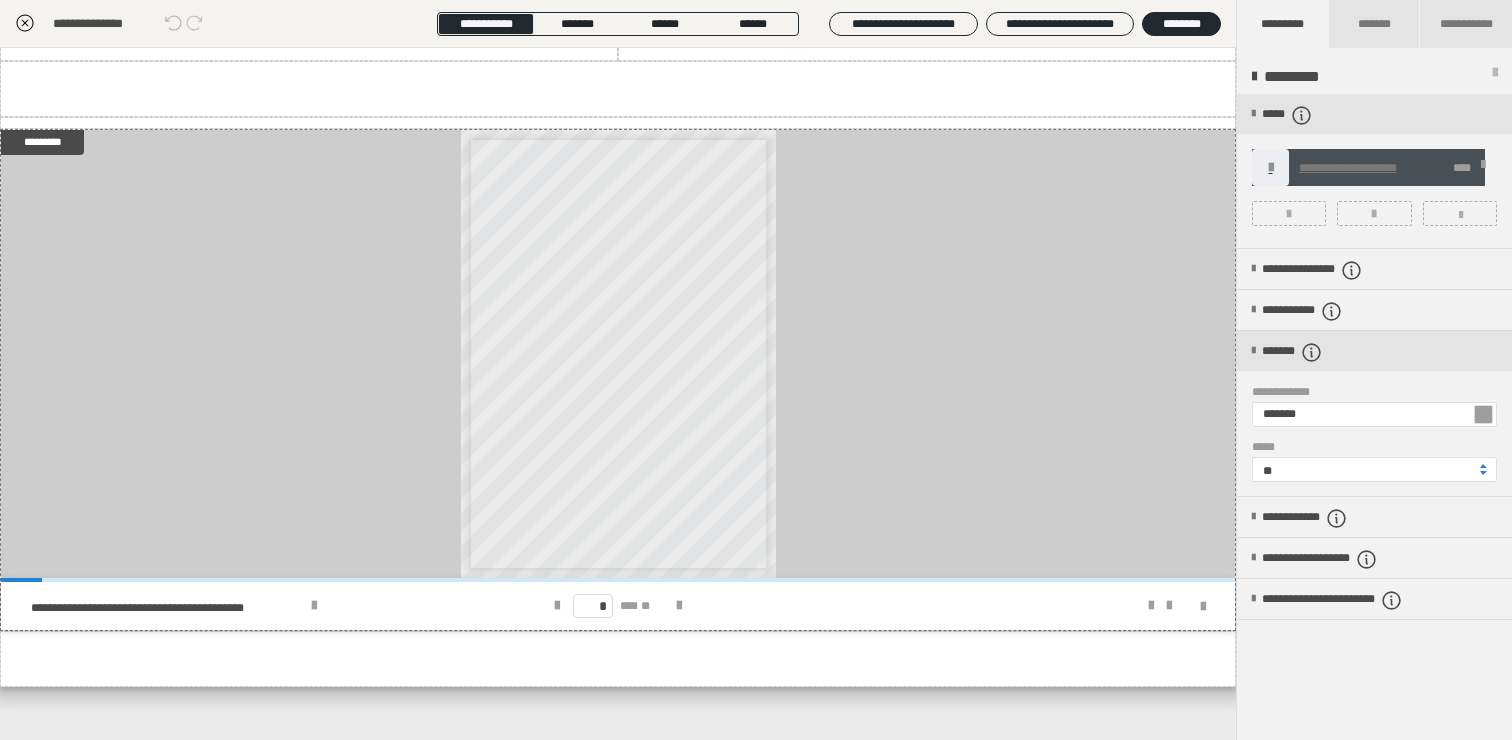 click on "**********" at bounding box center (1348, 168) 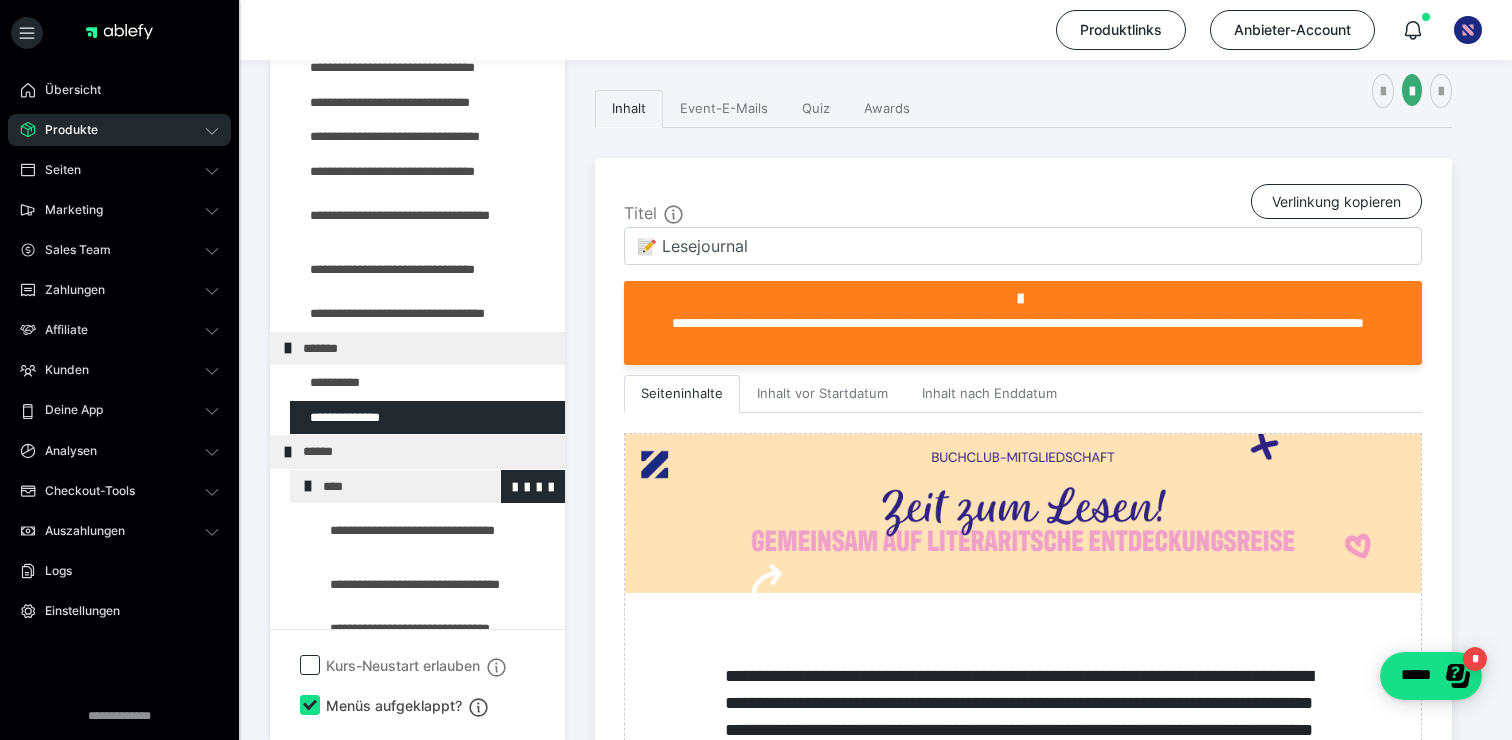 click at bounding box center [308, 486] 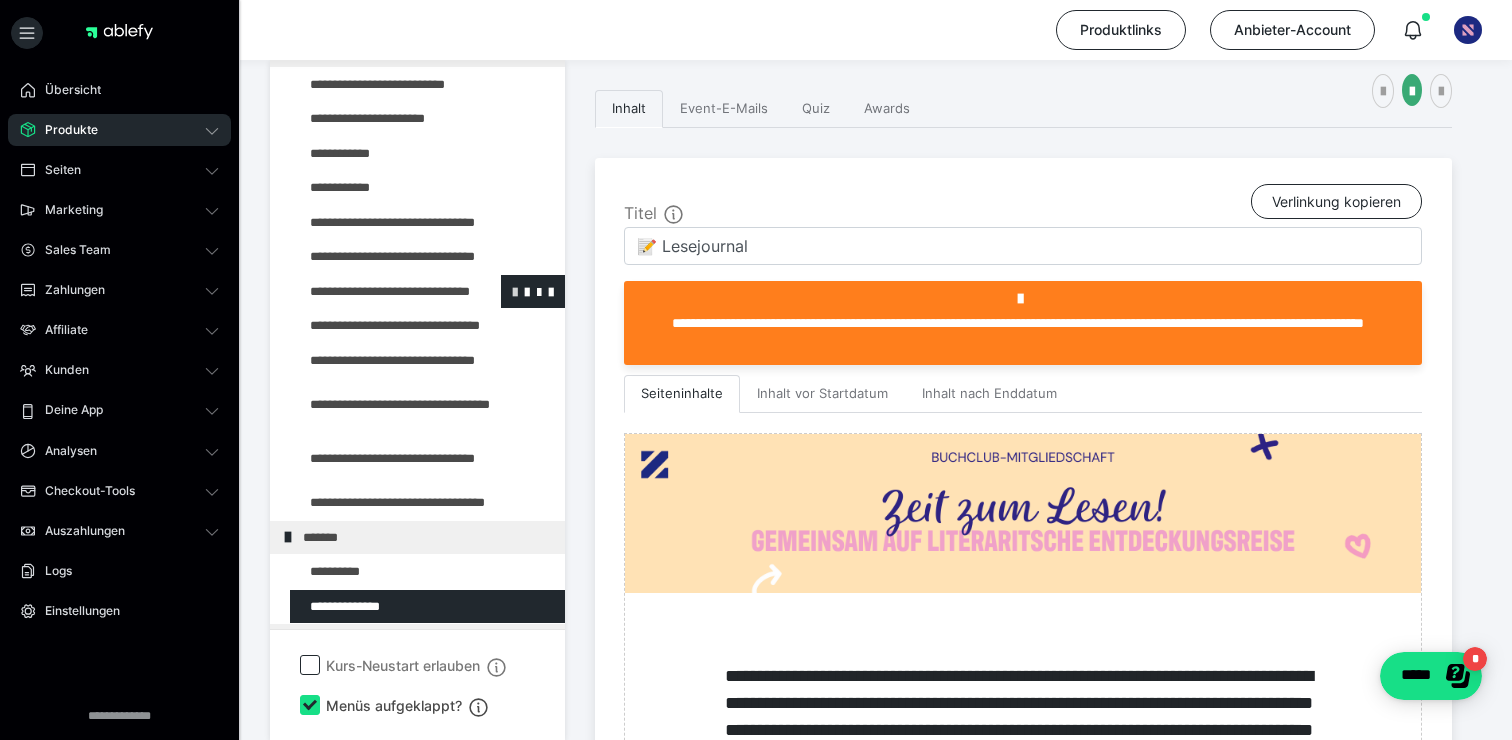 scroll, scrollTop: 0, scrollLeft: 0, axis: both 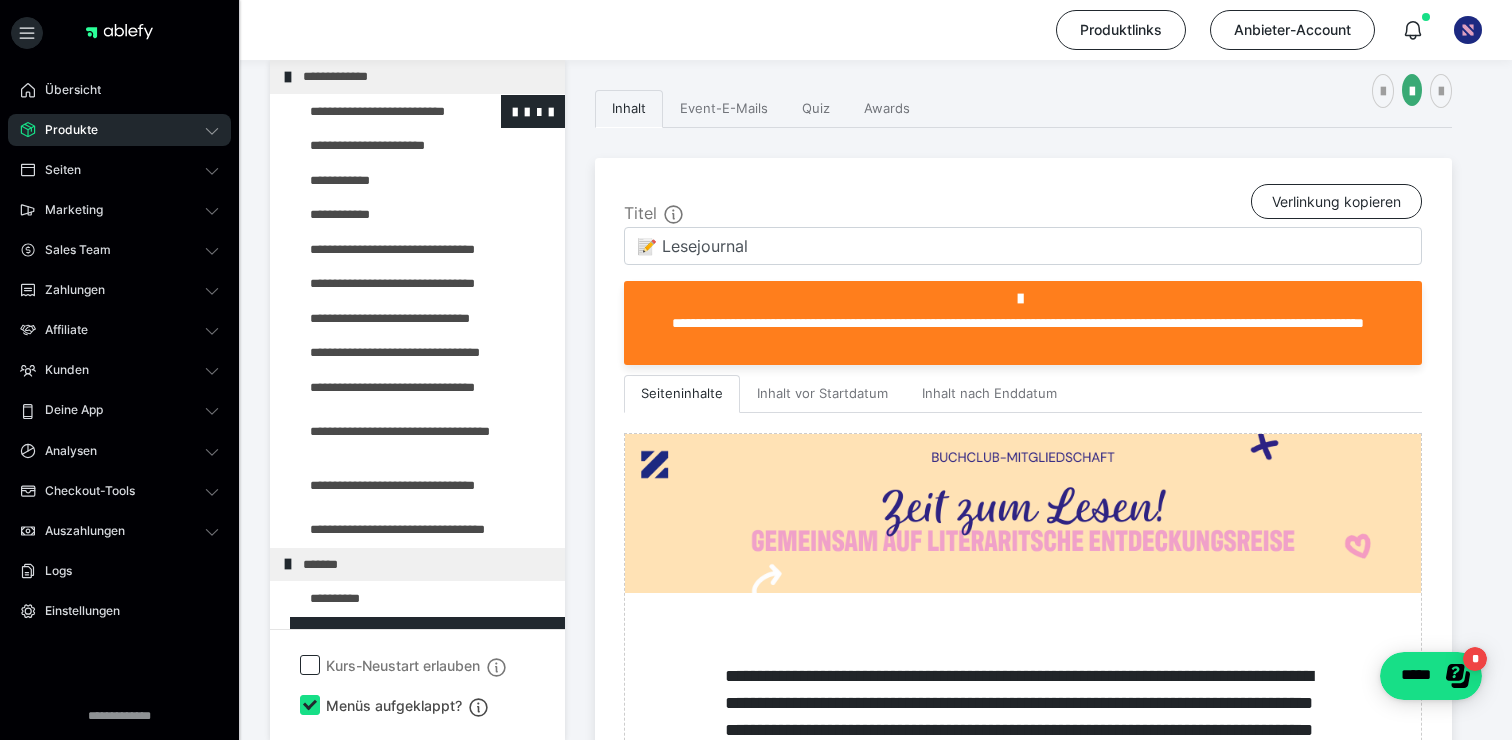 click at bounding box center [375, 112] 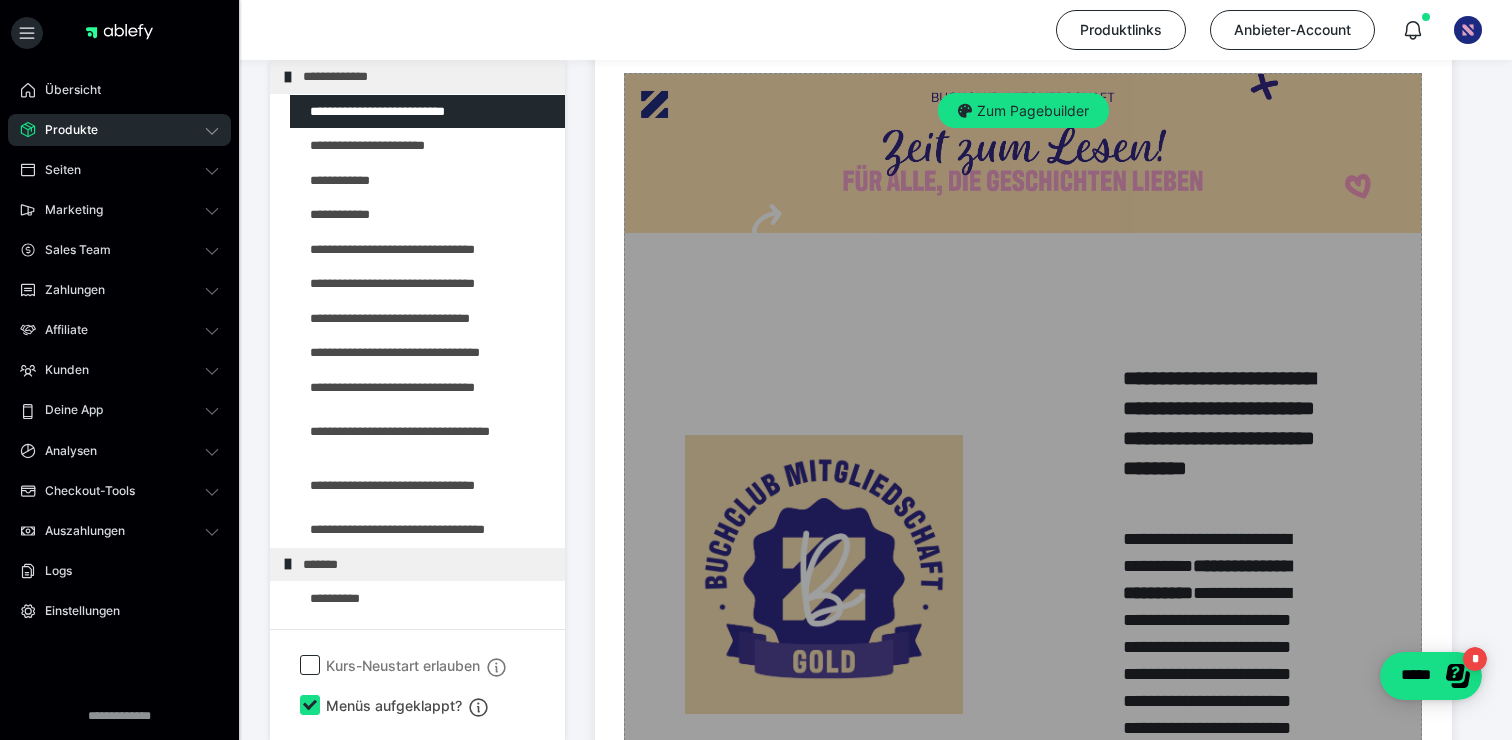 scroll, scrollTop: 672, scrollLeft: 0, axis: vertical 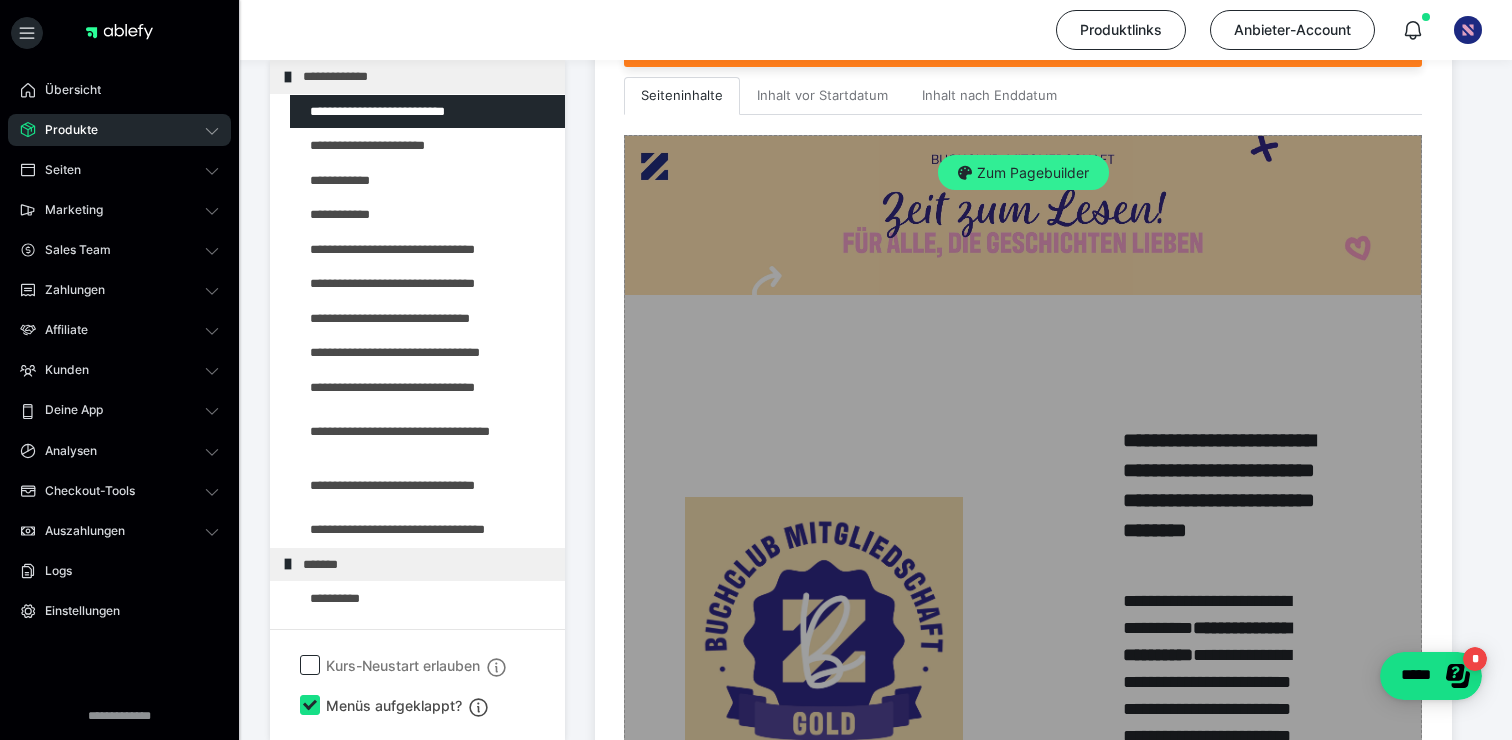 click on "Zum Pagebuilder" at bounding box center [1023, 173] 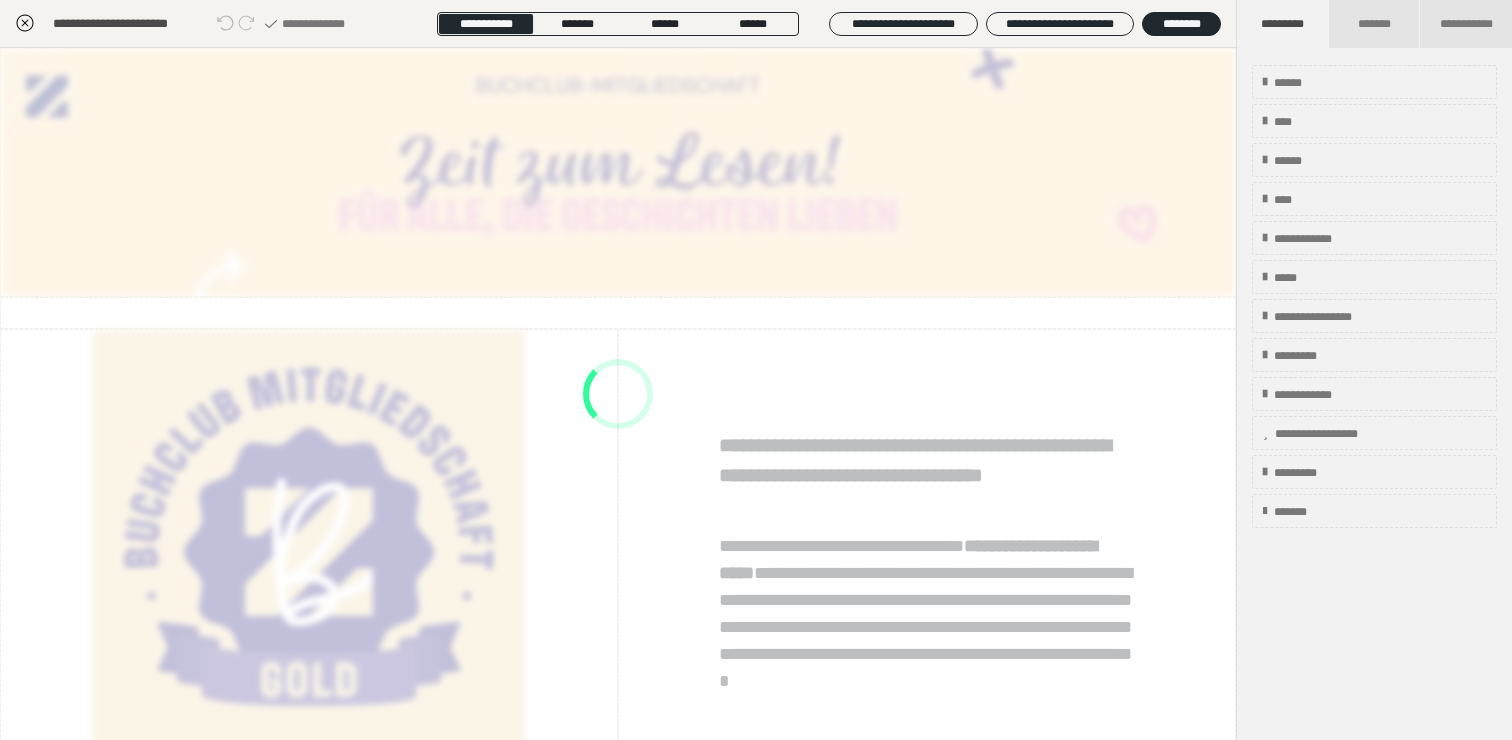 scroll, scrollTop: 374, scrollLeft: 0, axis: vertical 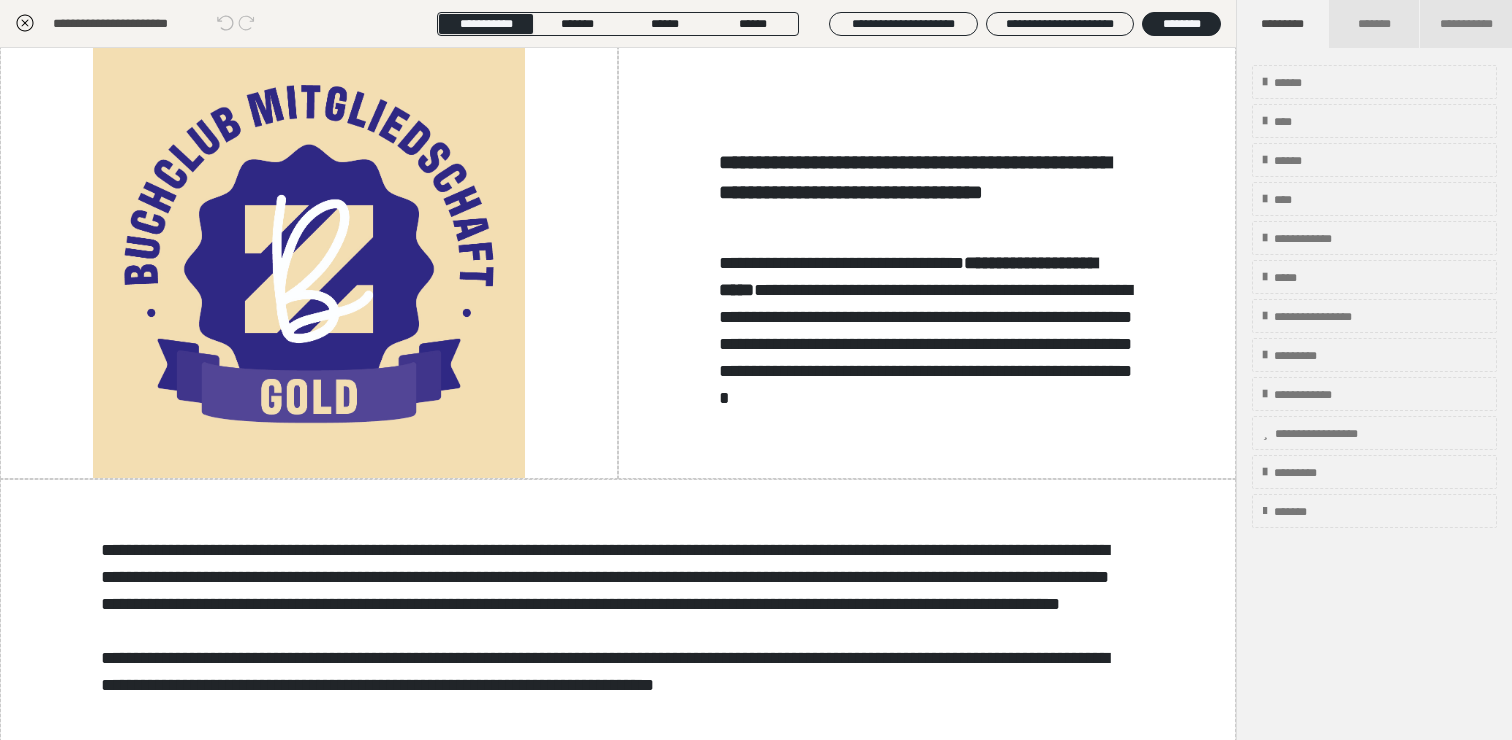click 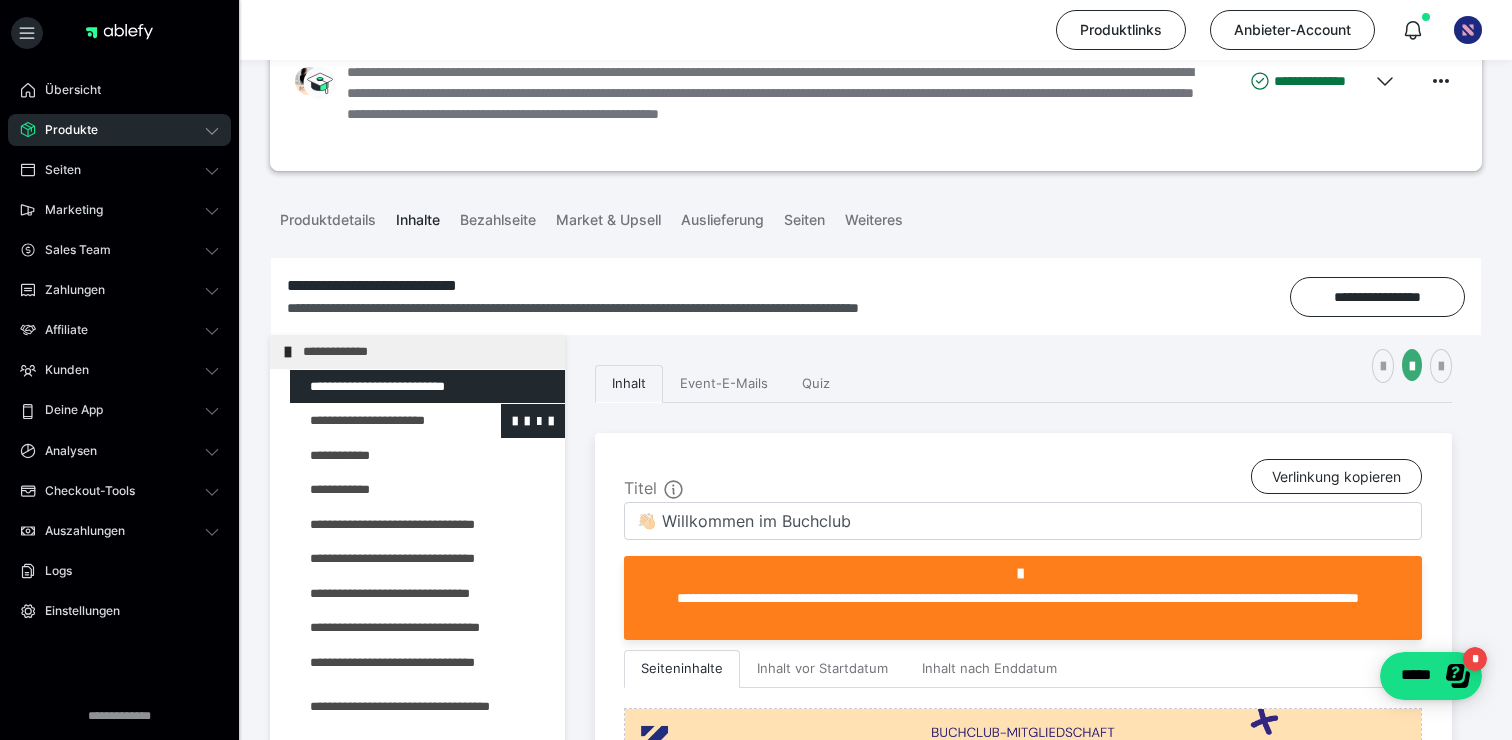 scroll, scrollTop: 0, scrollLeft: 0, axis: both 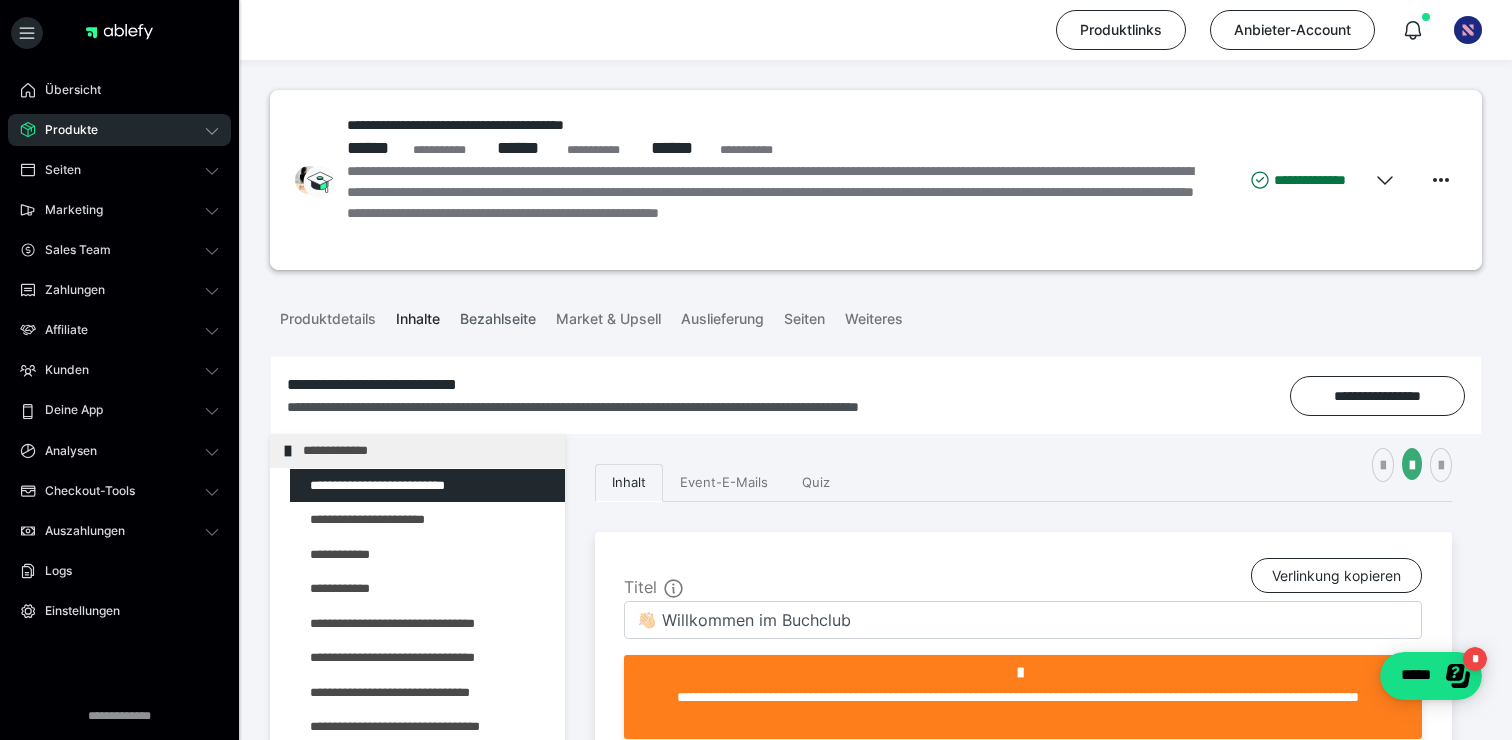 click on "Bezahlseite" at bounding box center (498, 315) 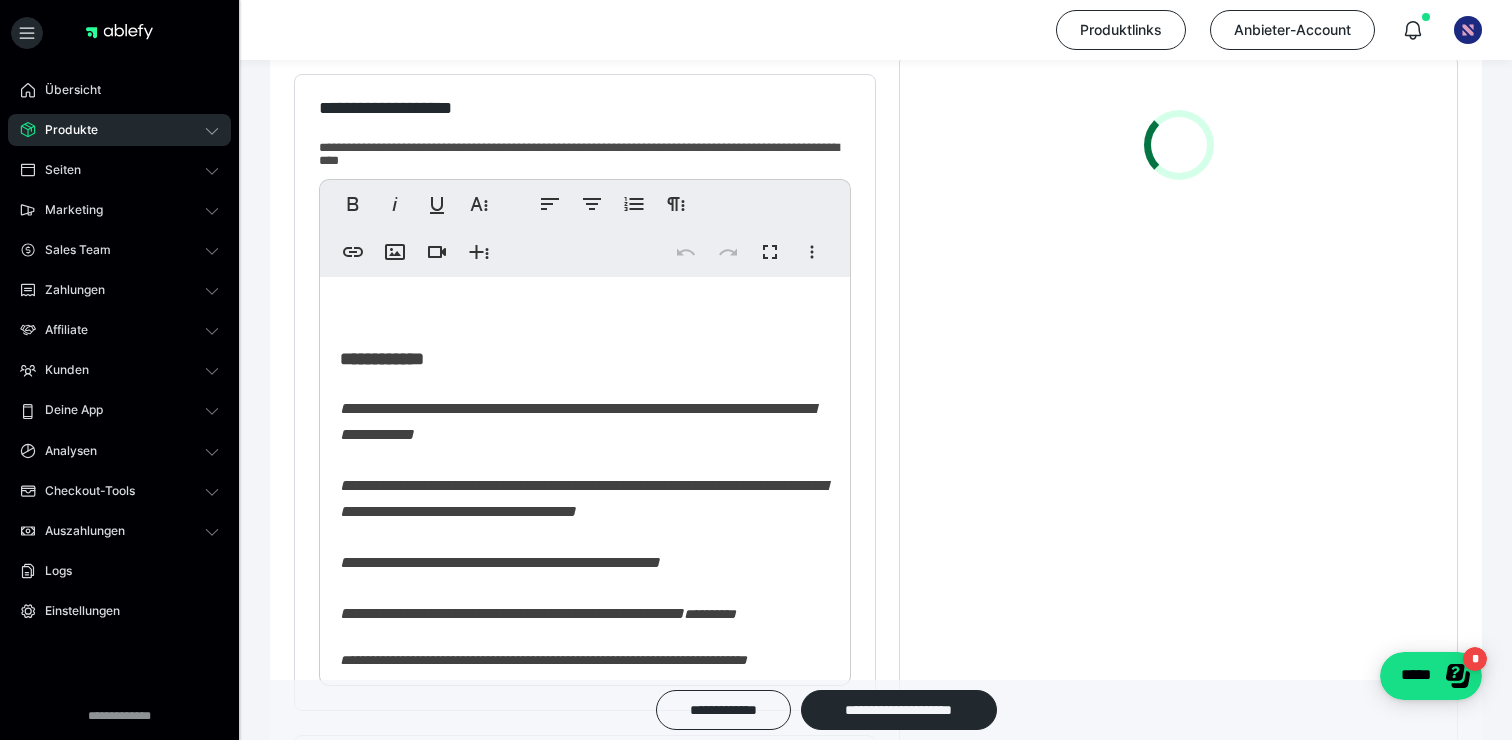 scroll, scrollTop: 582, scrollLeft: 0, axis: vertical 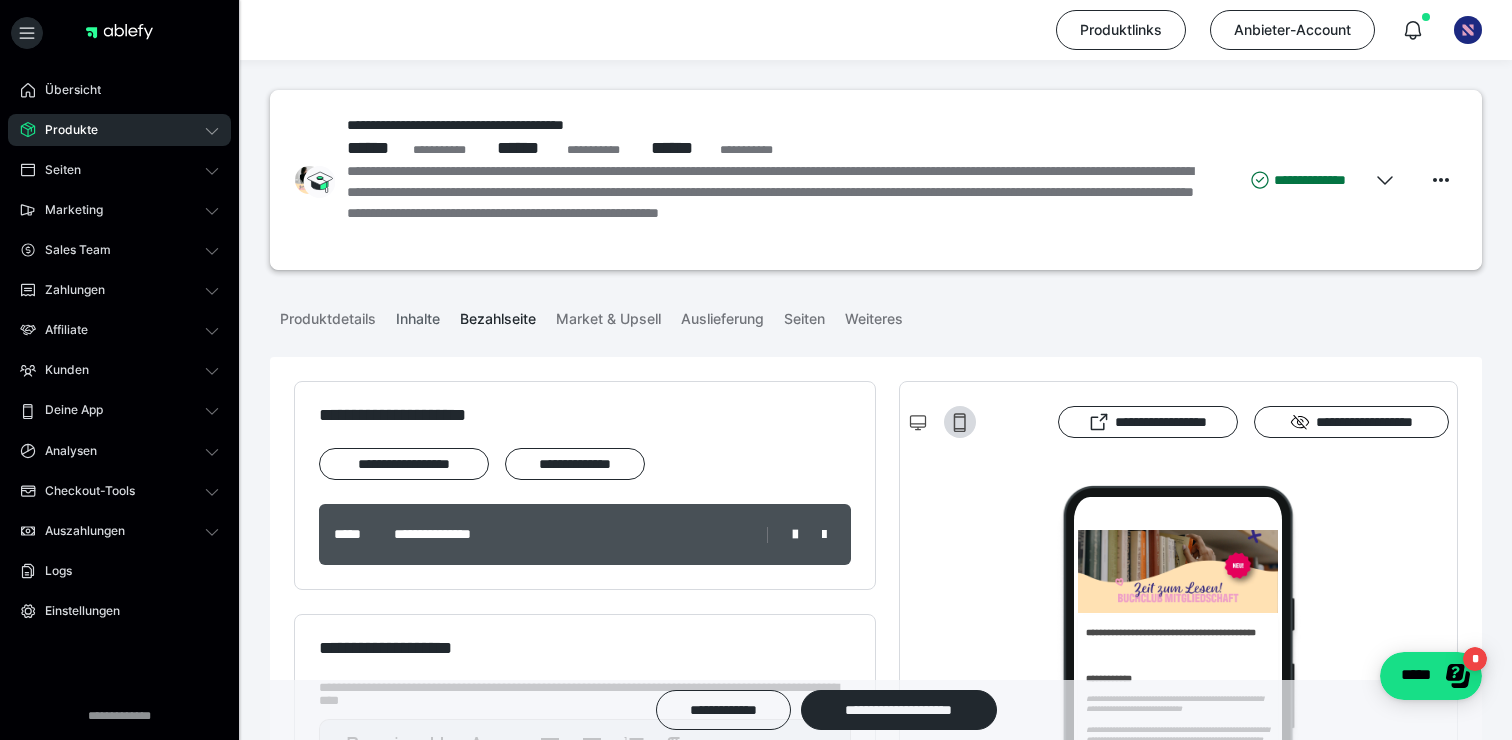 click on "Inhalte" at bounding box center (418, 315) 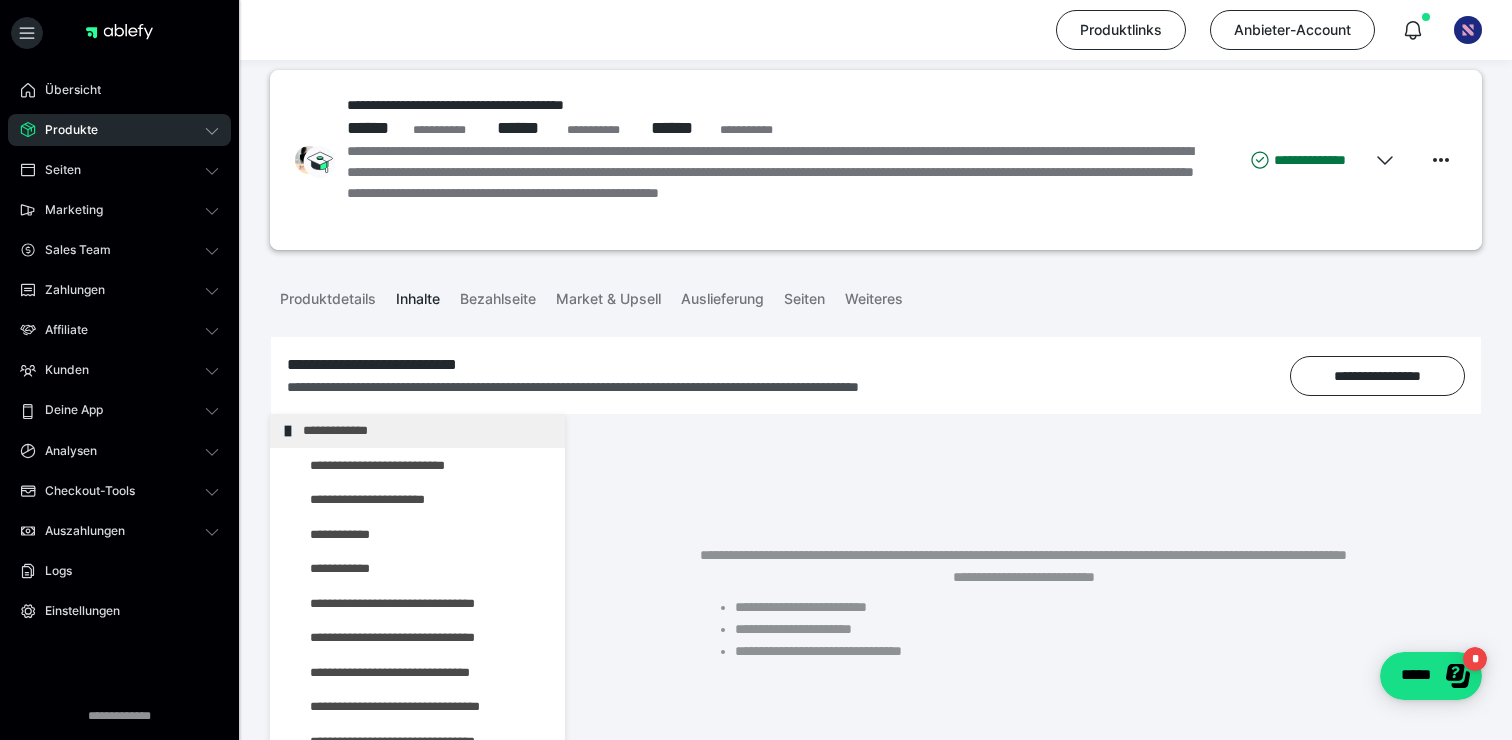 scroll, scrollTop: 19, scrollLeft: 0, axis: vertical 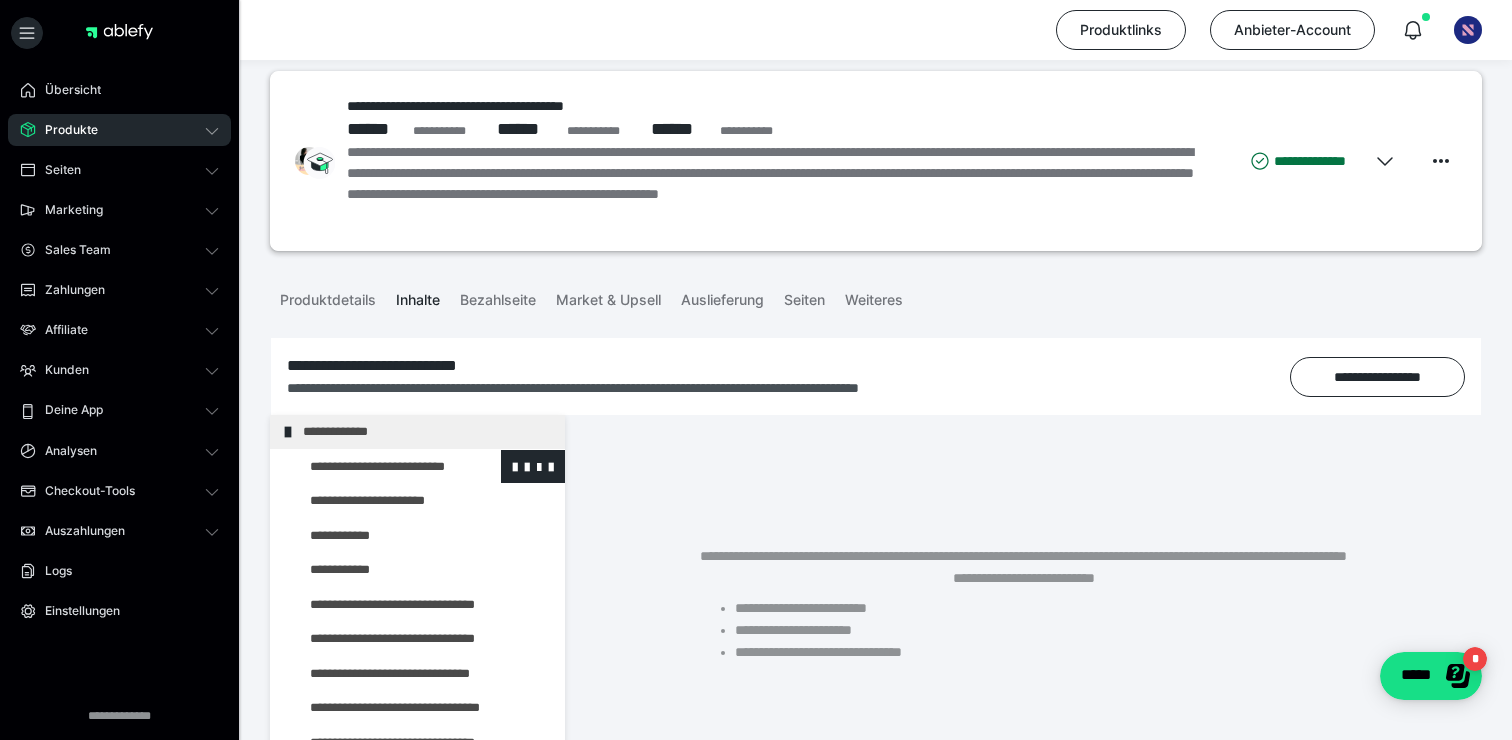 click at bounding box center [375, 467] 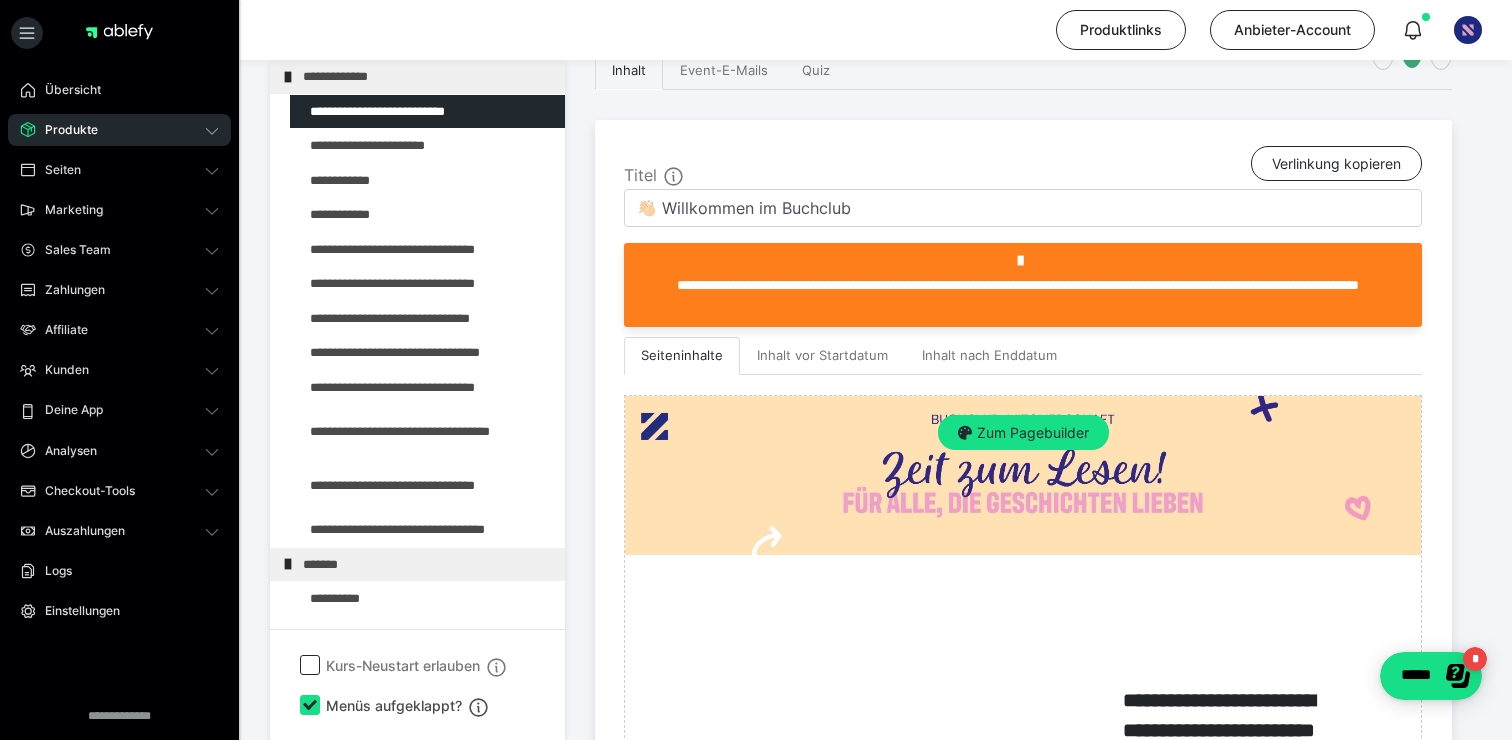 scroll, scrollTop: 631, scrollLeft: 0, axis: vertical 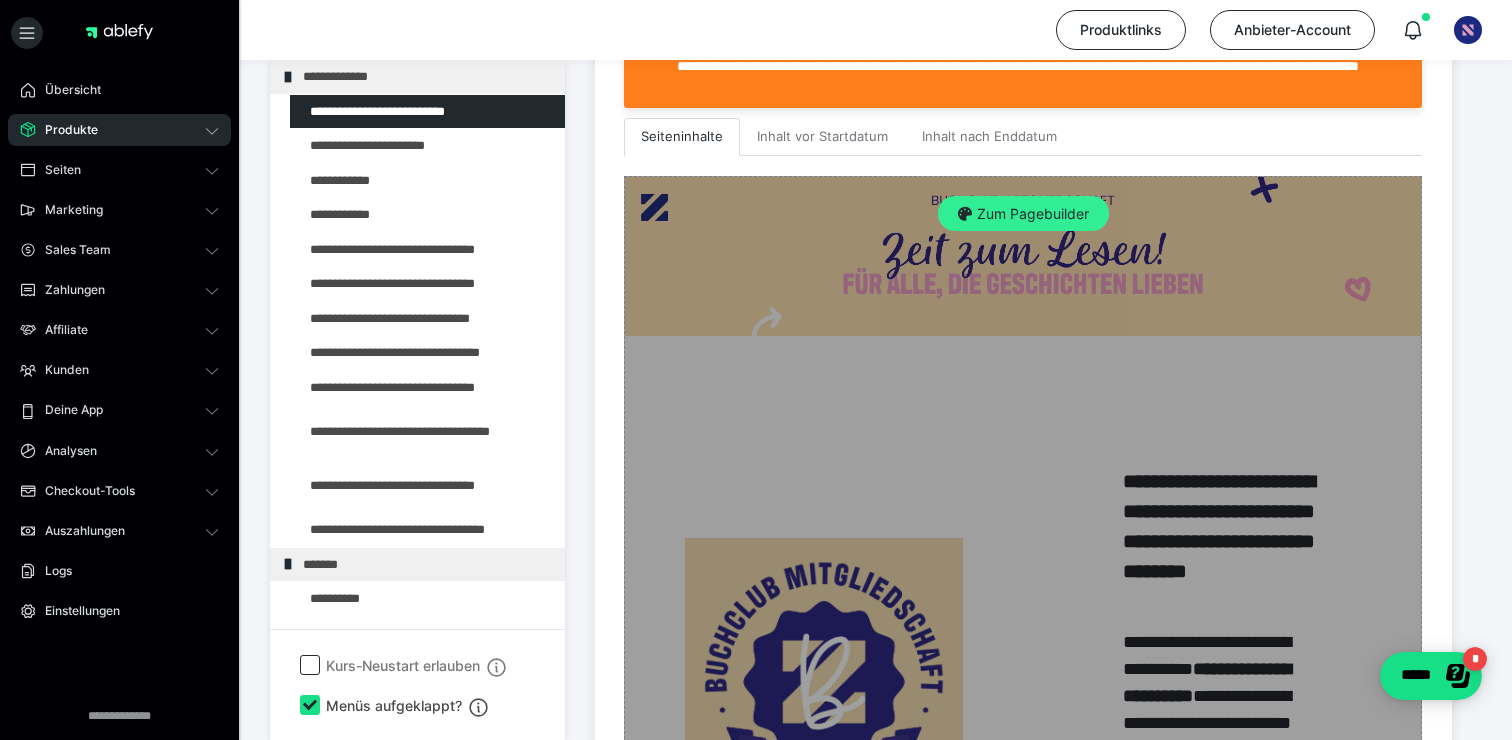 click on "Zum Pagebuilder" at bounding box center [1023, 214] 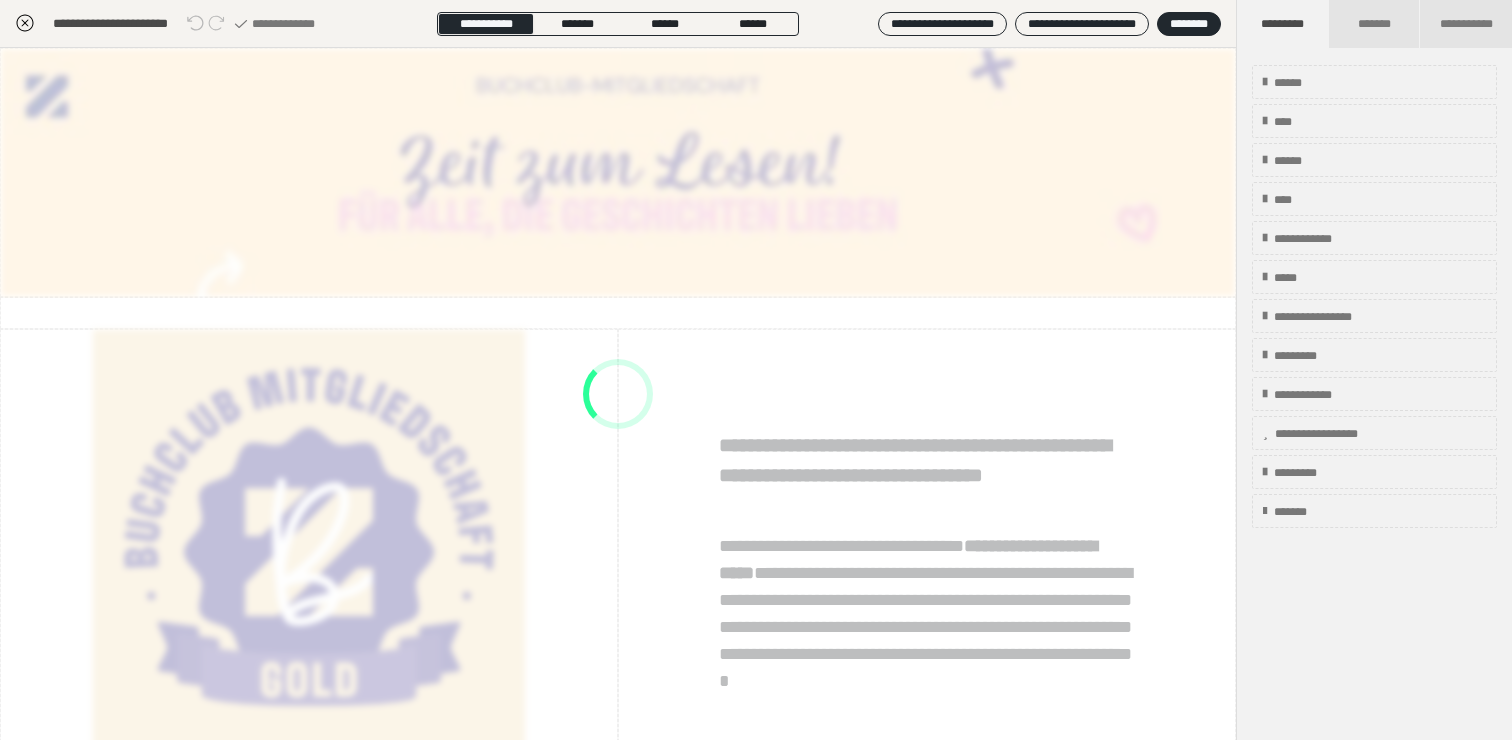 scroll, scrollTop: 374, scrollLeft: 0, axis: vertical 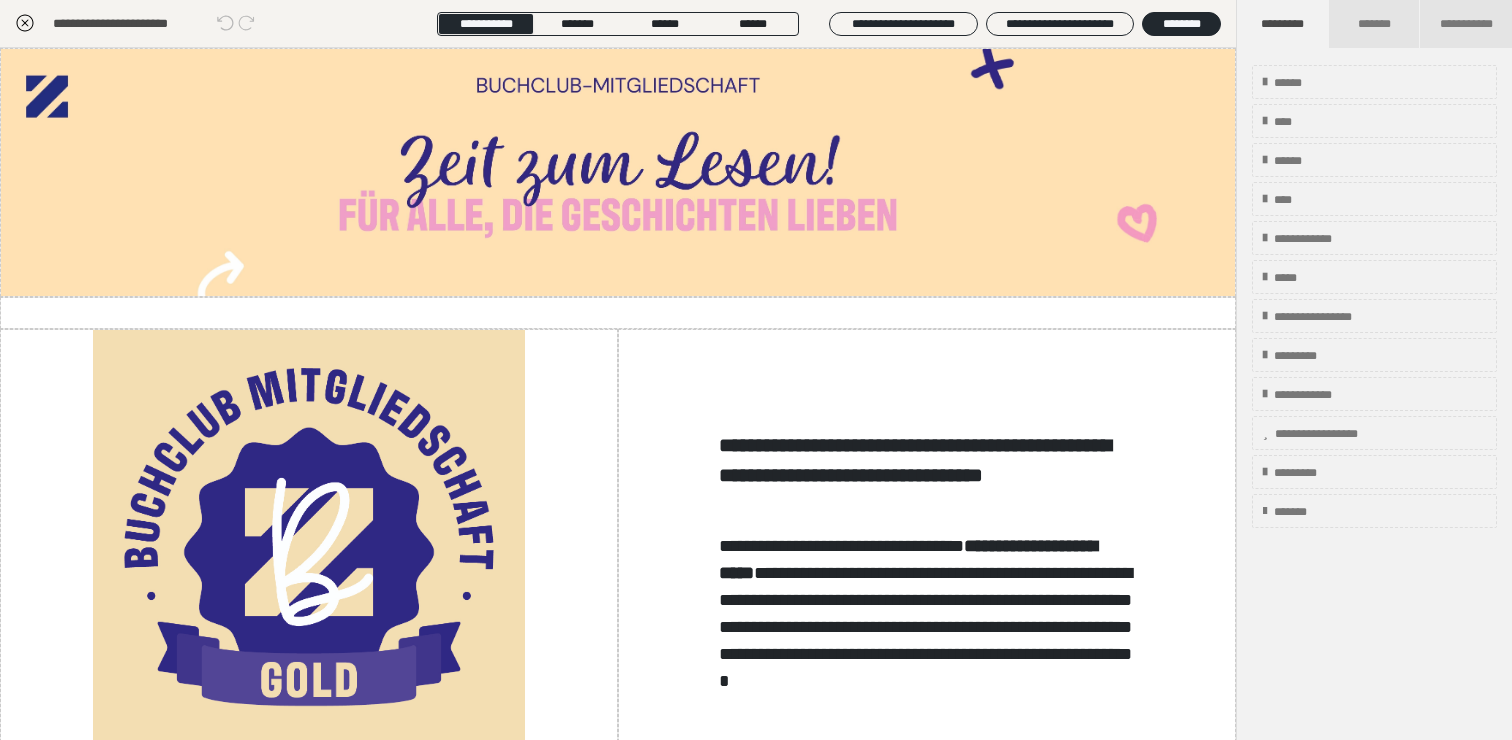 click 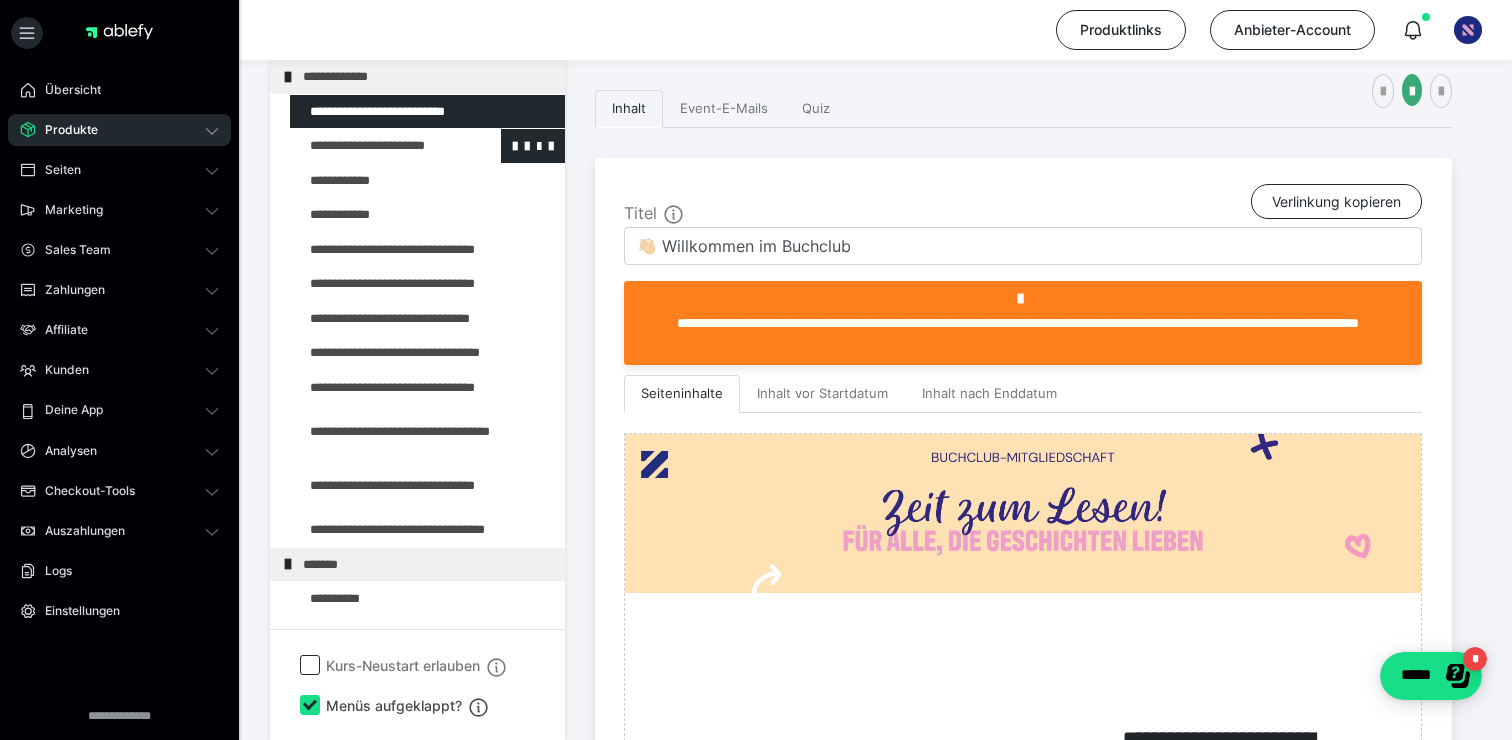 click at bounding box center [375, 146] 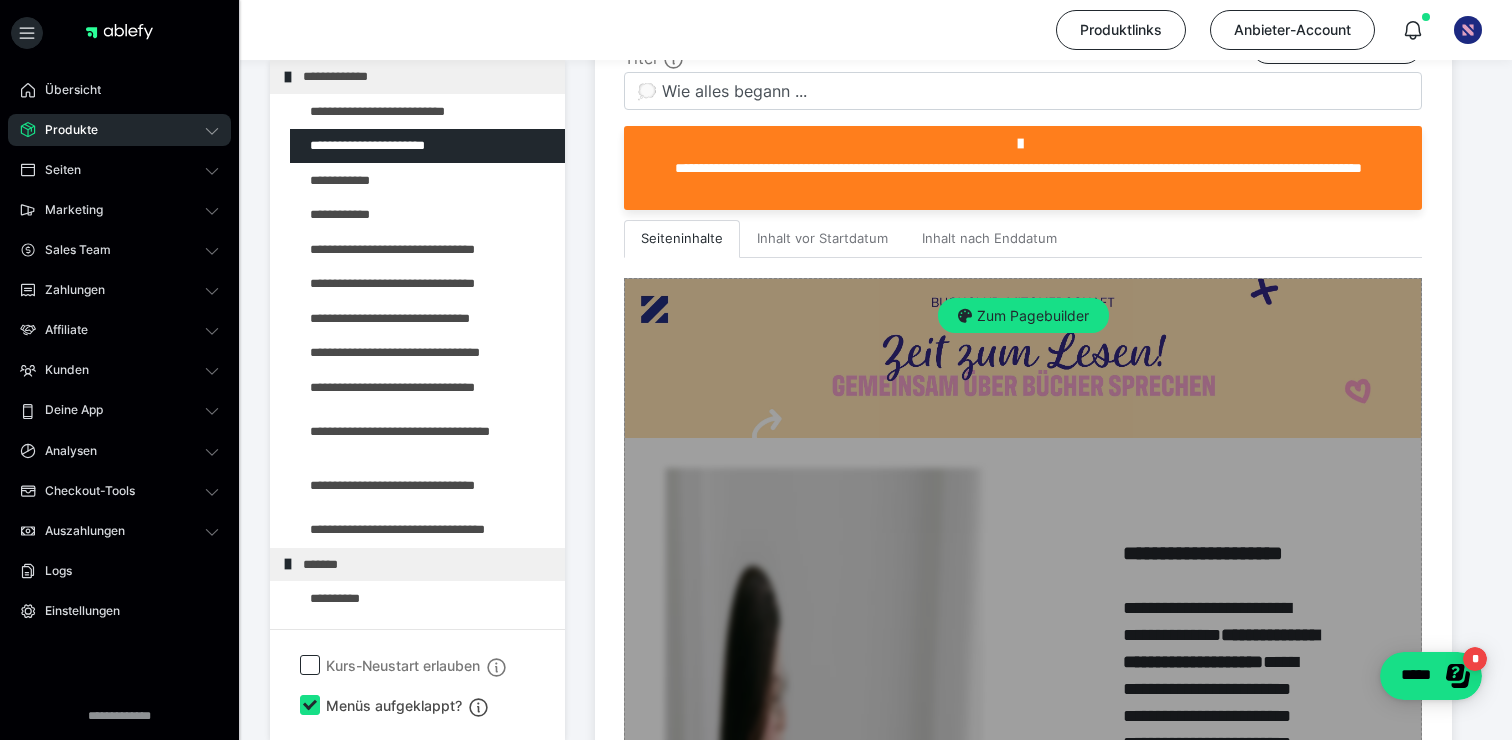 scroll, scrollTop: 539, scrollLeft: 0, axis: vertical 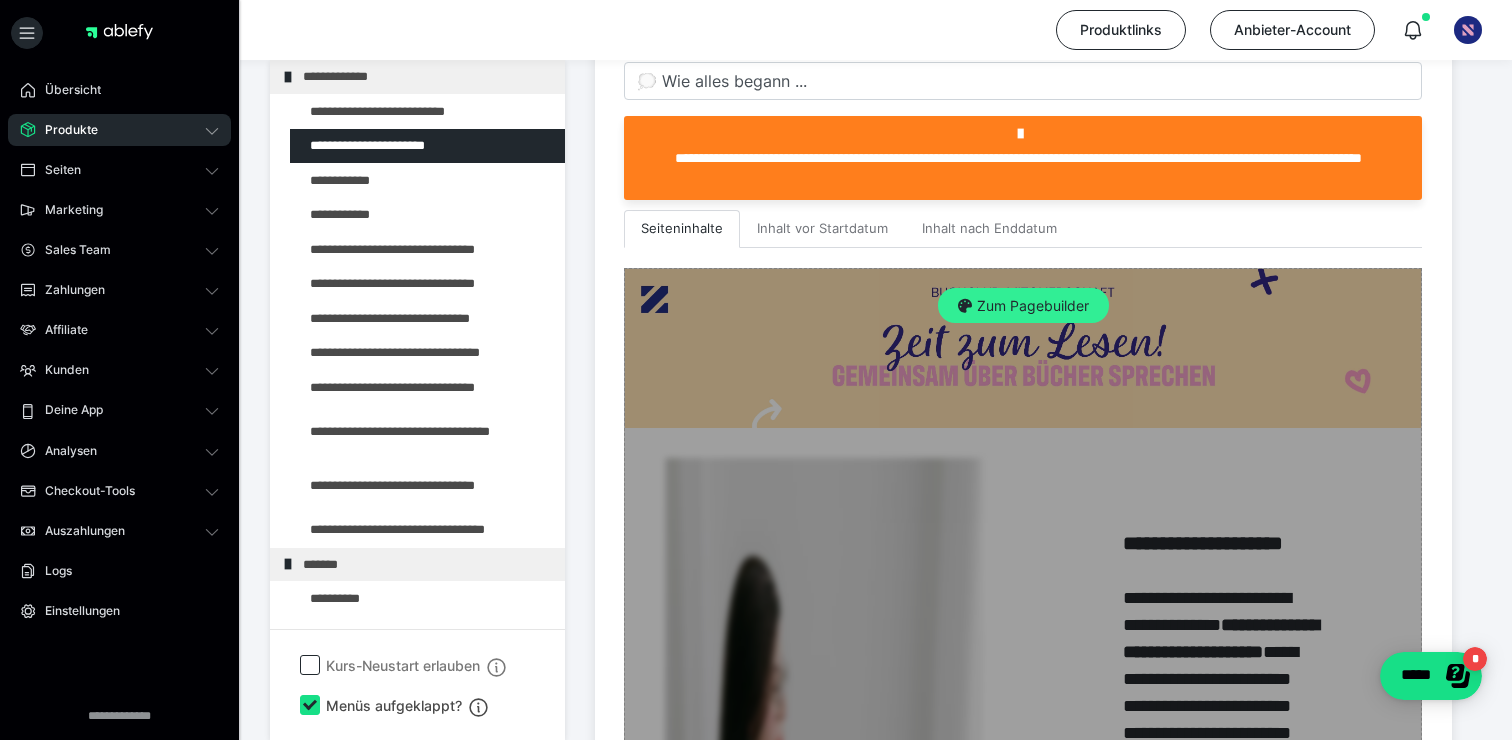 click on "Zum Pagebuilder" at bounding box center (1023, 306) 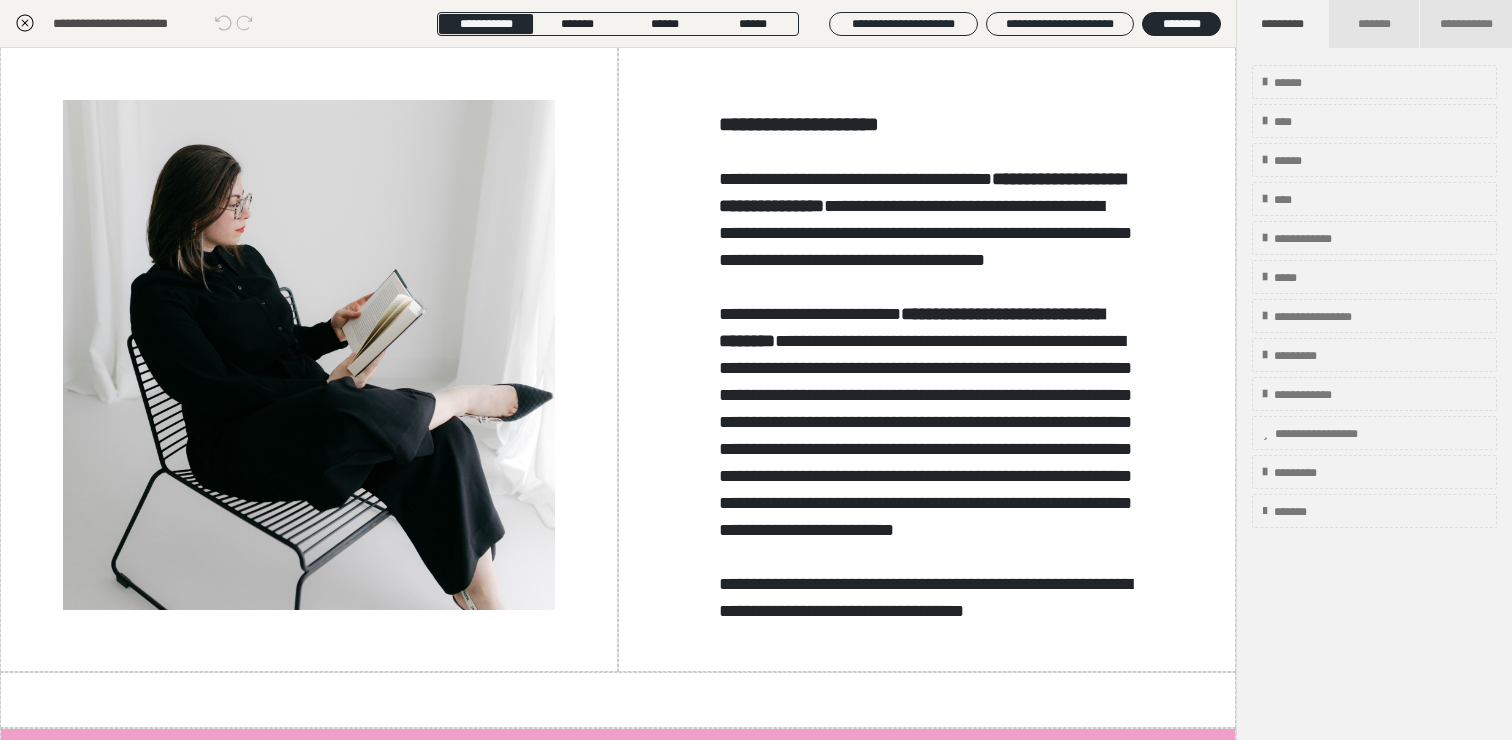 scroll, scrollTop: 0, scrollLeft: 0, axis: both 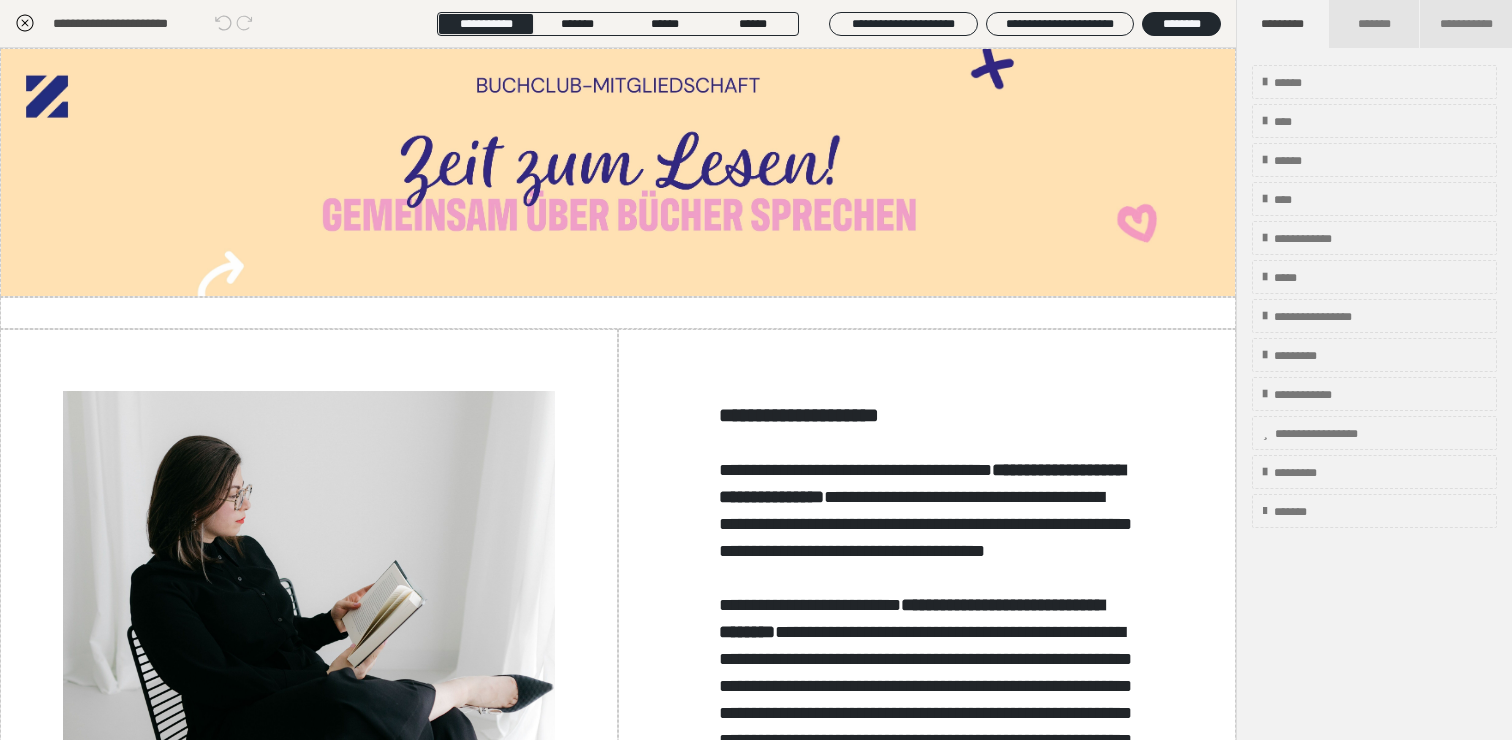 click 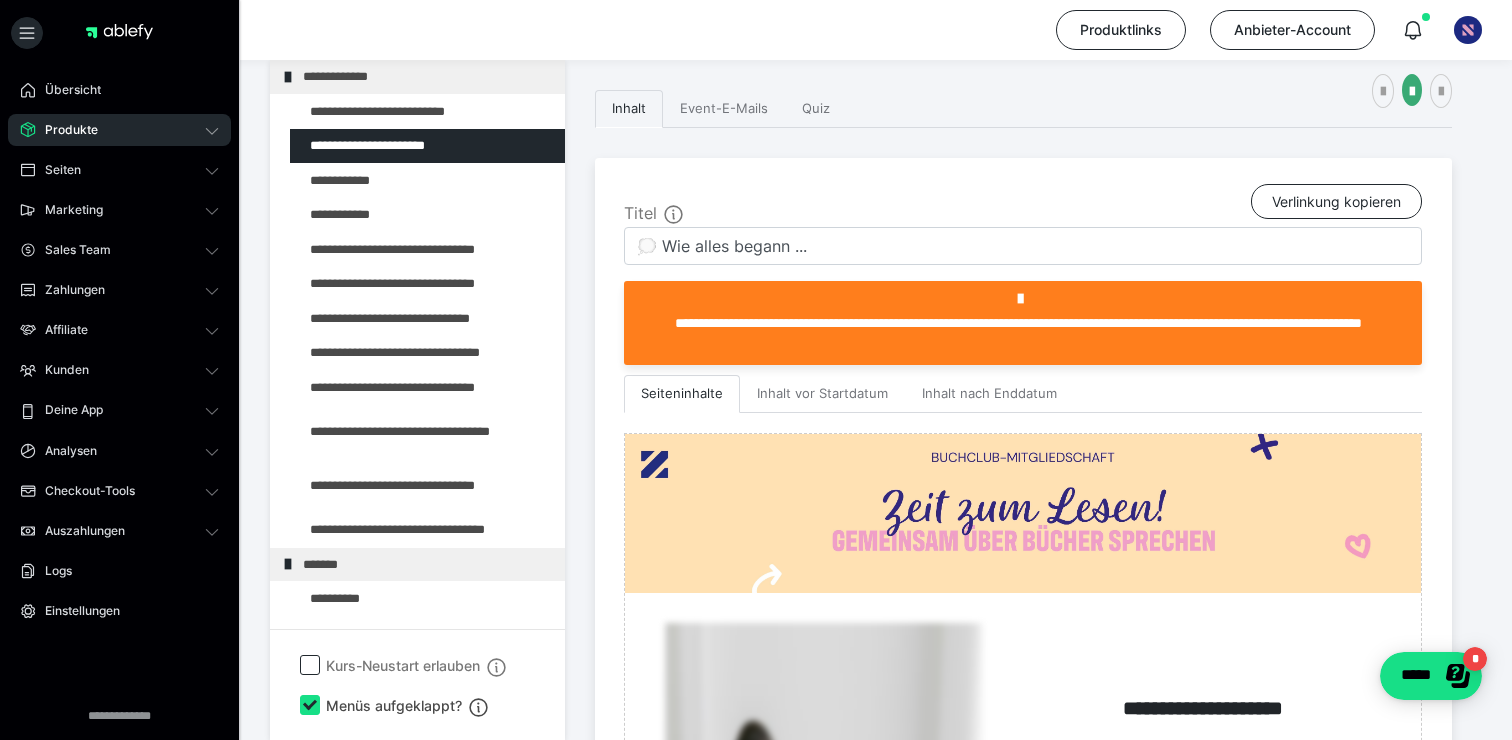 click at bounding box center [119, 32] 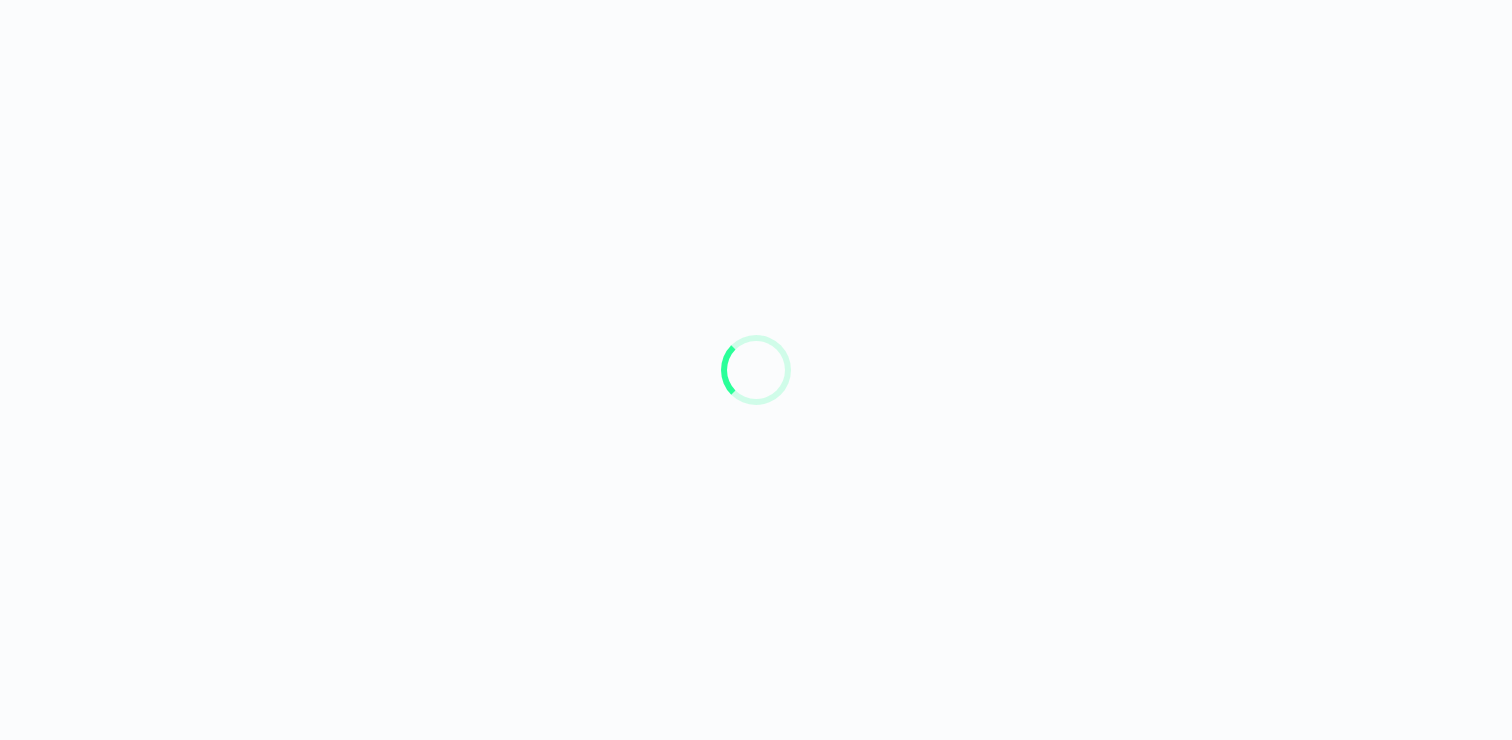 scroll, scrollTop: 0, scrollLeft: 0, axis: both 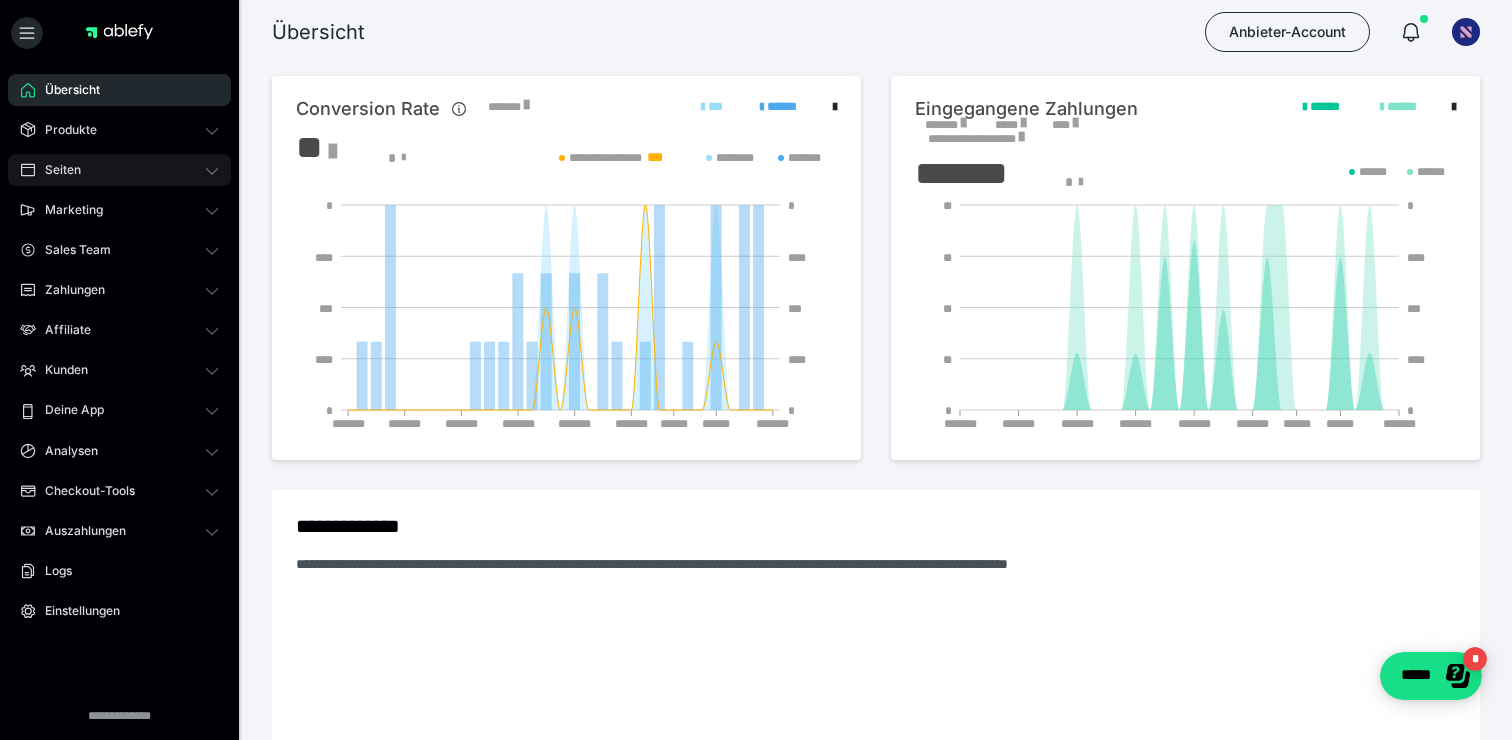 click on "Seiten" at bounding box center (119, 170) 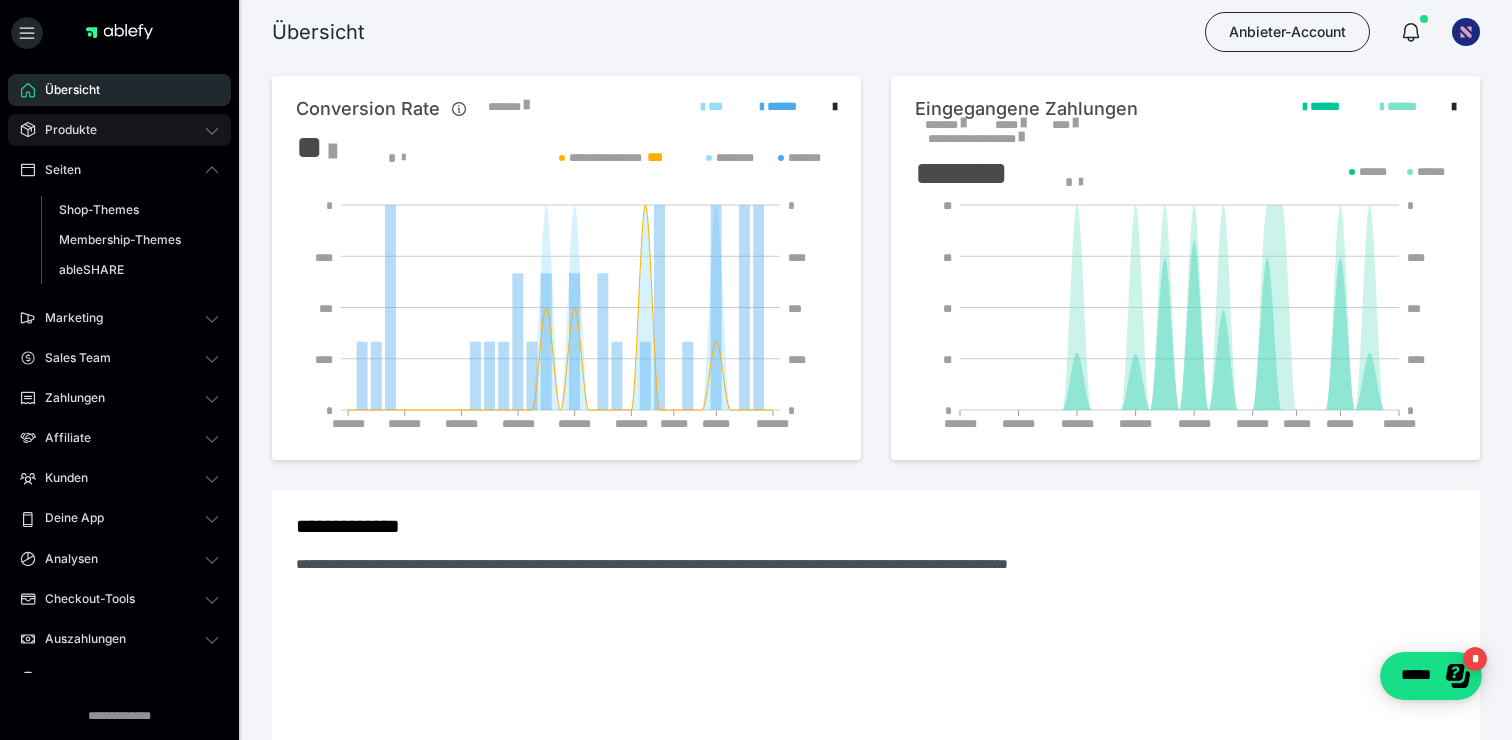 click on "Produkte" at bounding box center (64, 130) 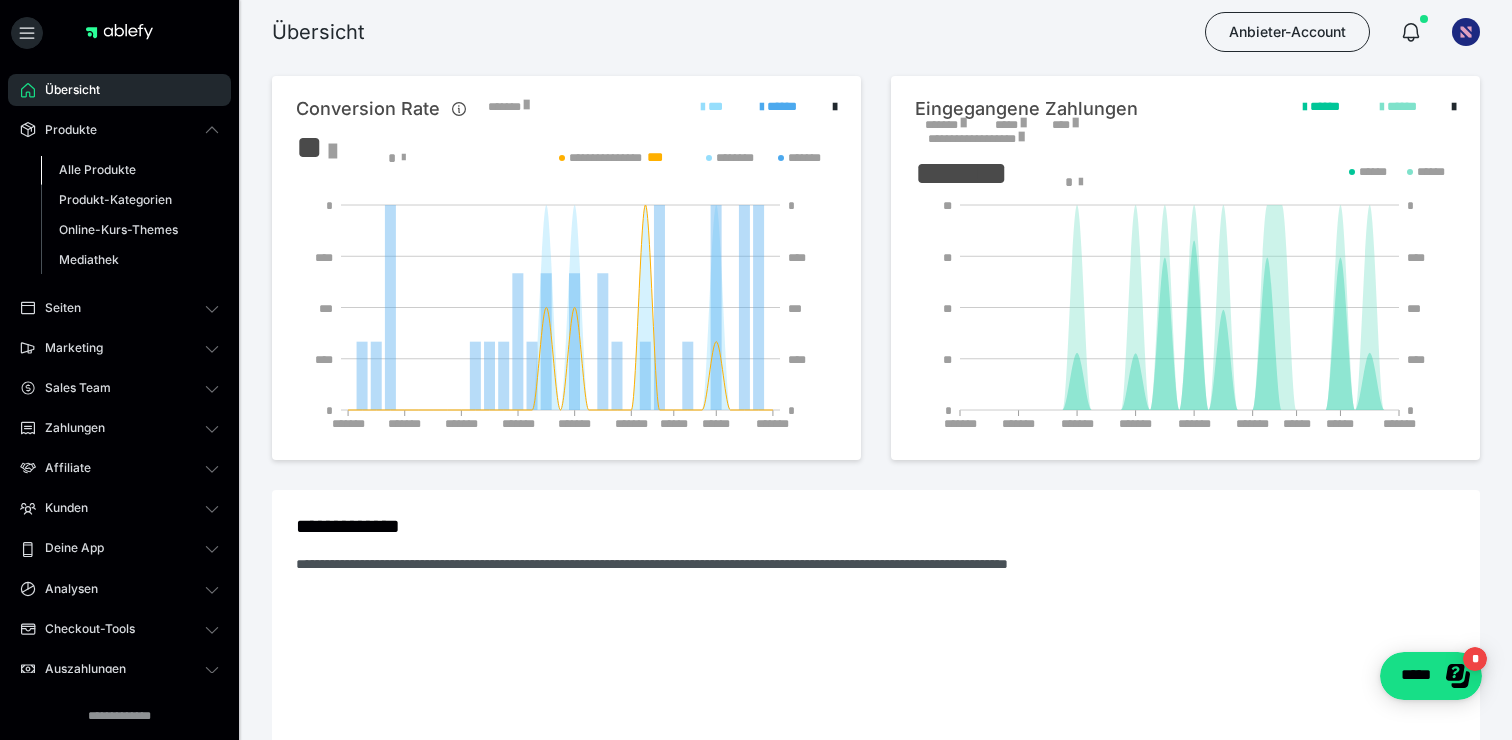 click on "Alle Produkte" at bounding box center [97, 169] 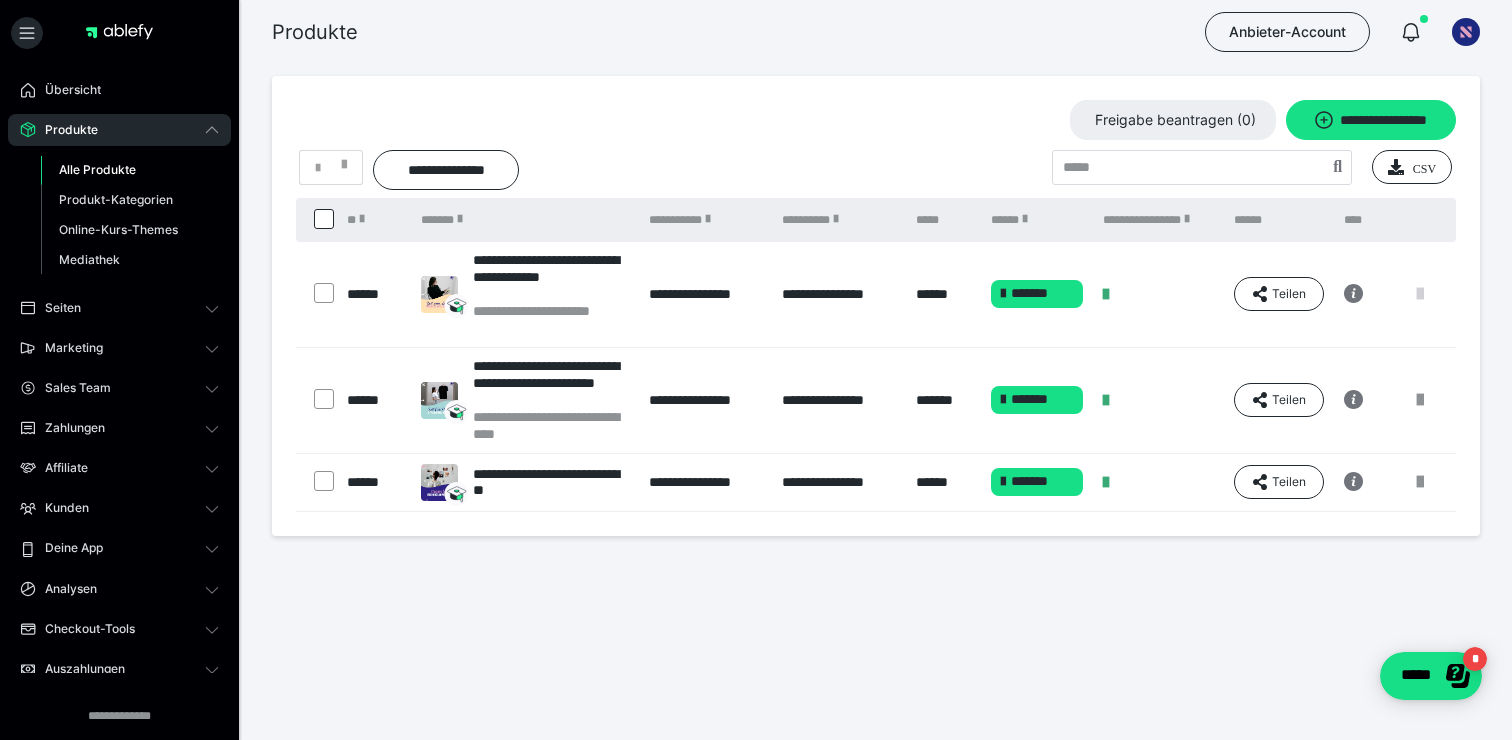 click at bounding box center [1420, 294] 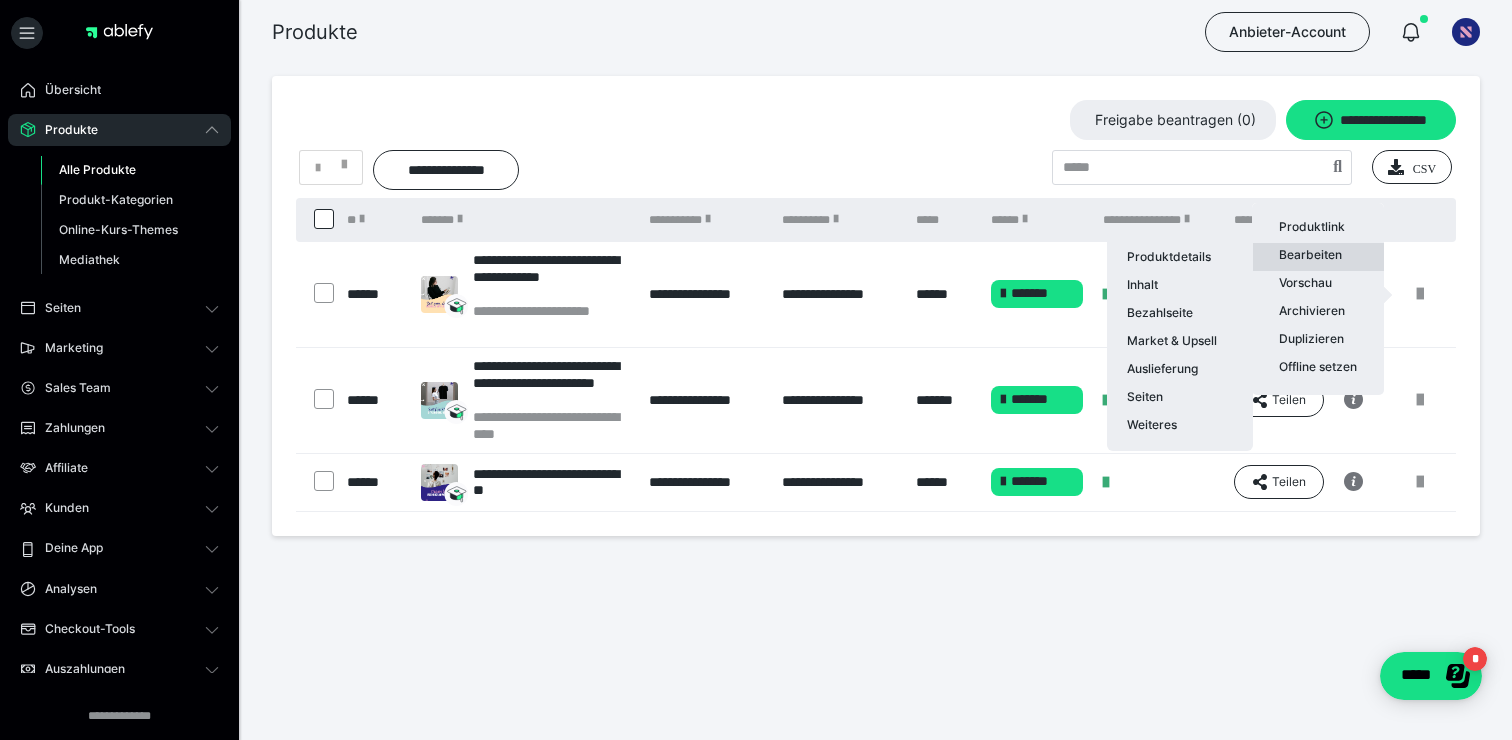 click on "Bearbeiten Produktdetails Inhalt Bezahlseite Market & Upsell Auslieferung Seiten Weiteres" at bounding box center (1318, 257) 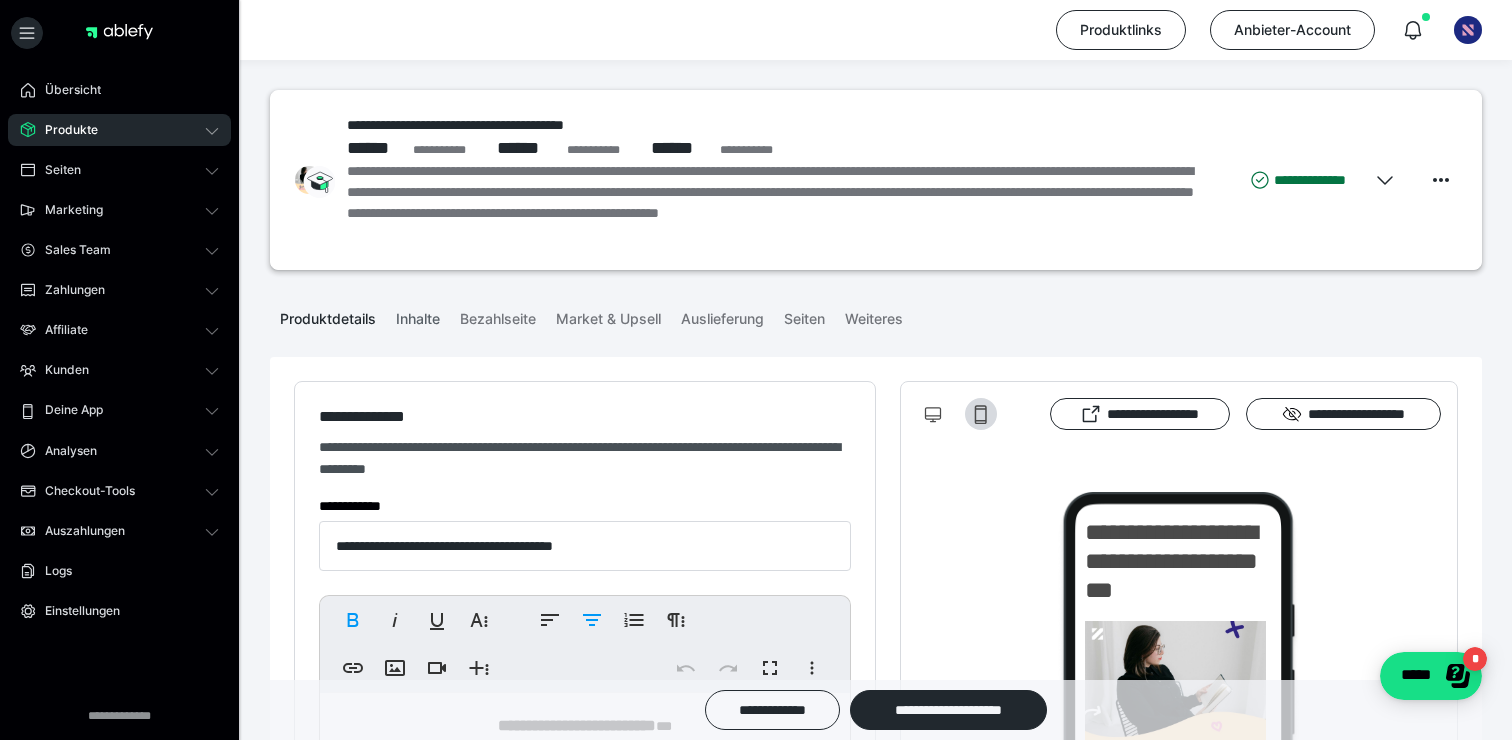 click on "Inhalte" at bounding box center [418, 315] 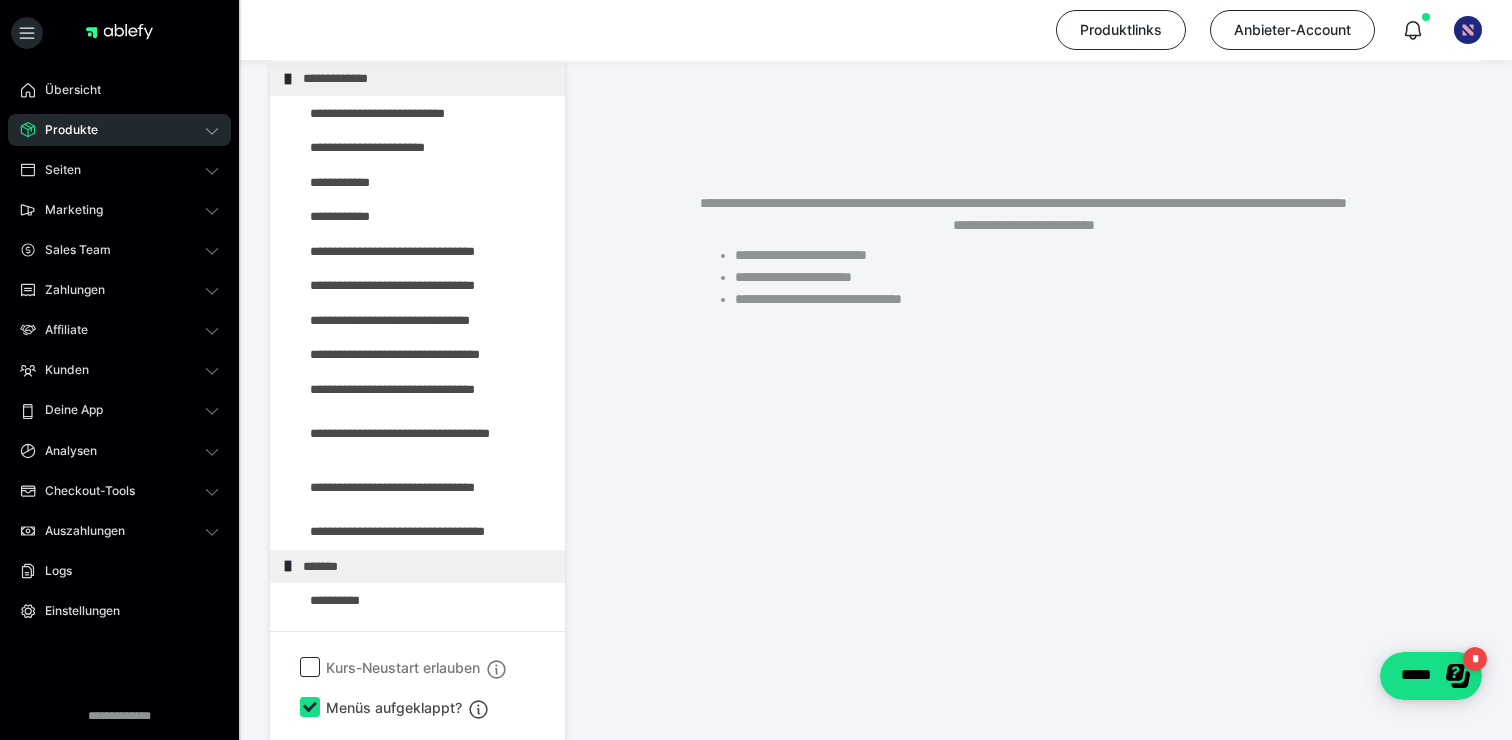 scroll, scrollTop: 313, scrollLeft: 0, axis: vertical 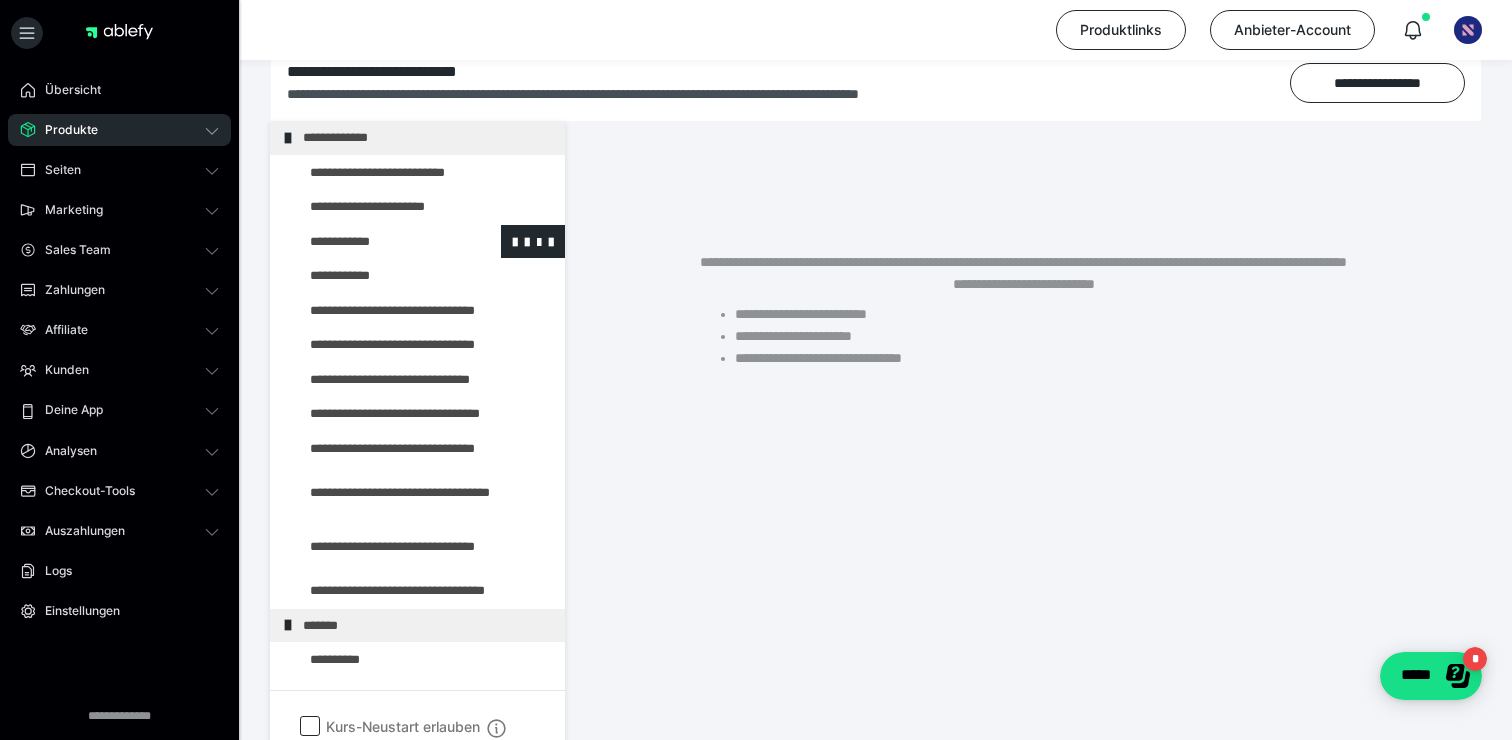 click at bounding box center [375, 242] 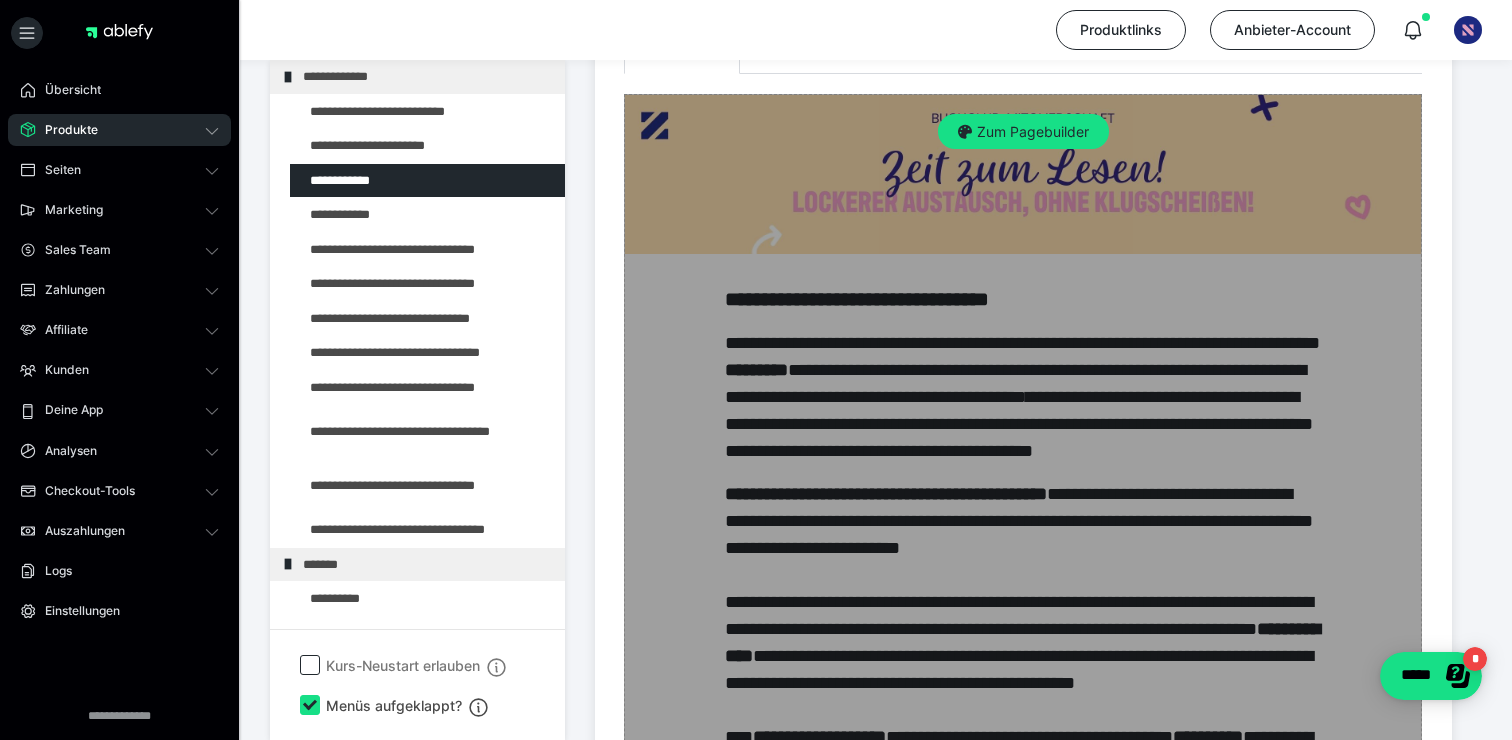 scroll, scrollTop: 686, scrollLeft: 0, axis: vertical 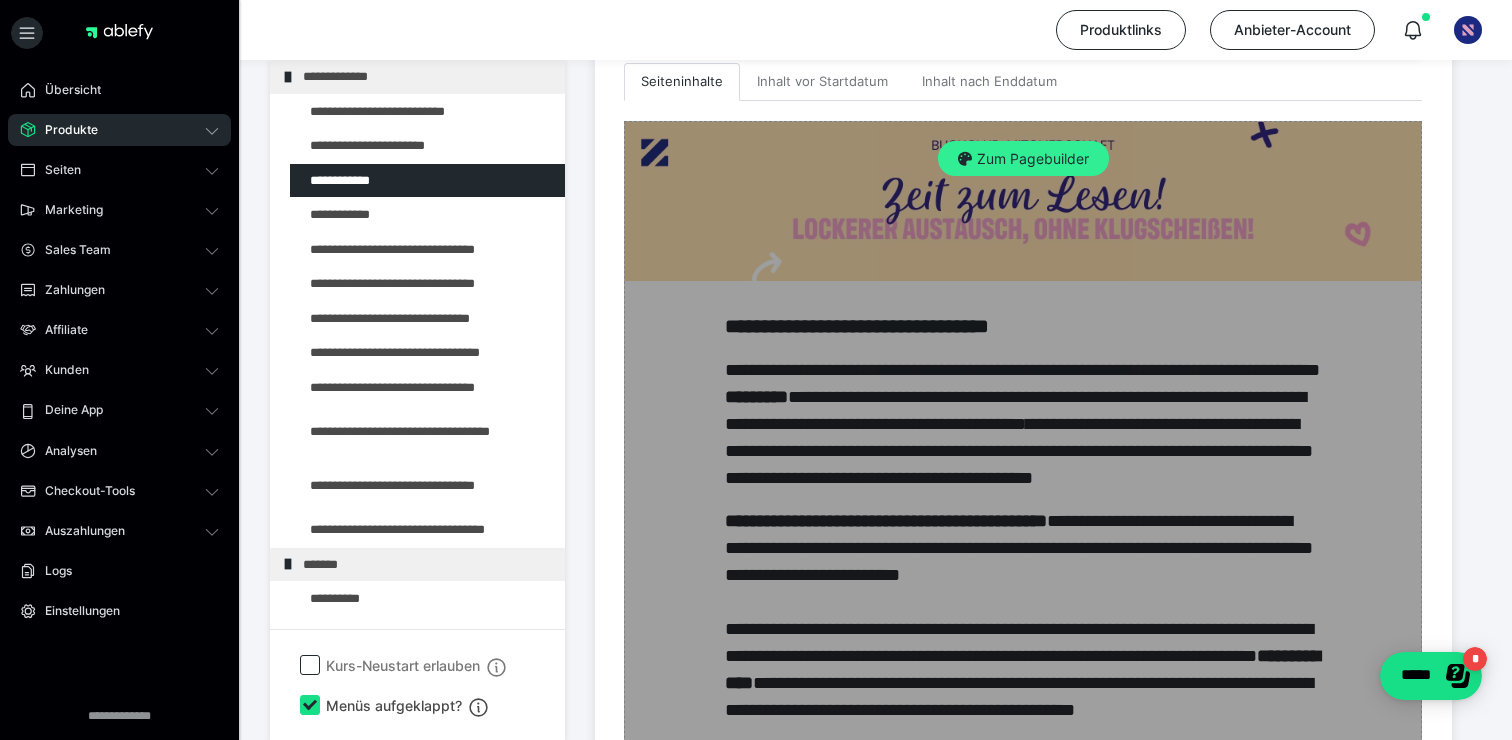 click on "Zum Pagebuilder" at bounding box center [1023, 159] 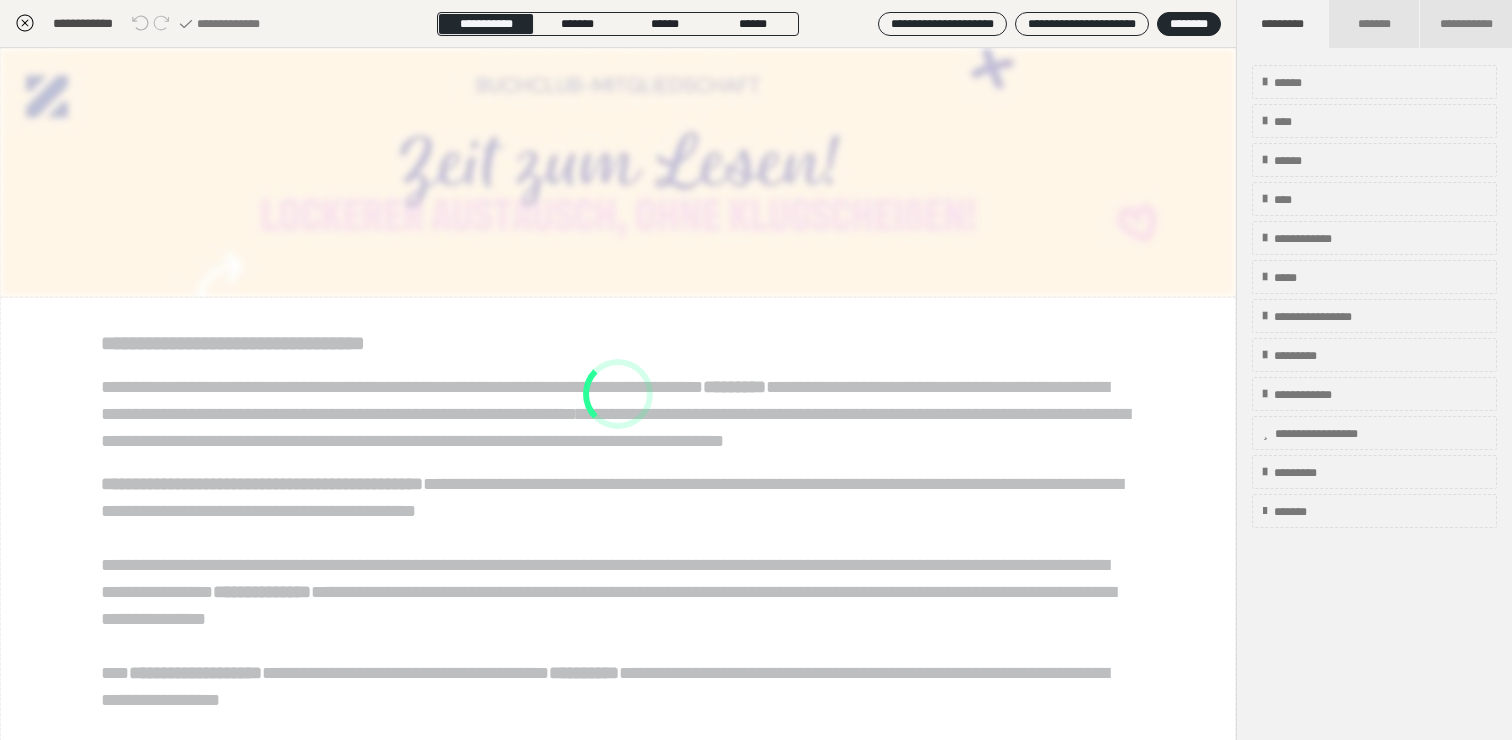 scroll, scrollTop: 374, scrollLeft: 0, axis: vertical 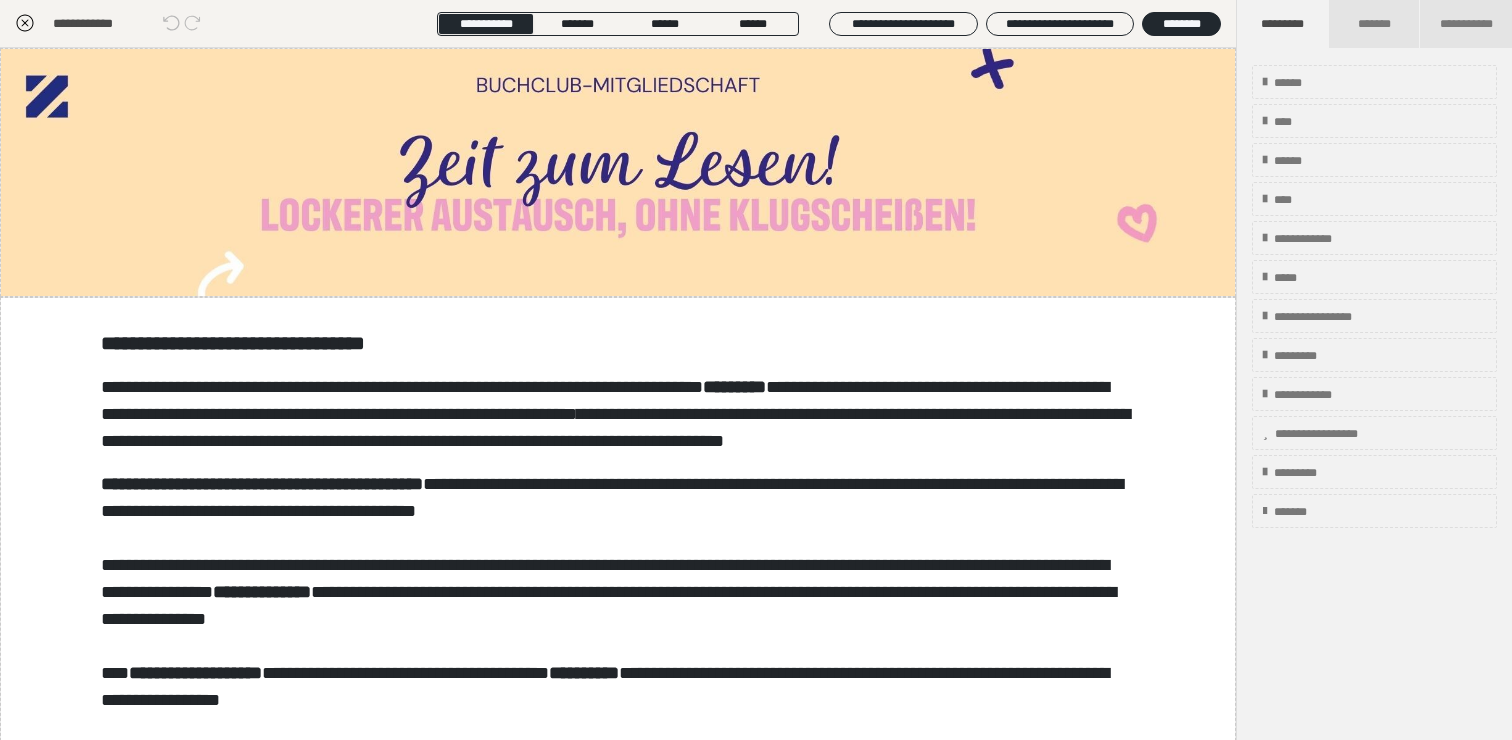 click 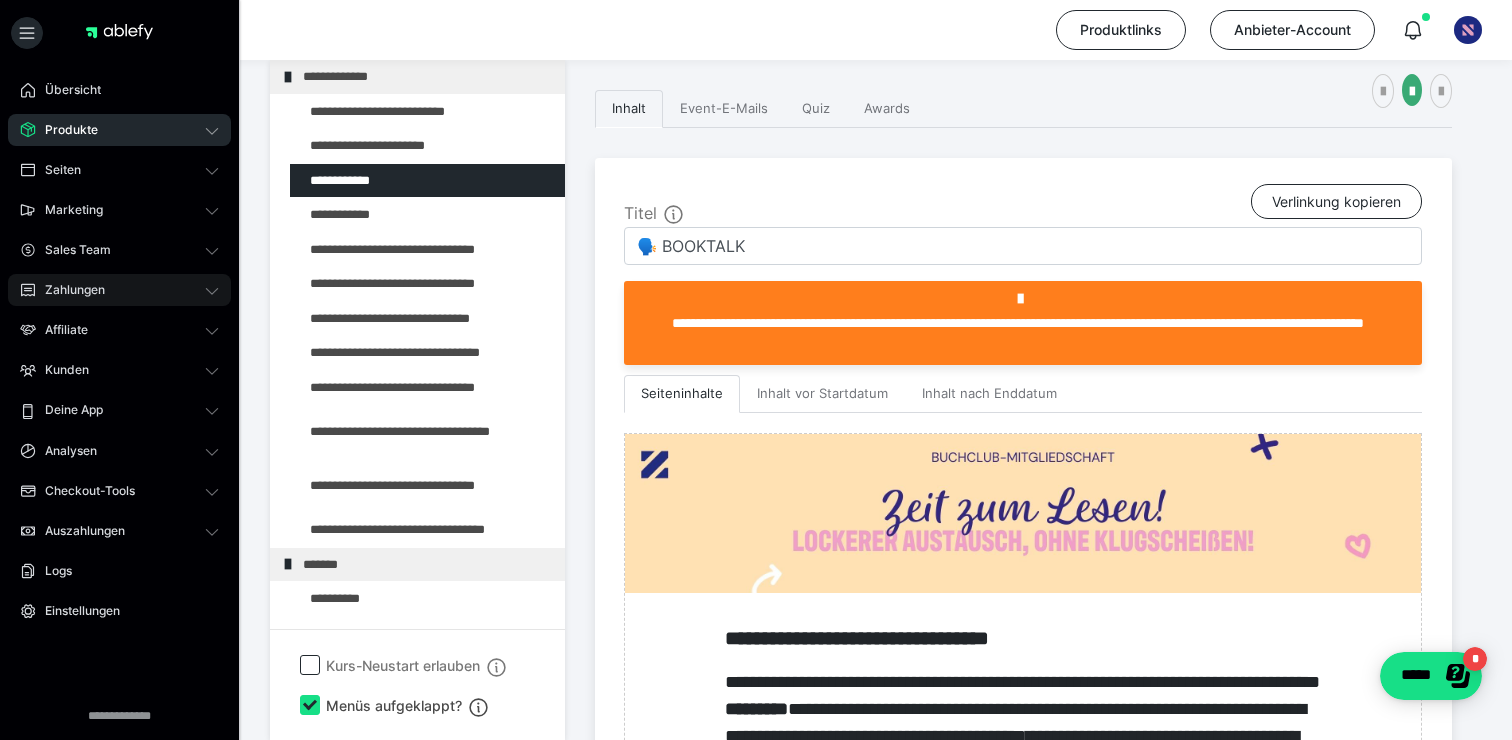click on "Zahlungen" at bounding box center [68, 290] 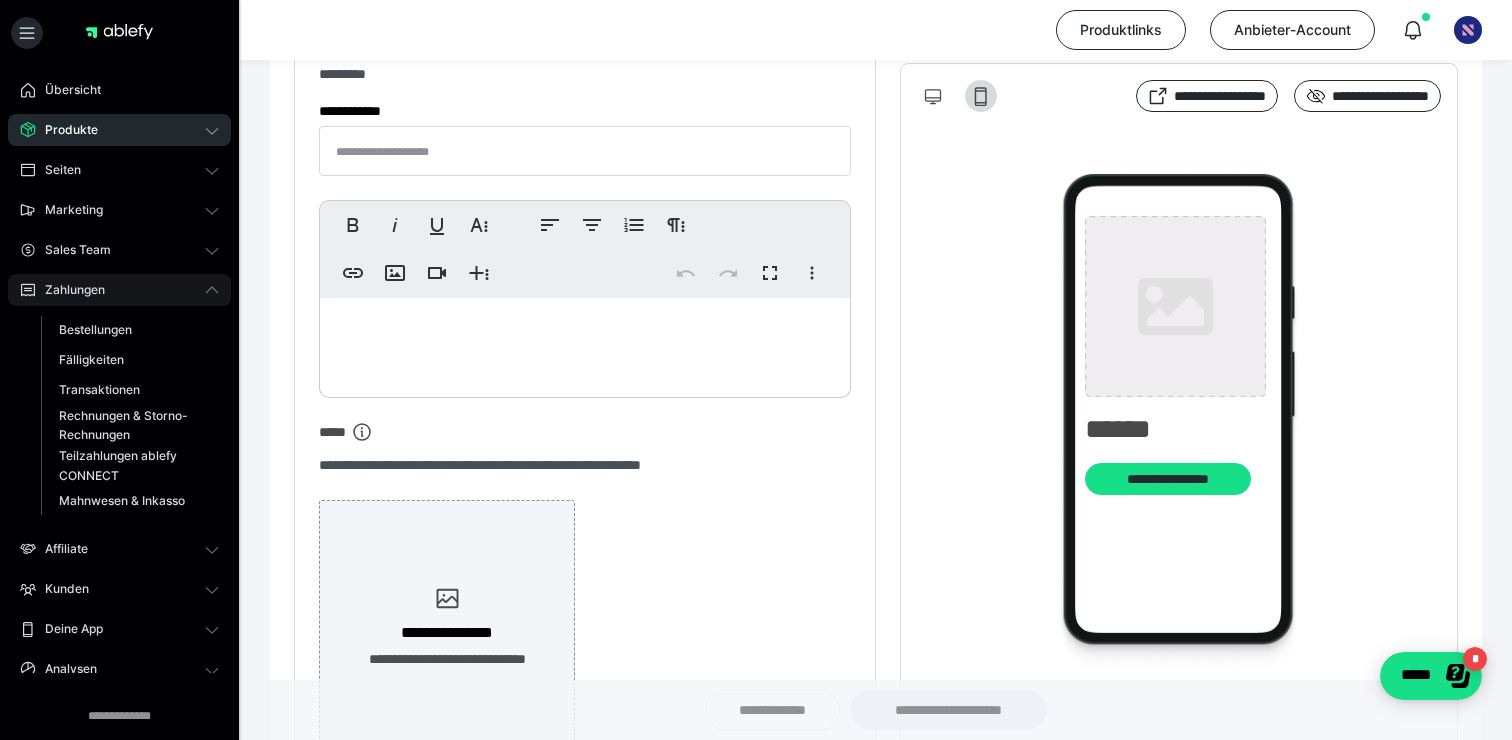 type on "**********" 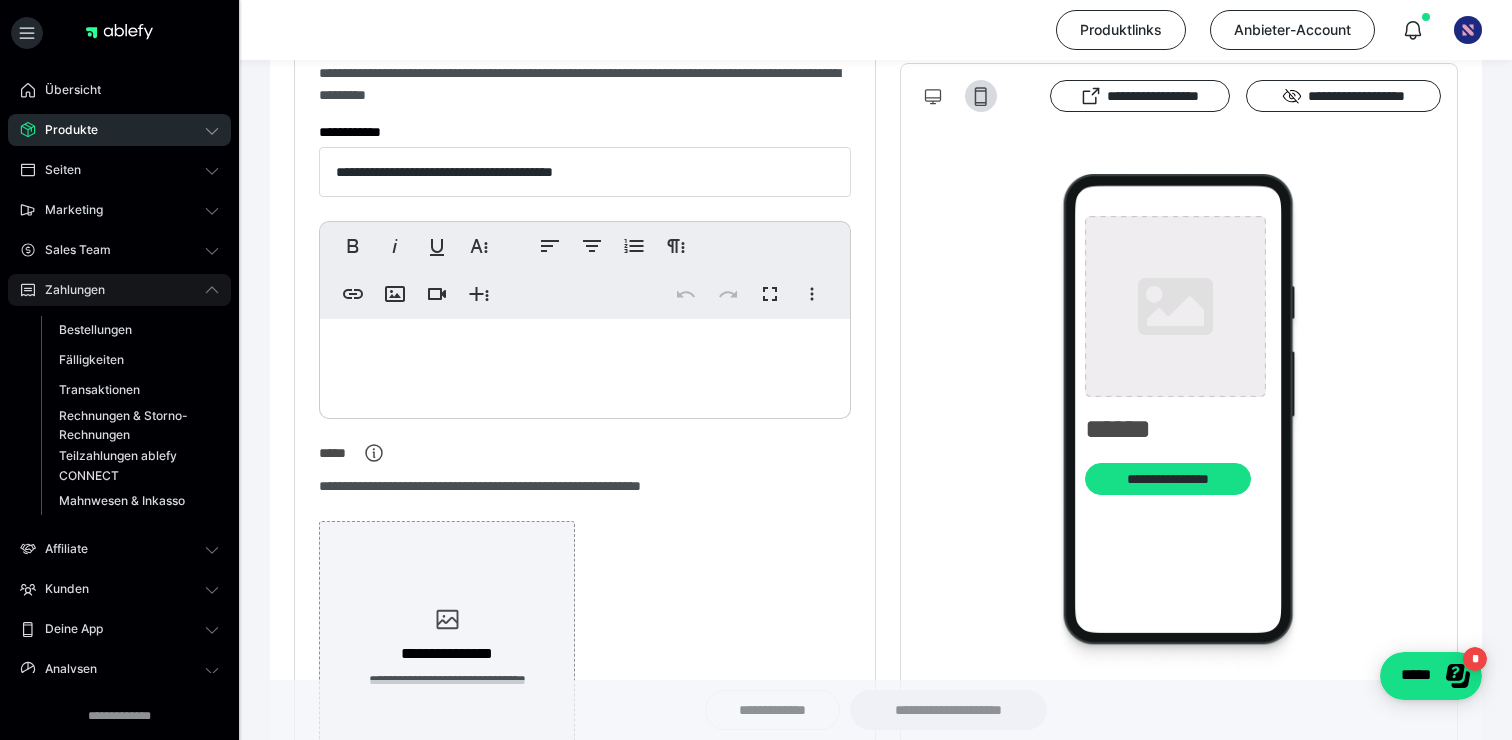 type on "**********" 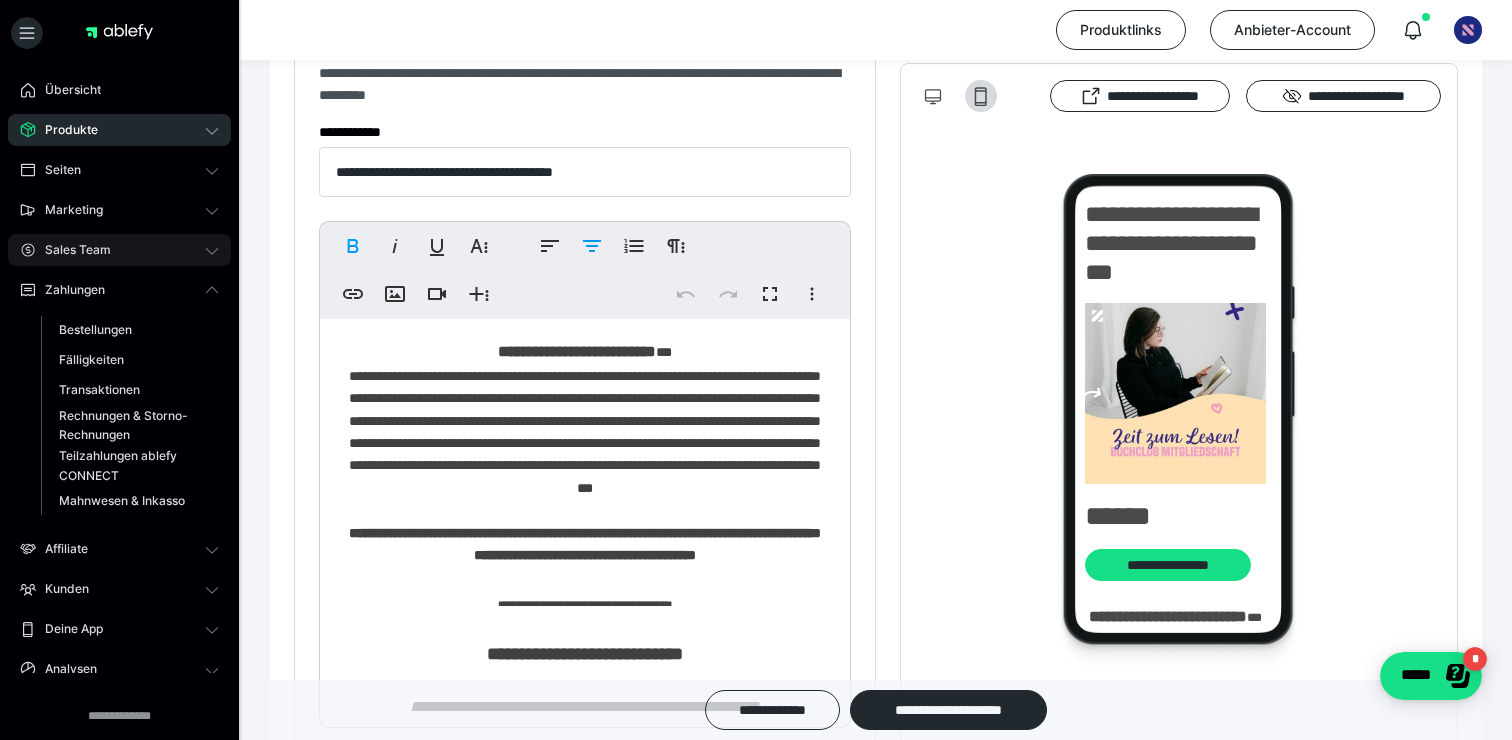 click on "Sales Team" at bounding box center [71, 250] 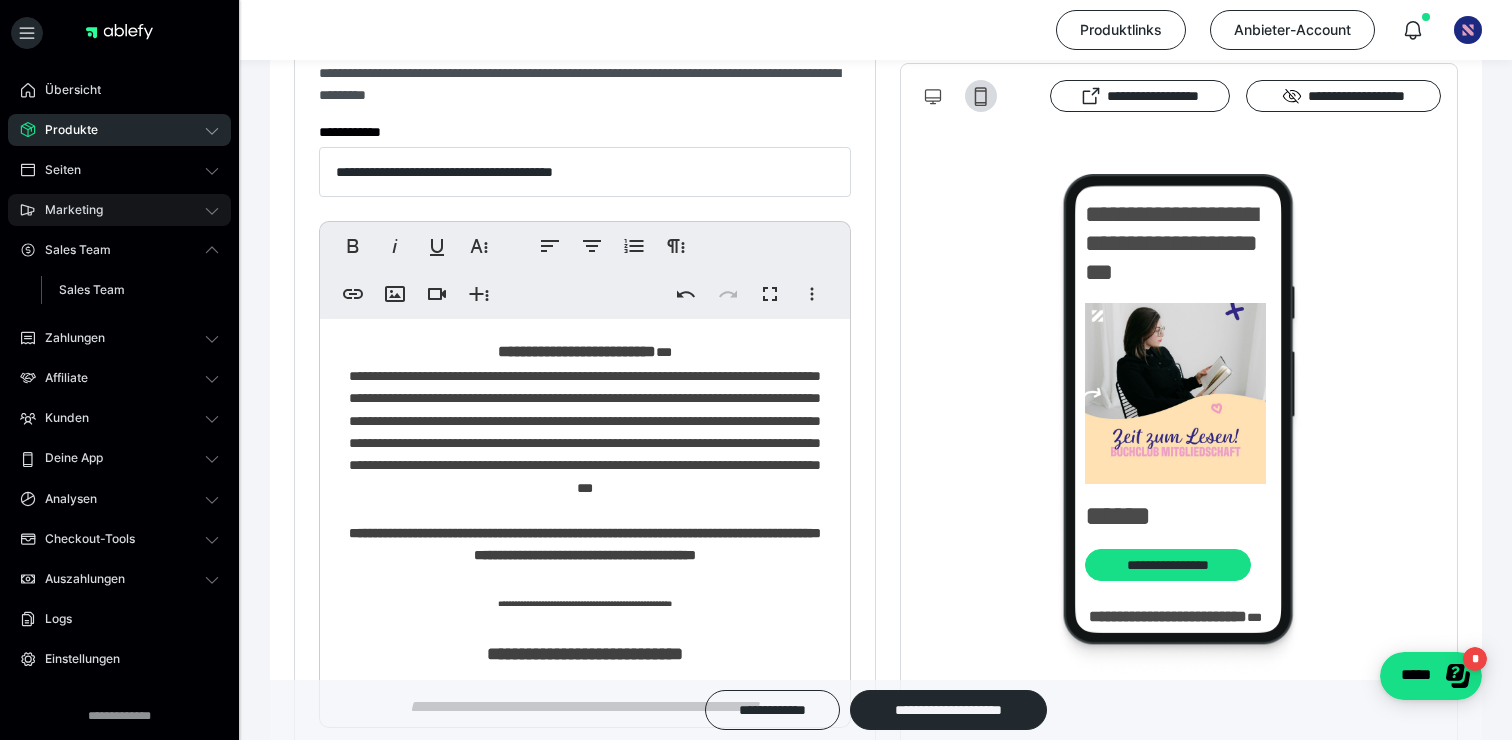 click on "Marketing" at bounding box center (67, 210) 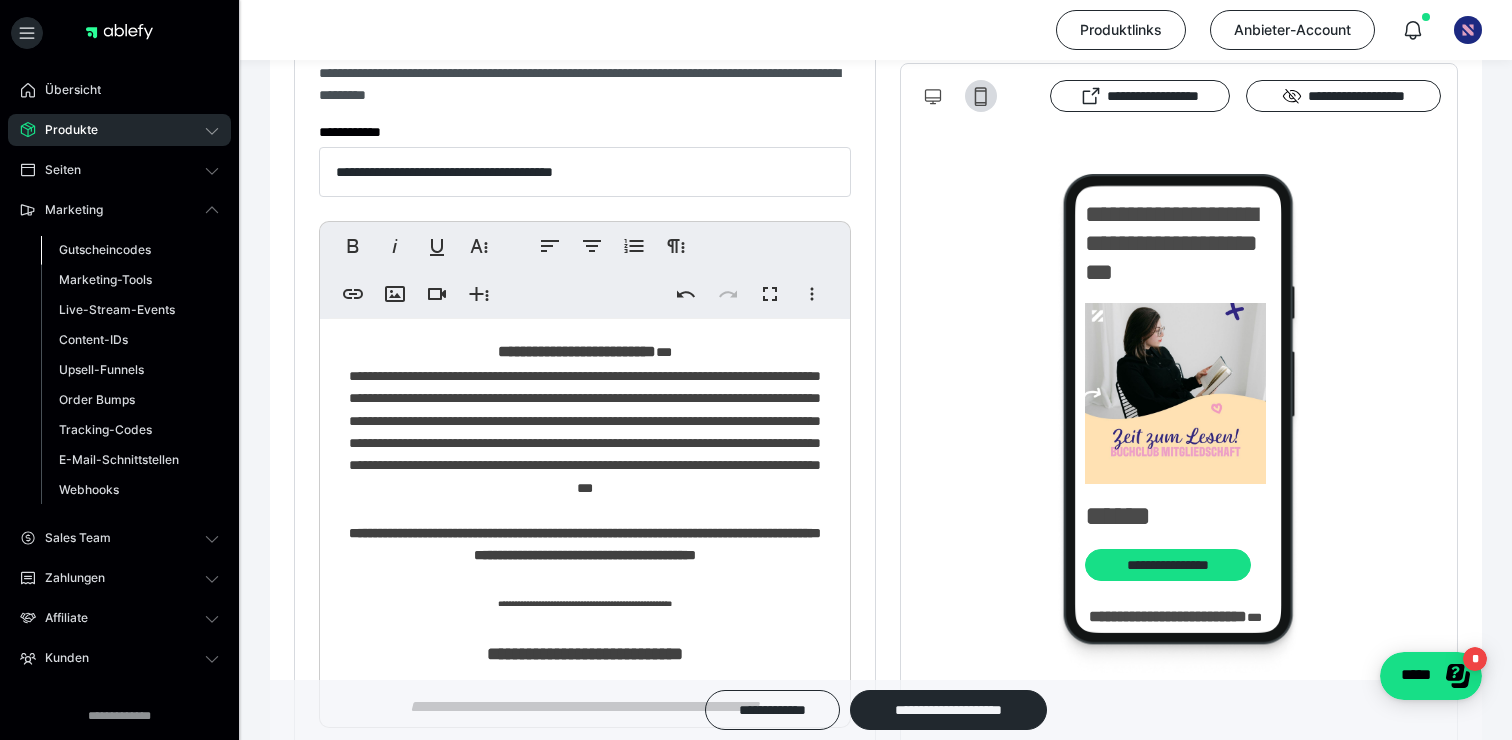 click on "Gutscheincodes" at bounding box center (105, 249) 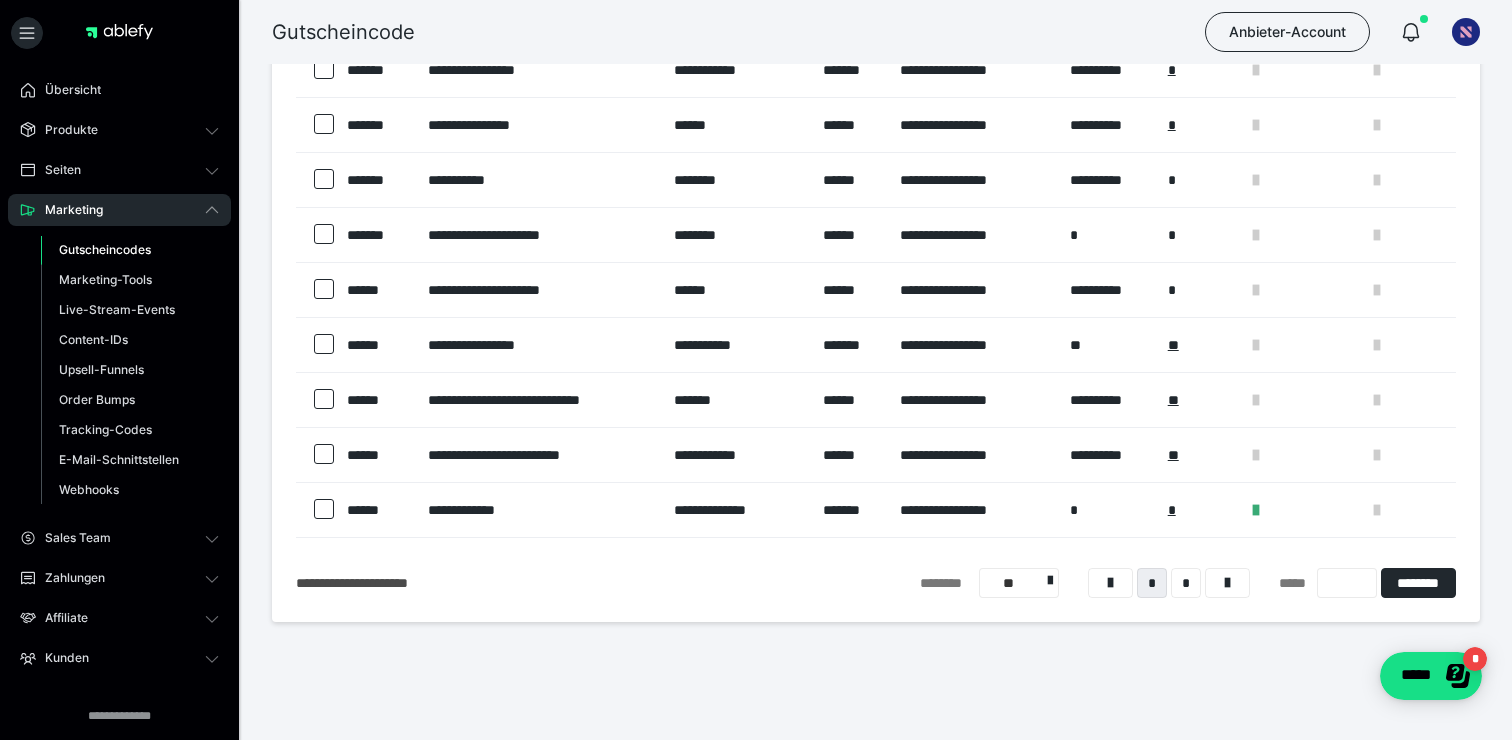 scroll, scrollTop: 253, scrollLeft: 0, axis: vertical 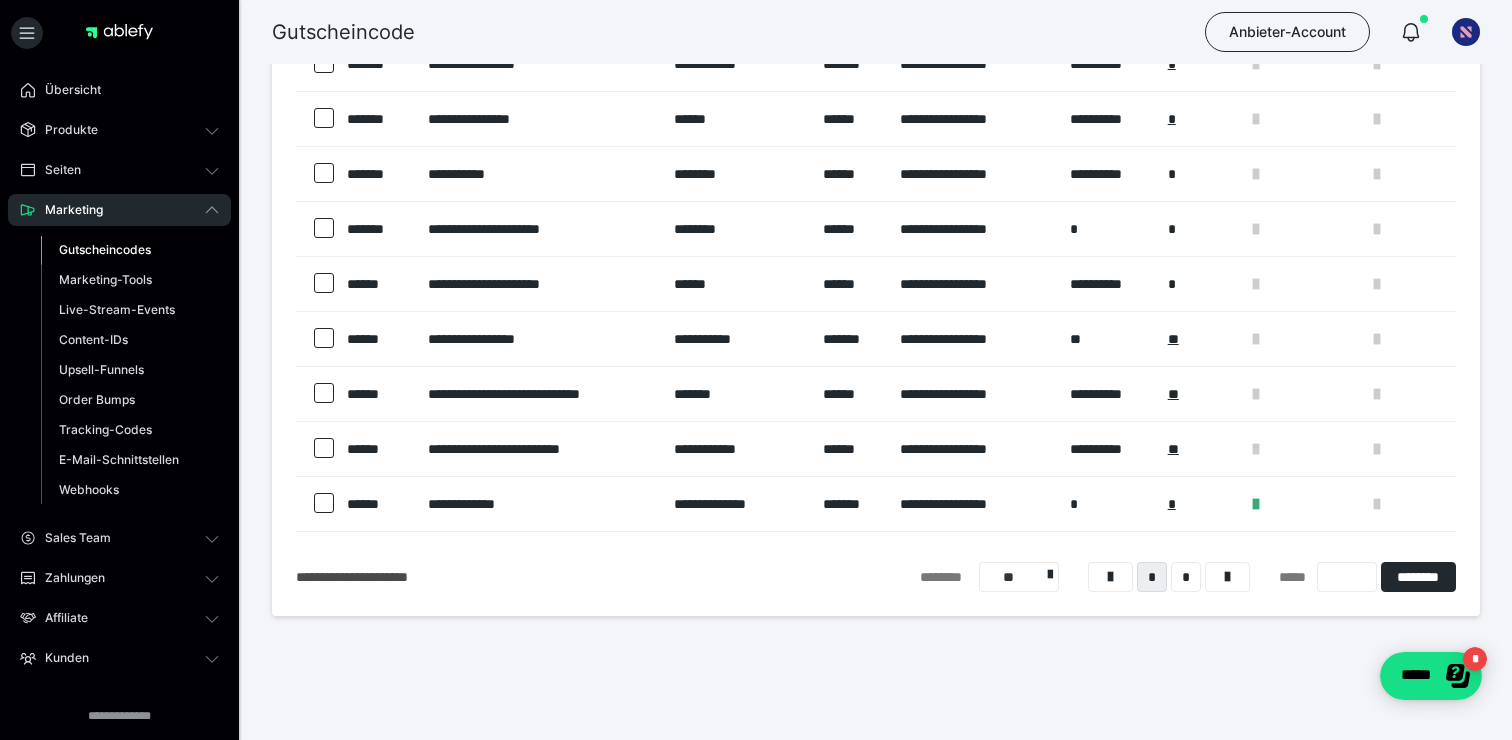 click on "**********" at bounding box center (738, 504) 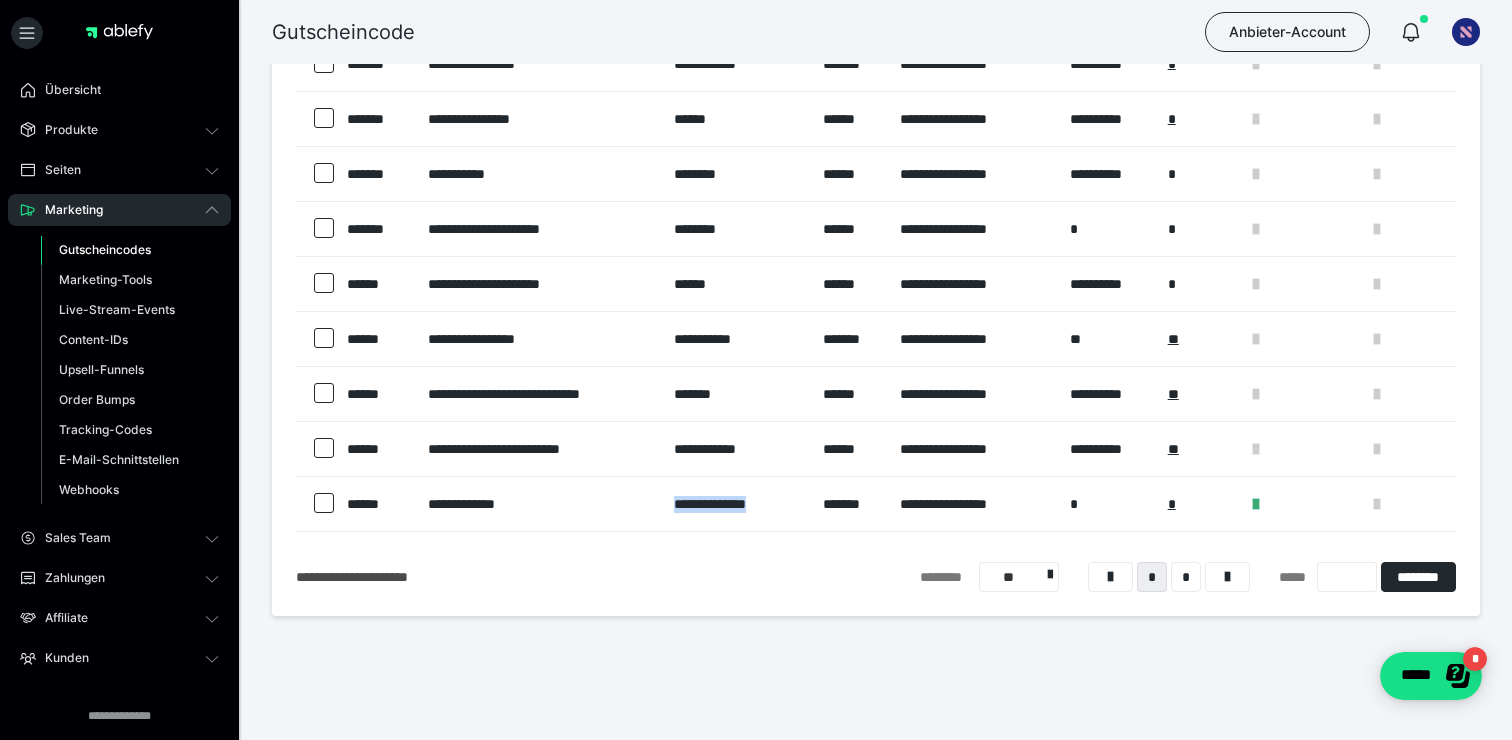 click on "**********" at bounding box center [738, 504] 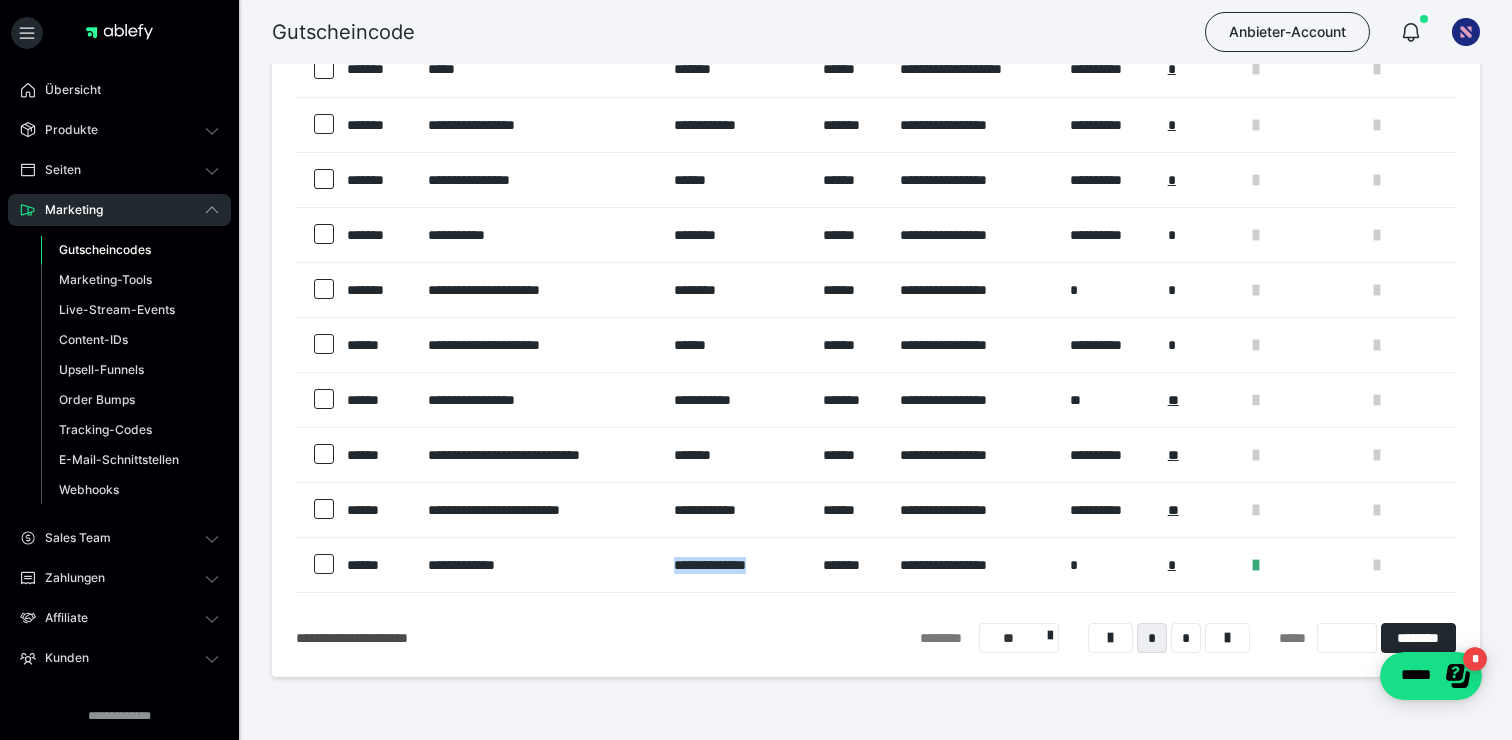 scroll, scrollTop: 189, scrollLeft: 0, axis: vertical 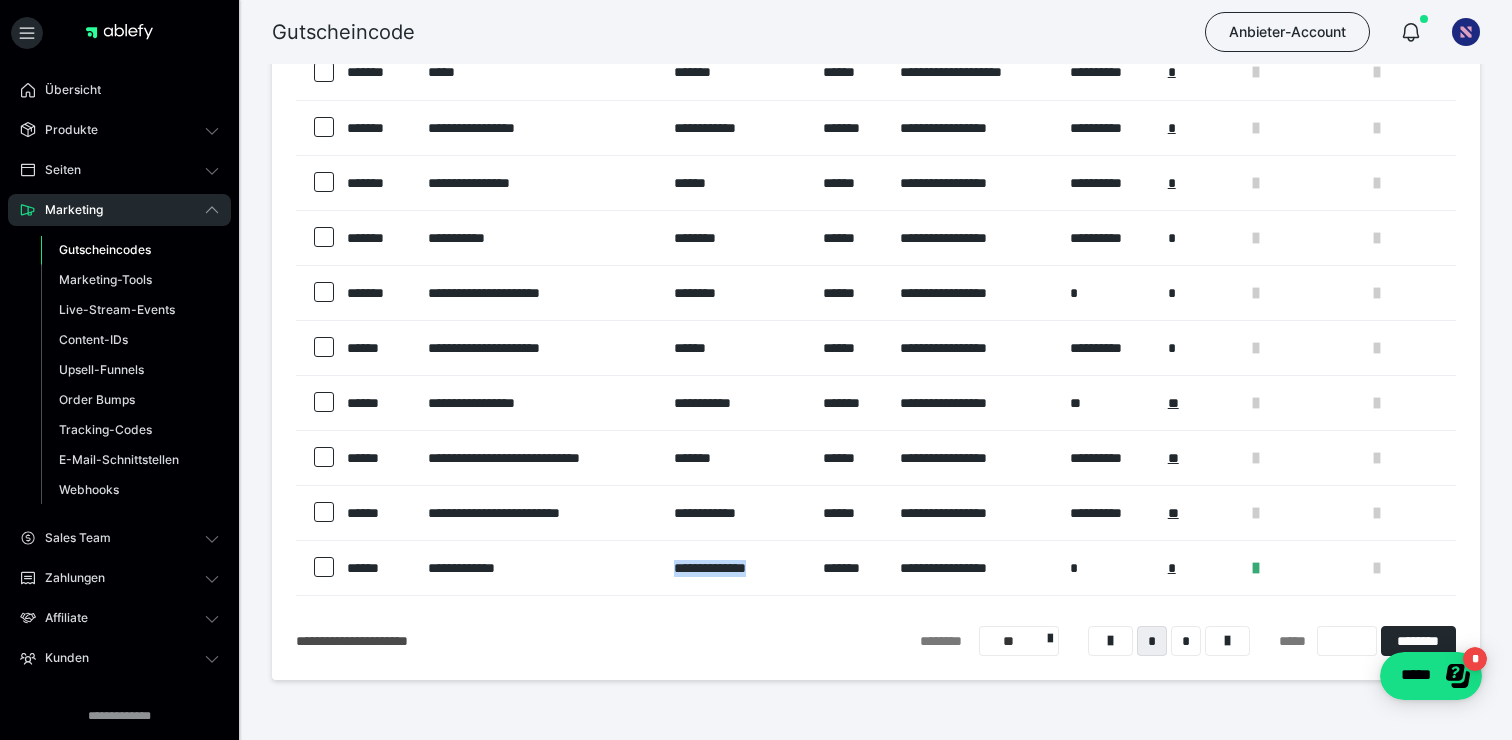 click on "**********" at bounding box center (738, 568) 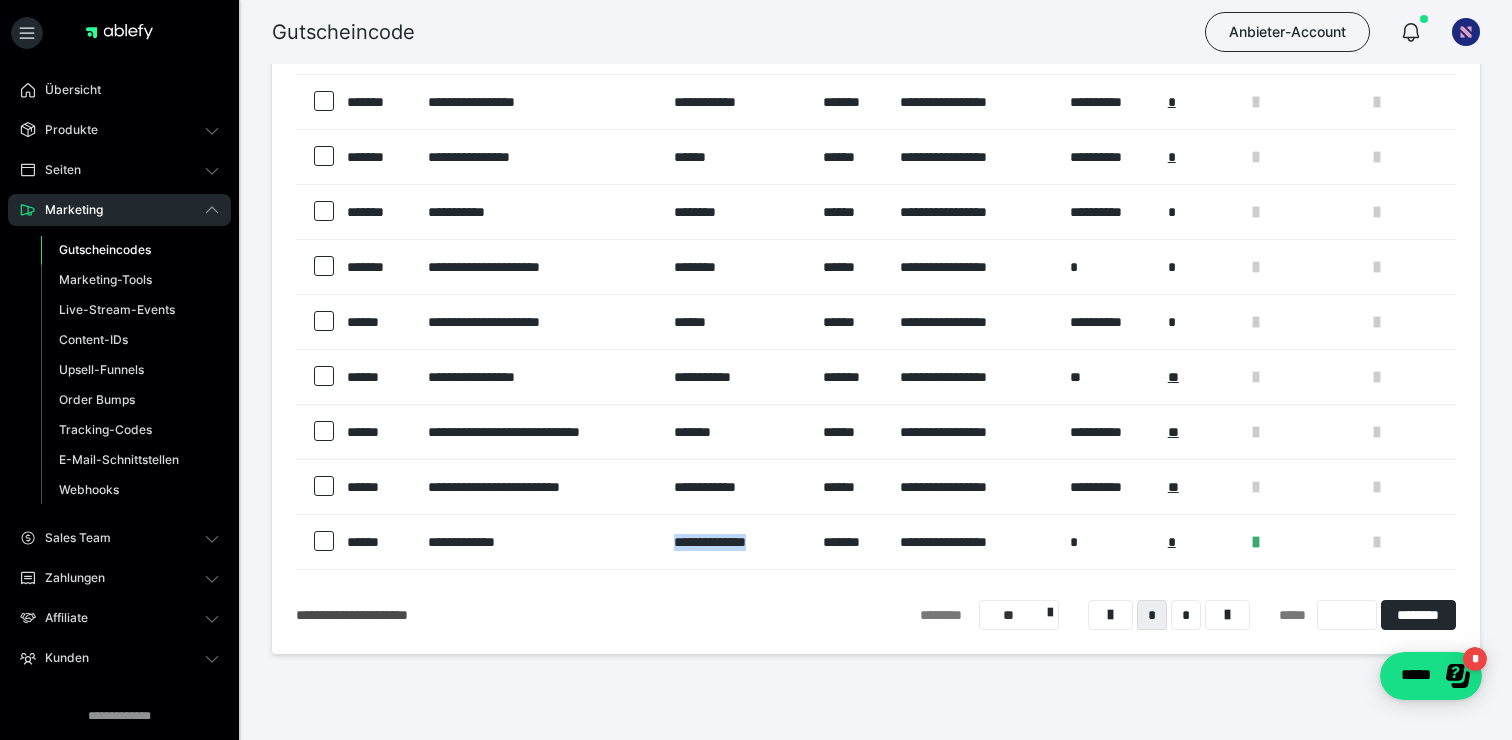 scroll, scrollTop: 227, scrollLeft: 0, axis: vertical 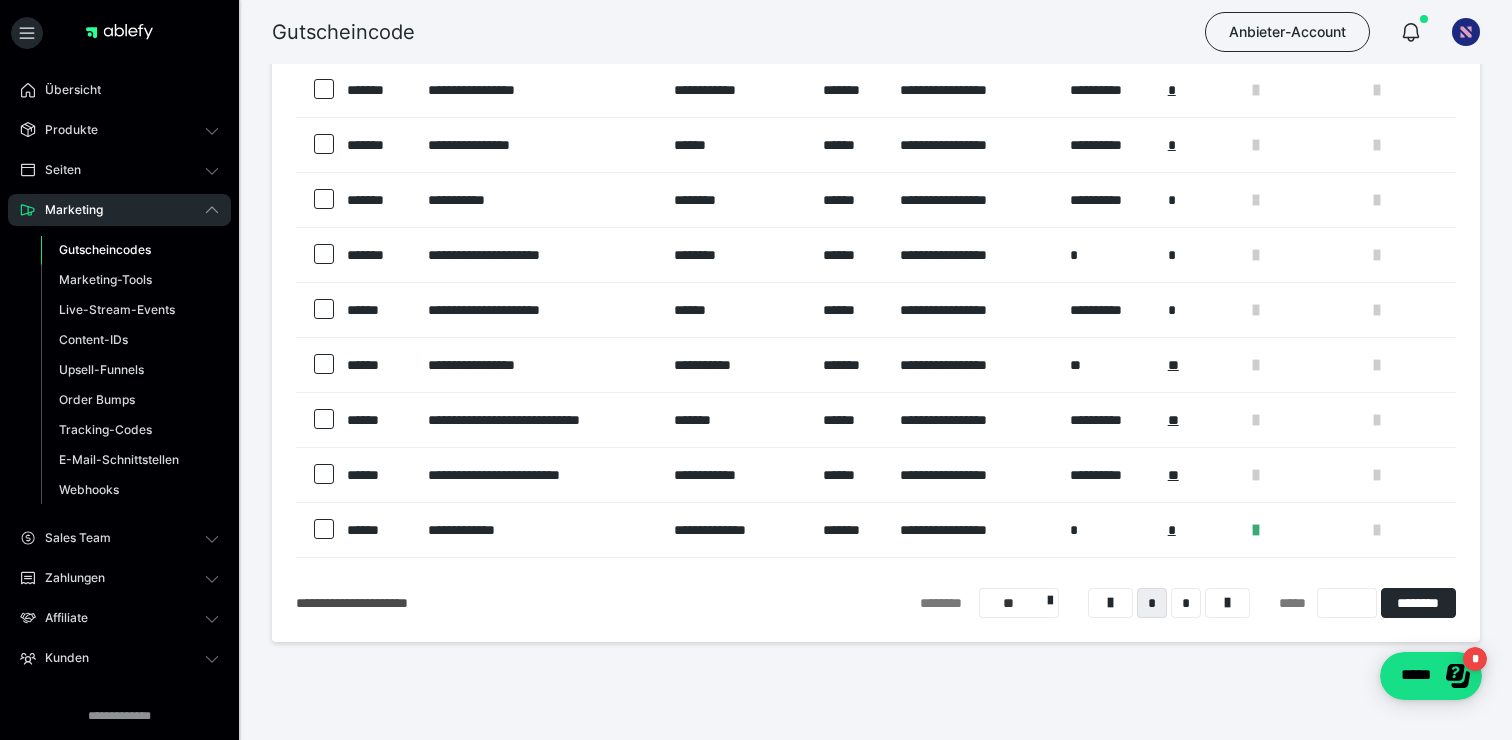click on "**********" at bounding box center [876, 245] 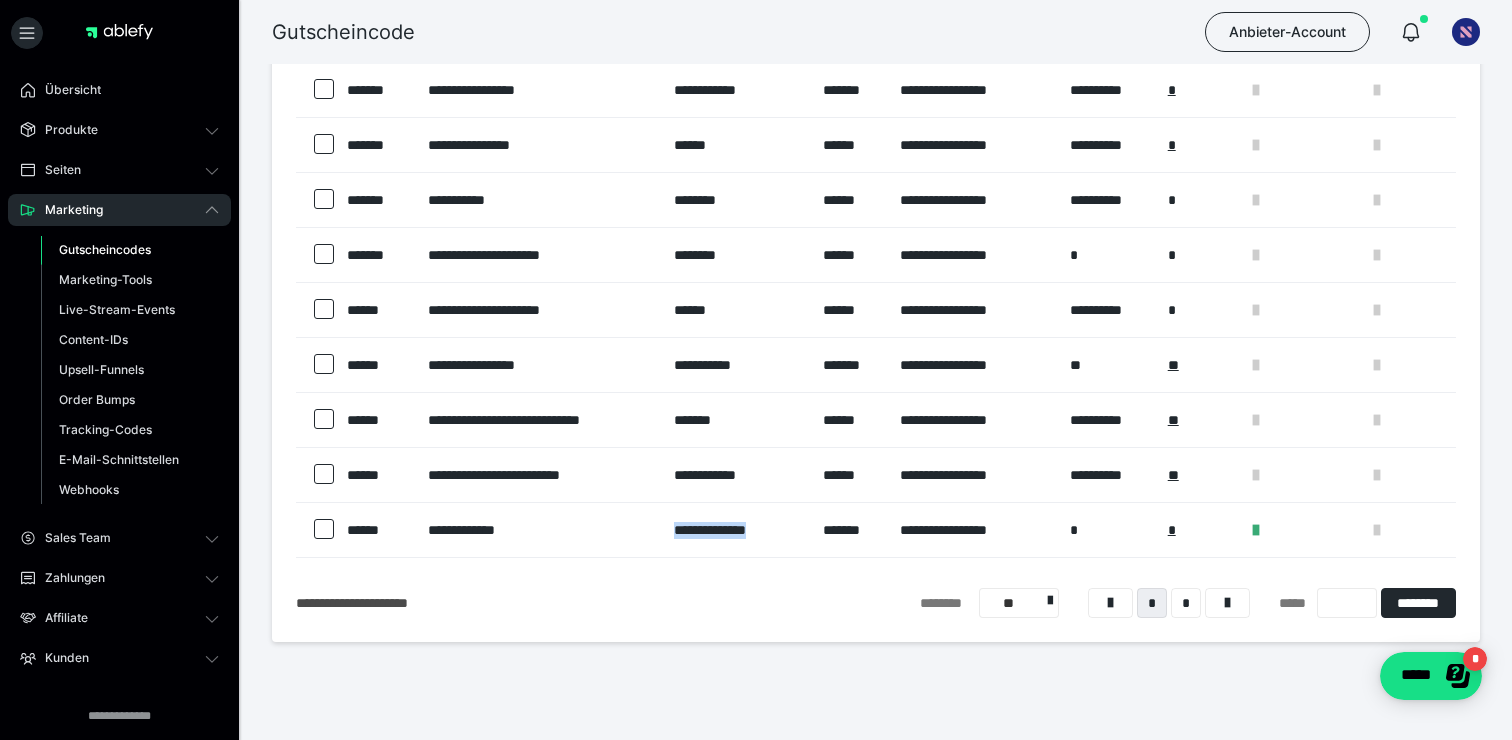 click on "**********" at bounding box center (738, 530) 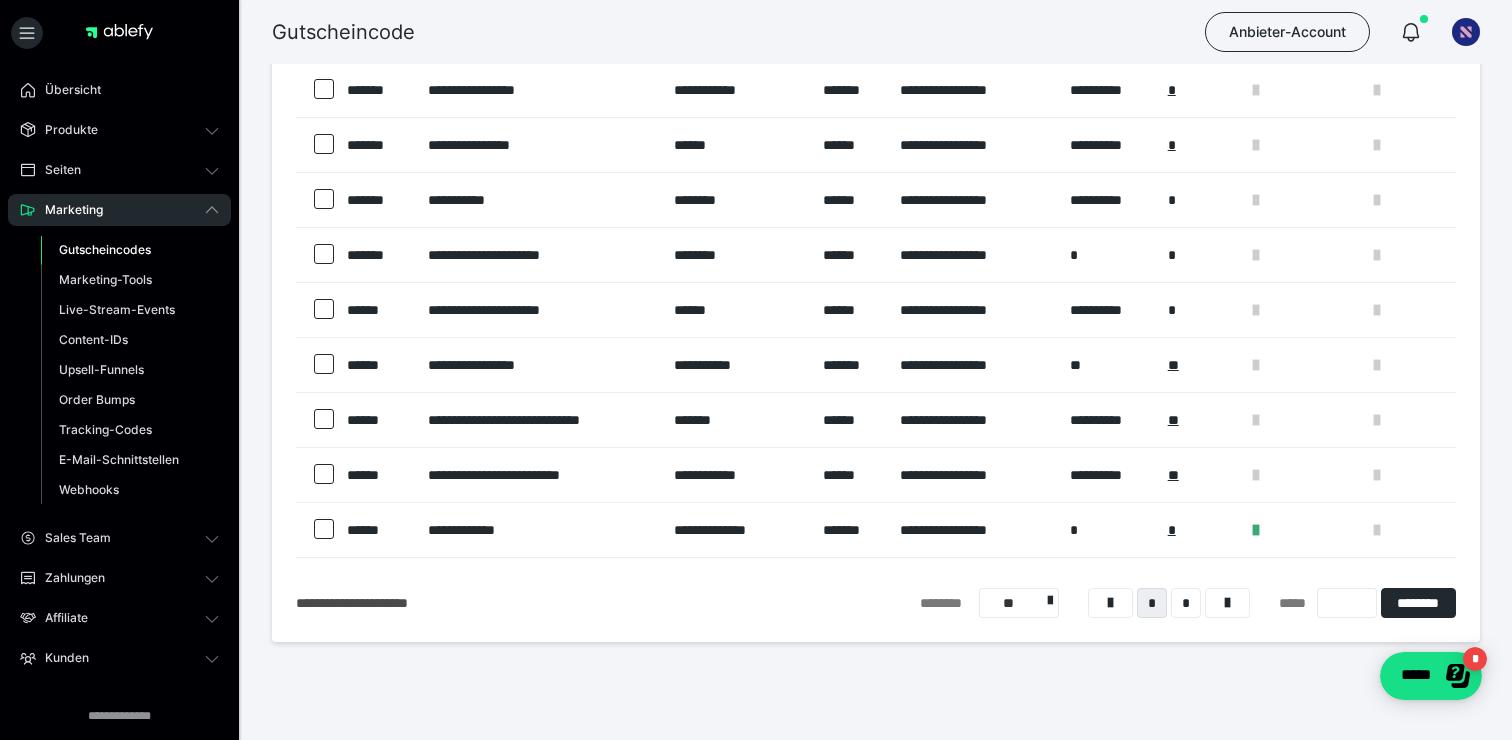 click on "**********" at bounding box center (876, 603) 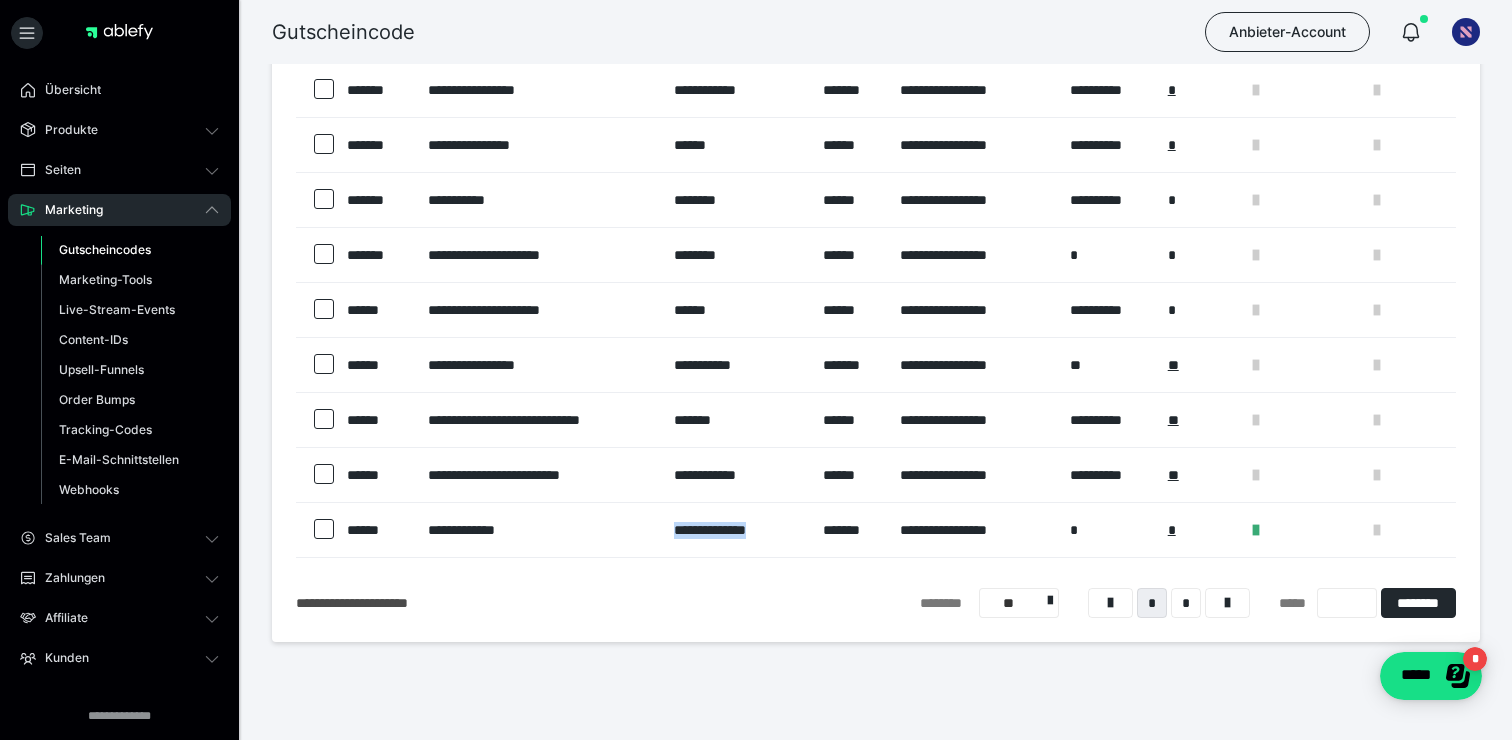 click on "**********" at bounding box center (738, 530) 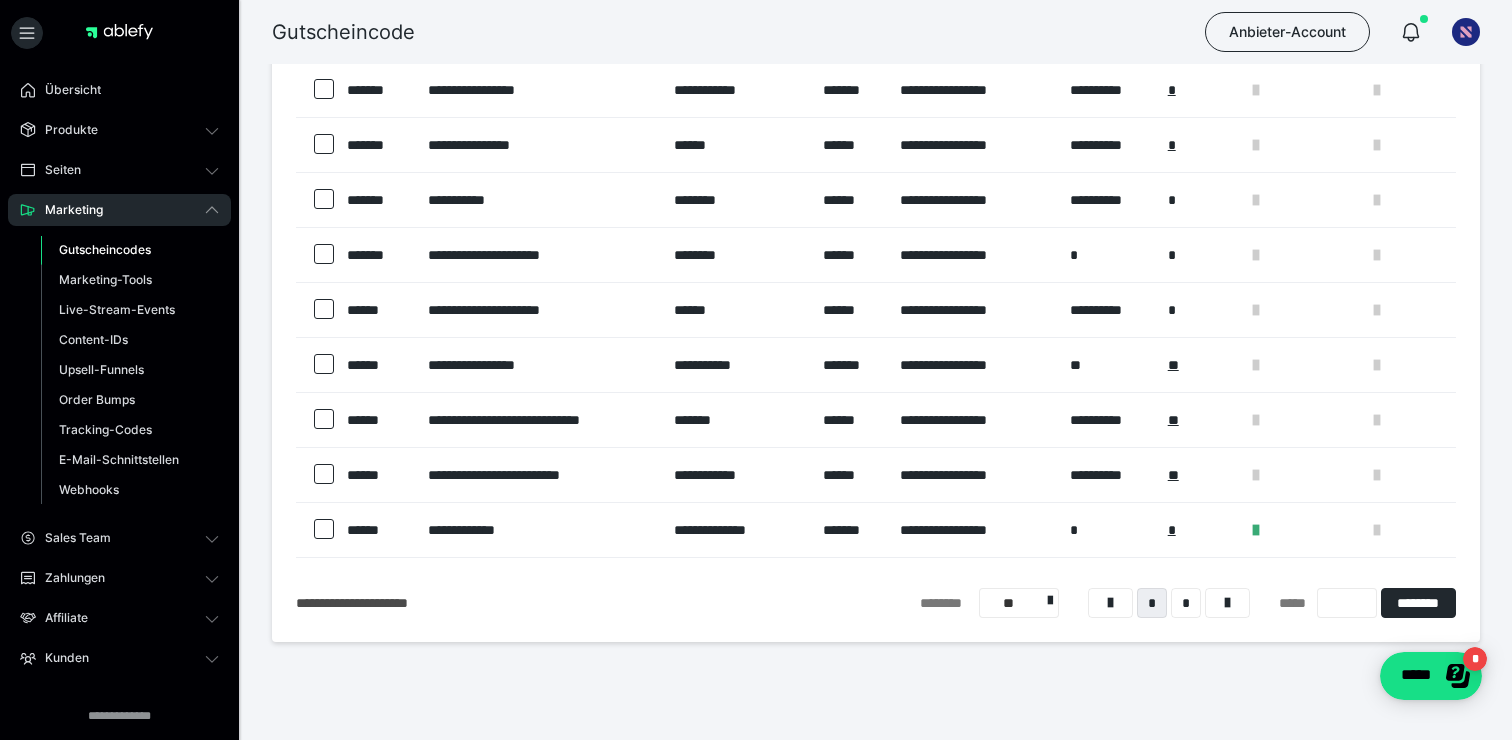 click on "**********" at bounding box center (876, 245) 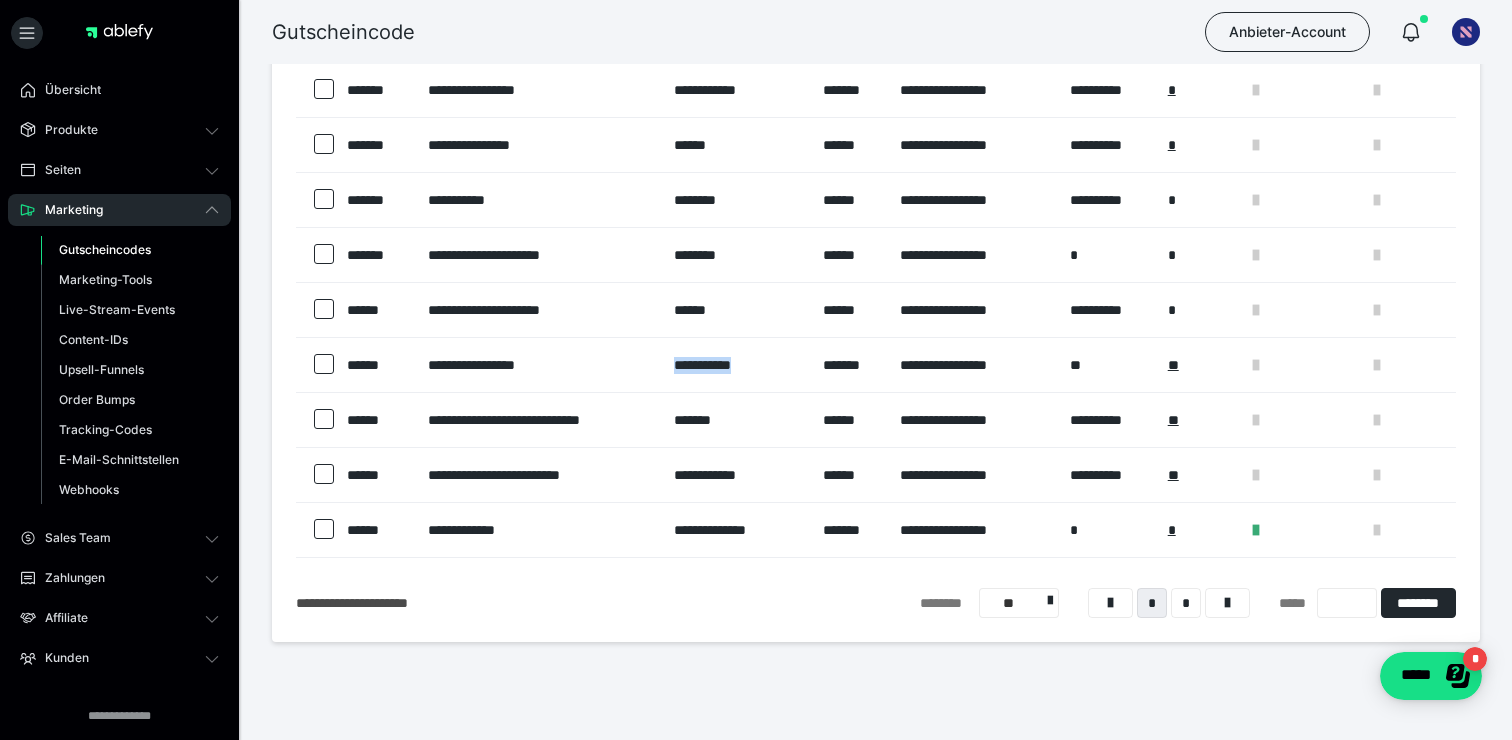 click on "**********" at bounding box center [738, 365] 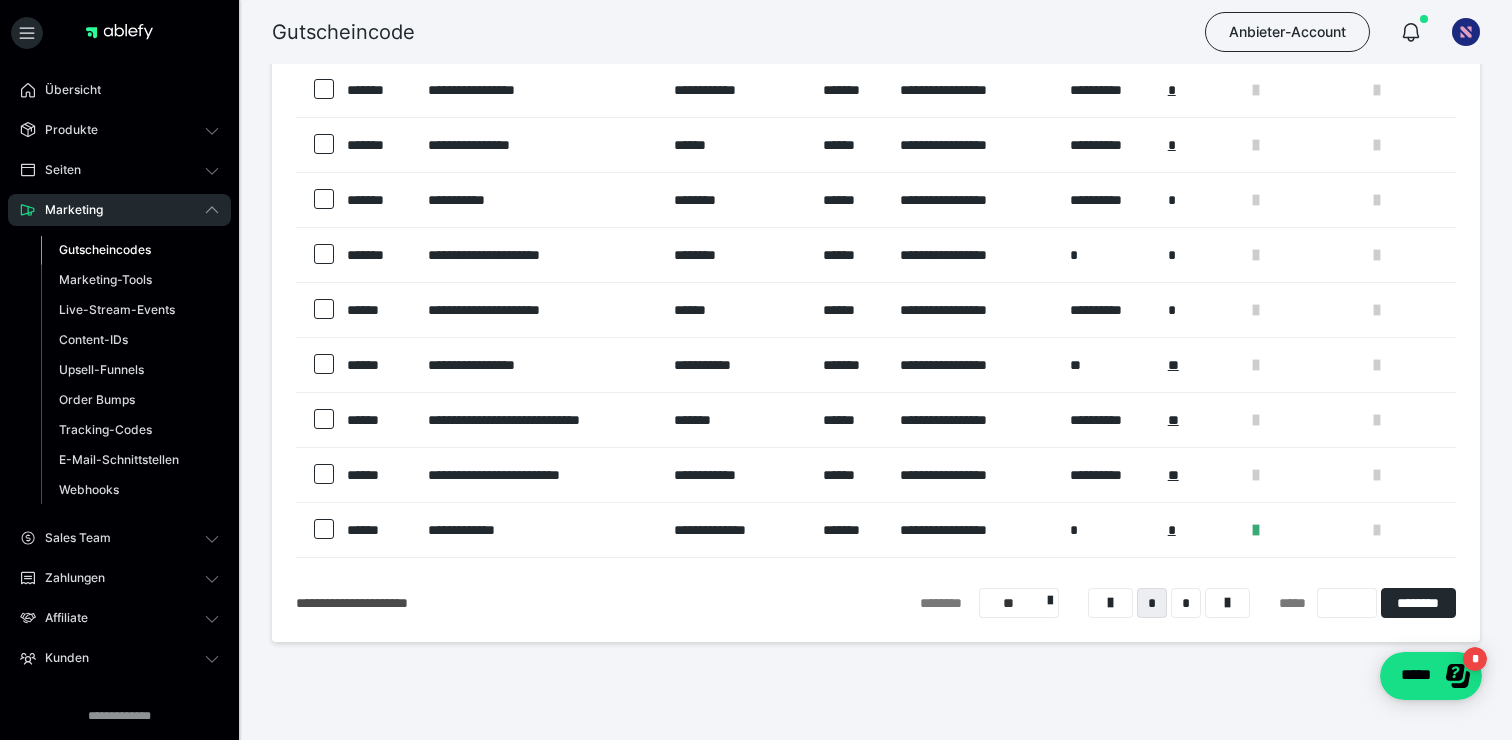 click on "**********" at bounding box center (876, 603) 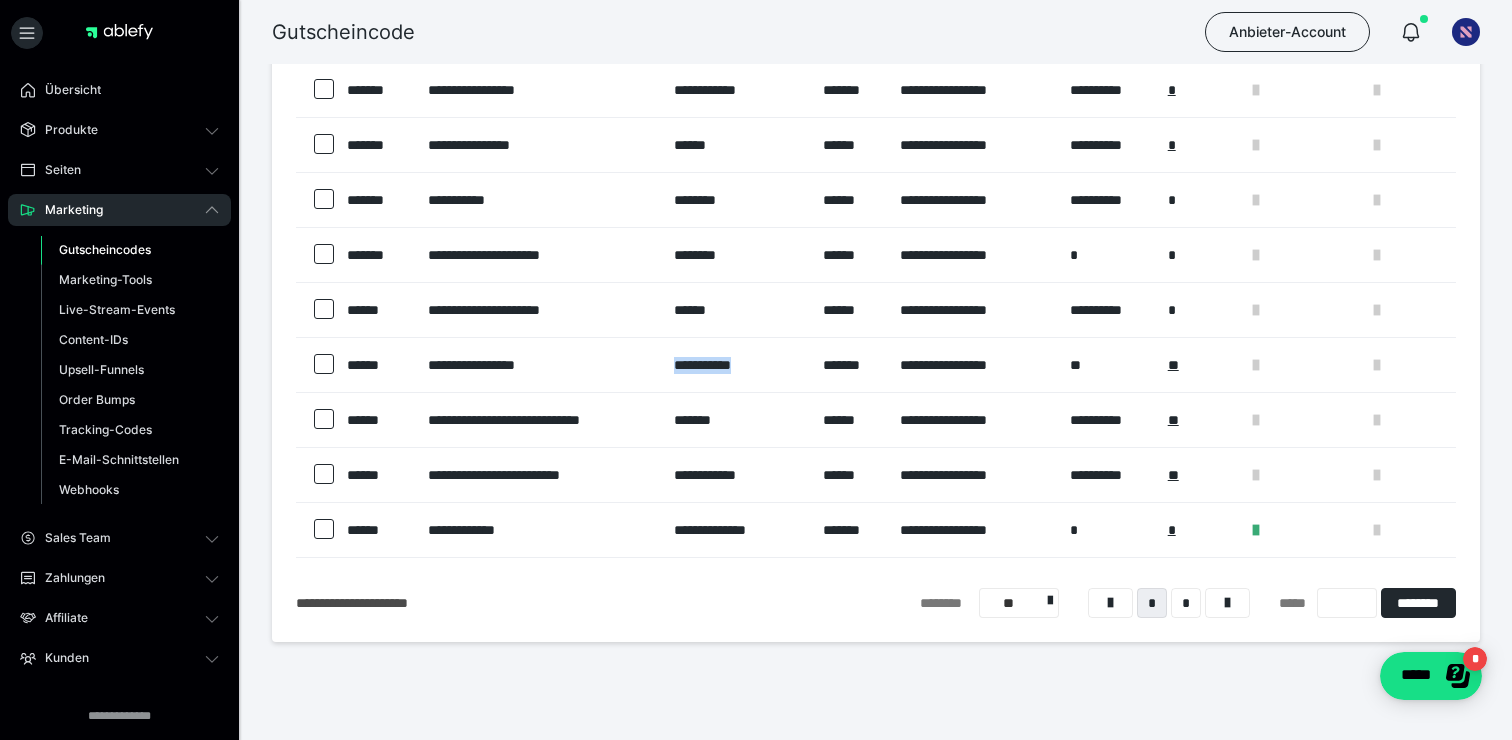 drag, startPoint x: 661, startPoint y: 362, endPoint x: 768, endPoint y: 374, distance: 107.67079 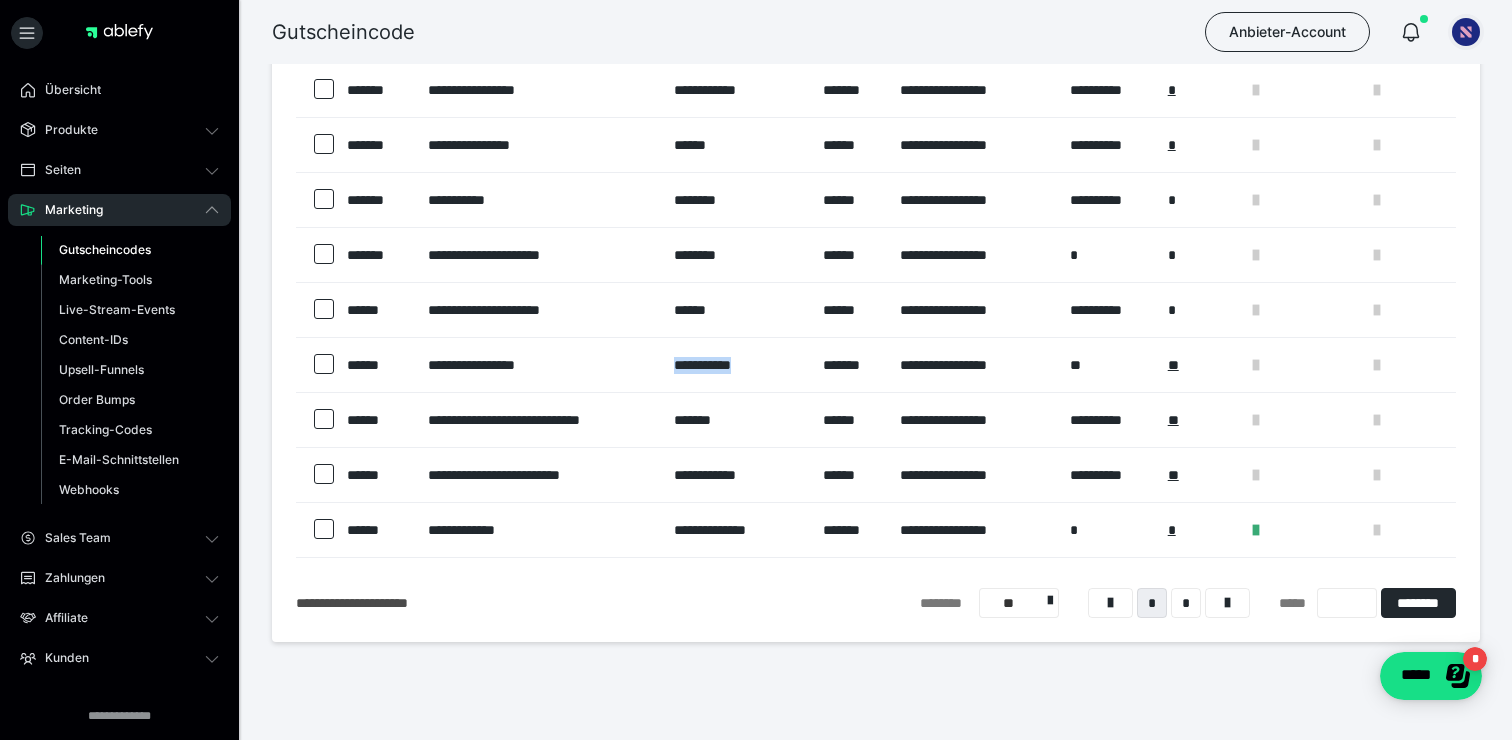 click at bounding box center [1466, 32] 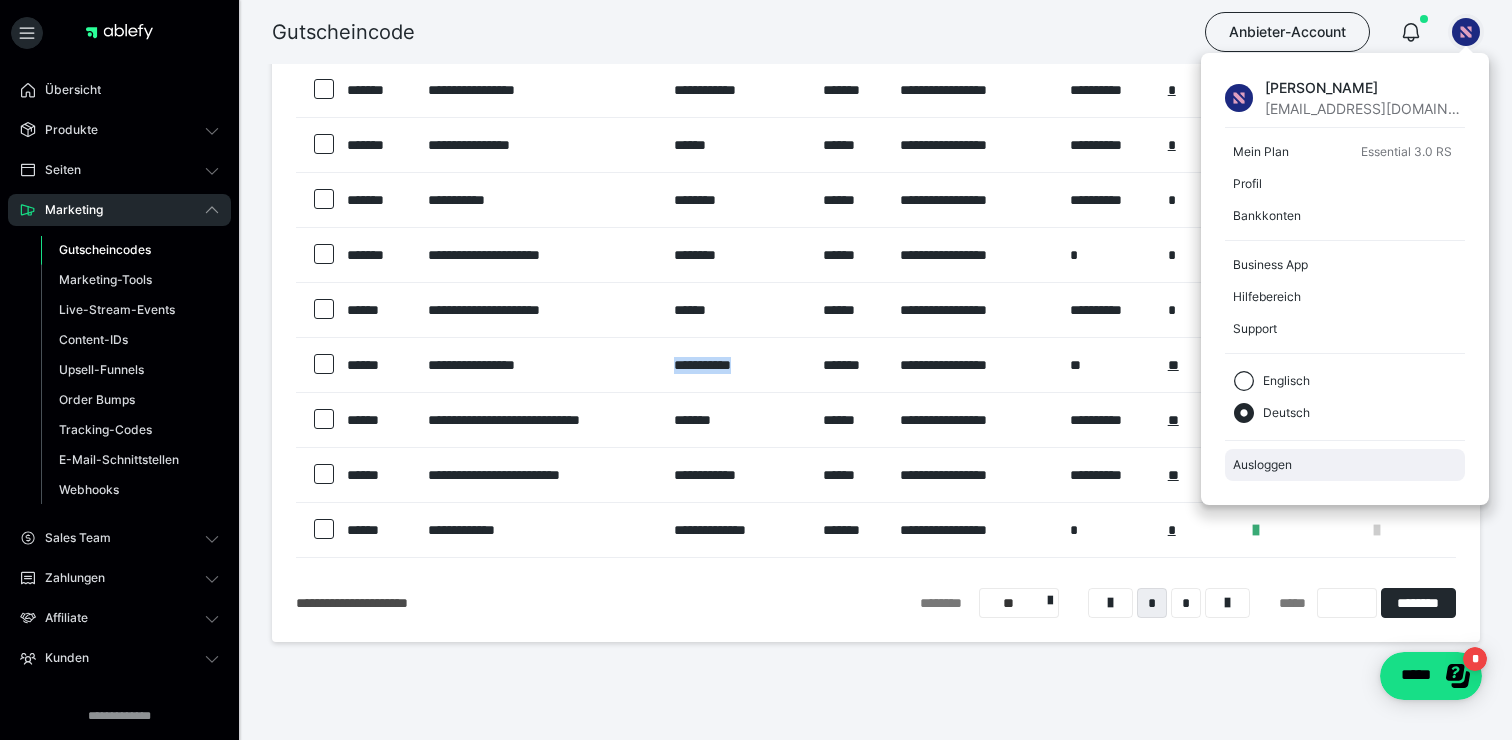 click on "Ausloggen" at bounding box center (1345, 465) 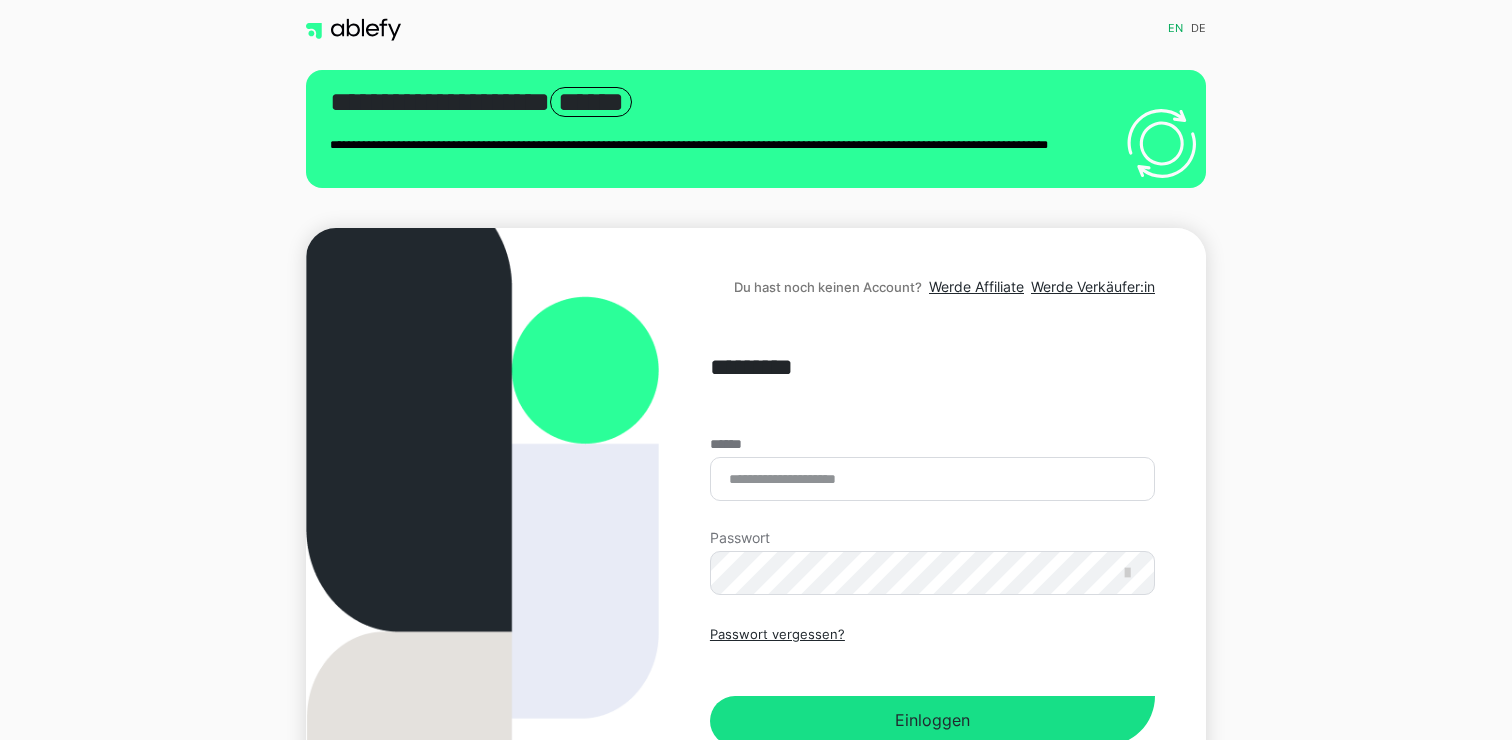 scroll, scrollTop: 0, scrollLeft: 0, axis: both 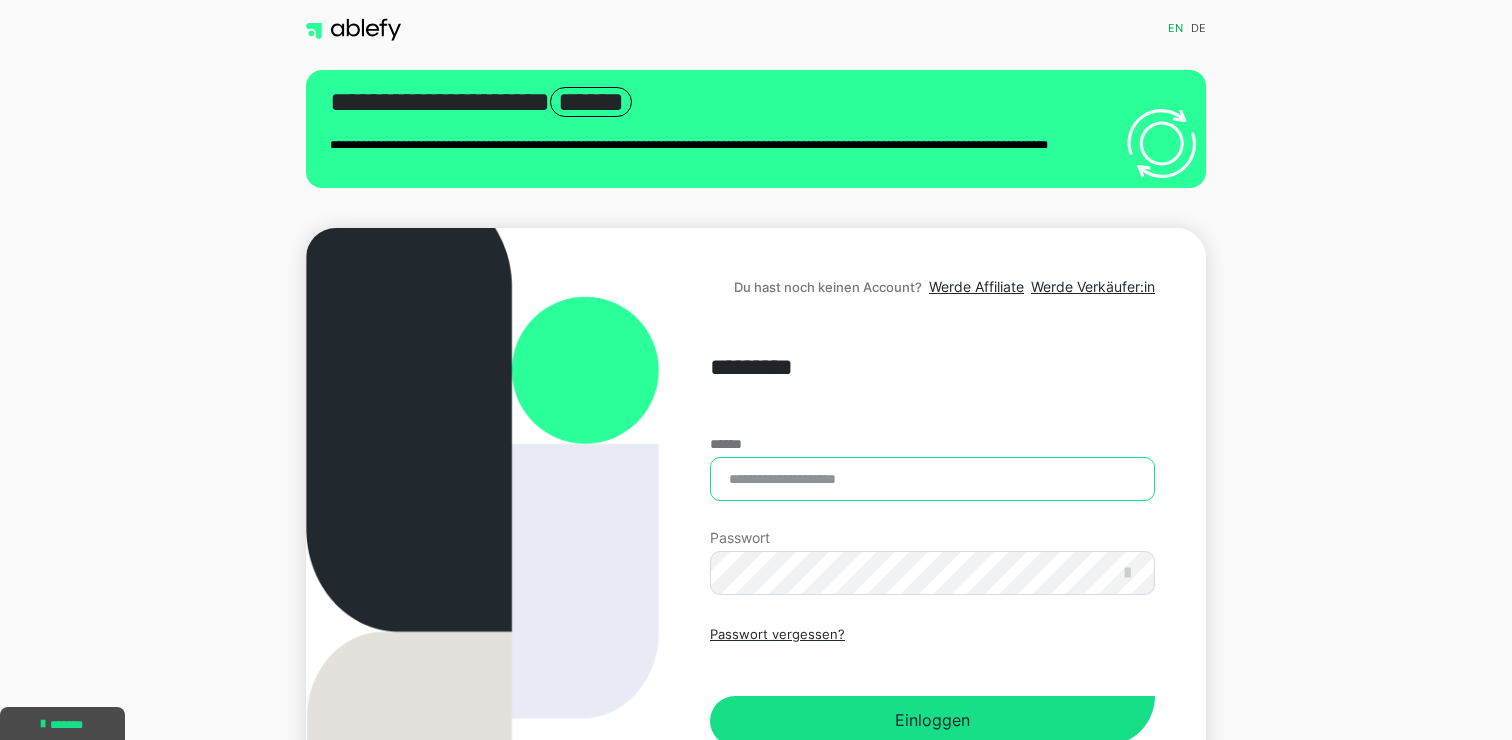click on "******" at bounding box center [932, 479] 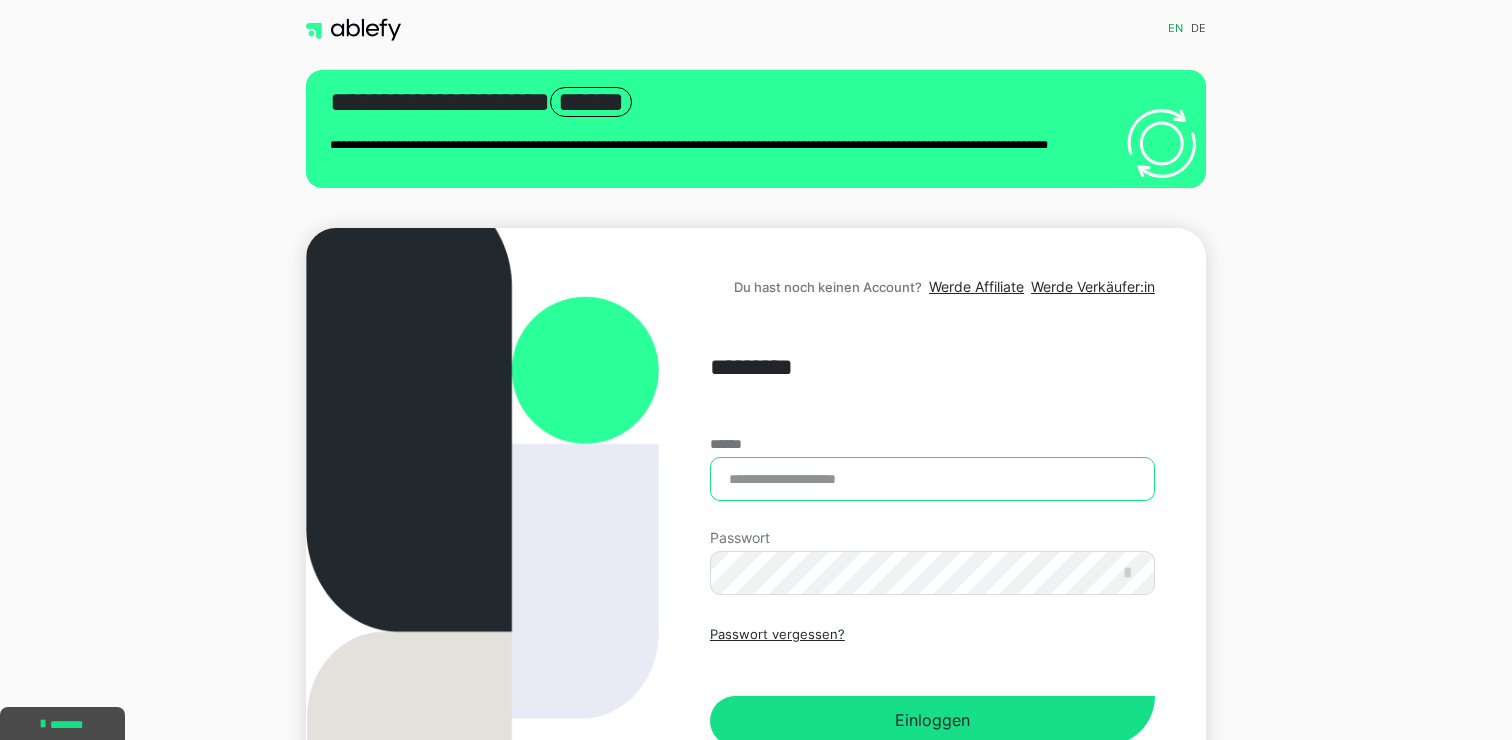 click on "******" at bounding box center (932, 479) 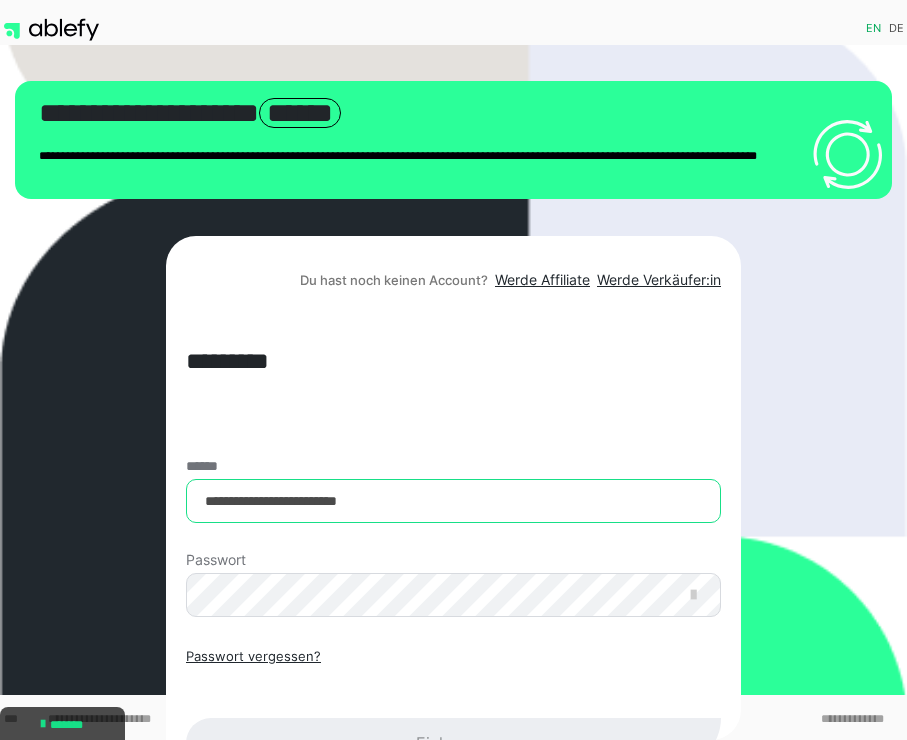 type on "**********" 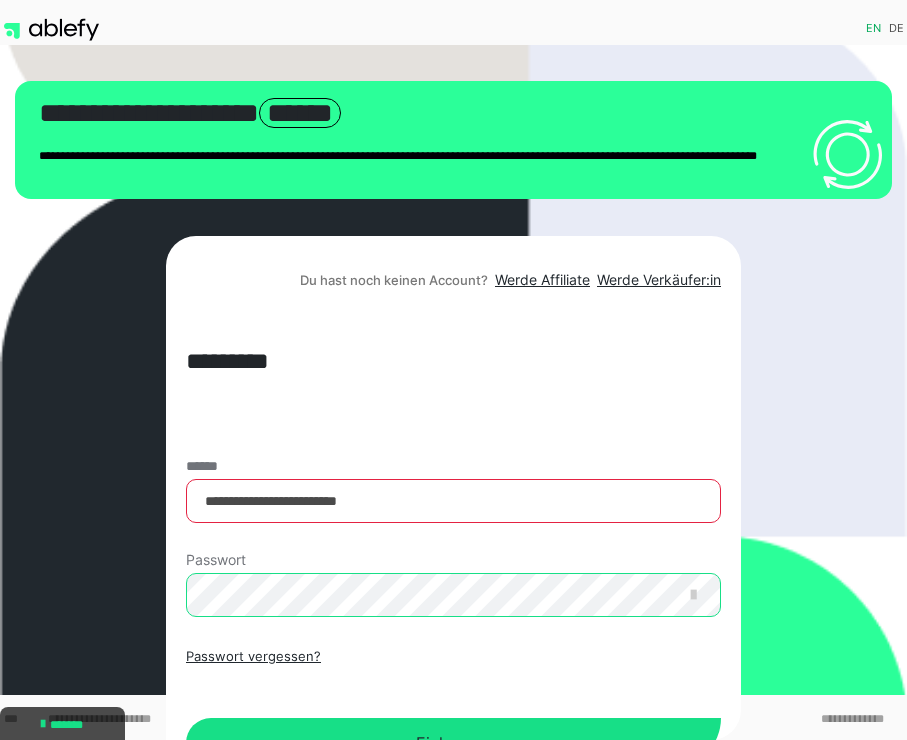 click on "Einloggen" at bounding box center [453, 743] 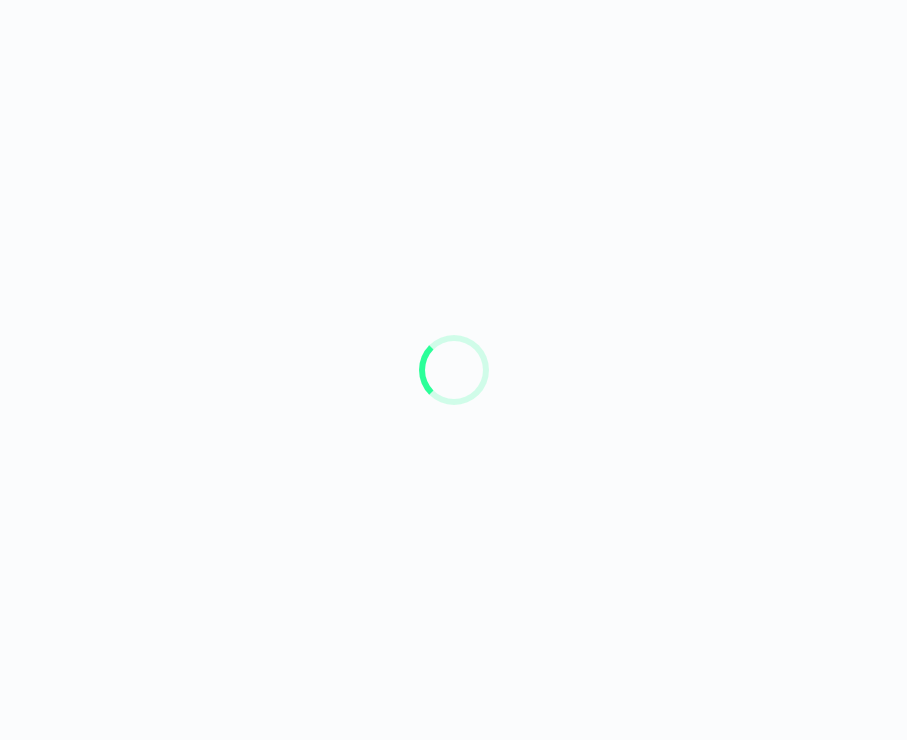 scroll, scrollTop: 0, scrollLeft: 0, axis: both 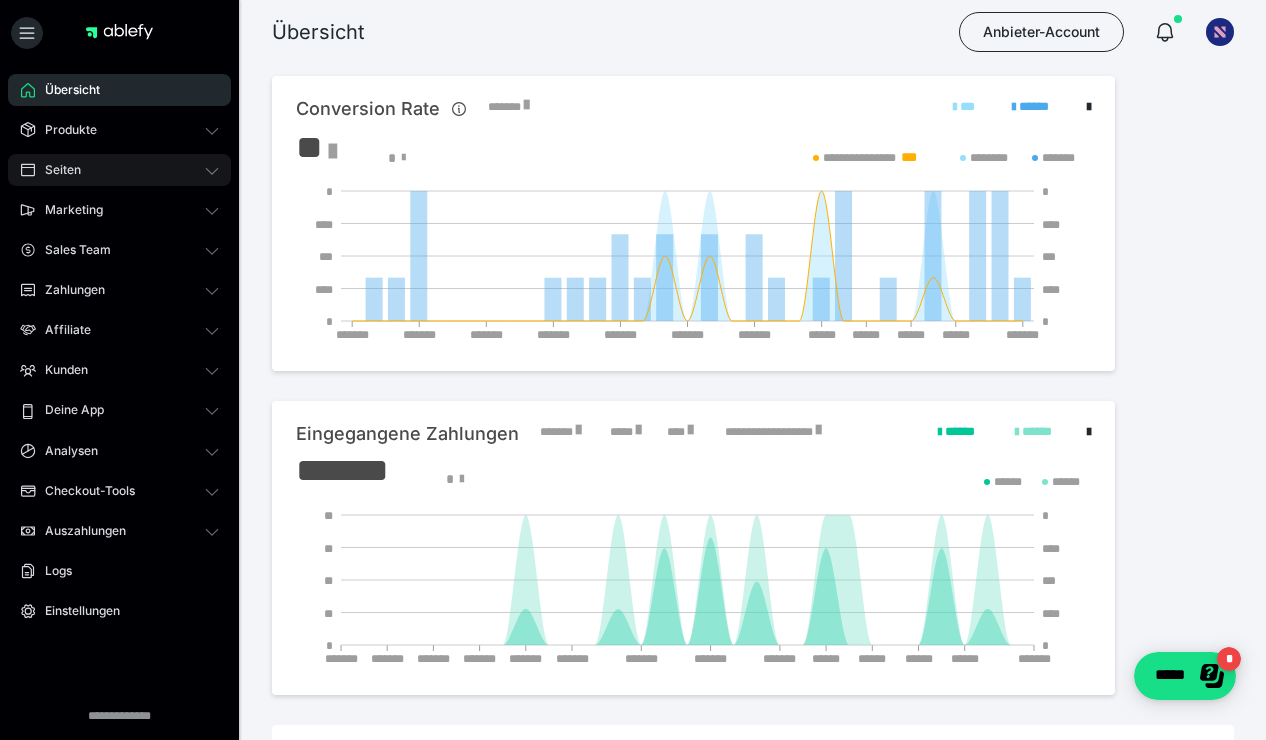 click on "Seiten" at bounding box center [119, 170] 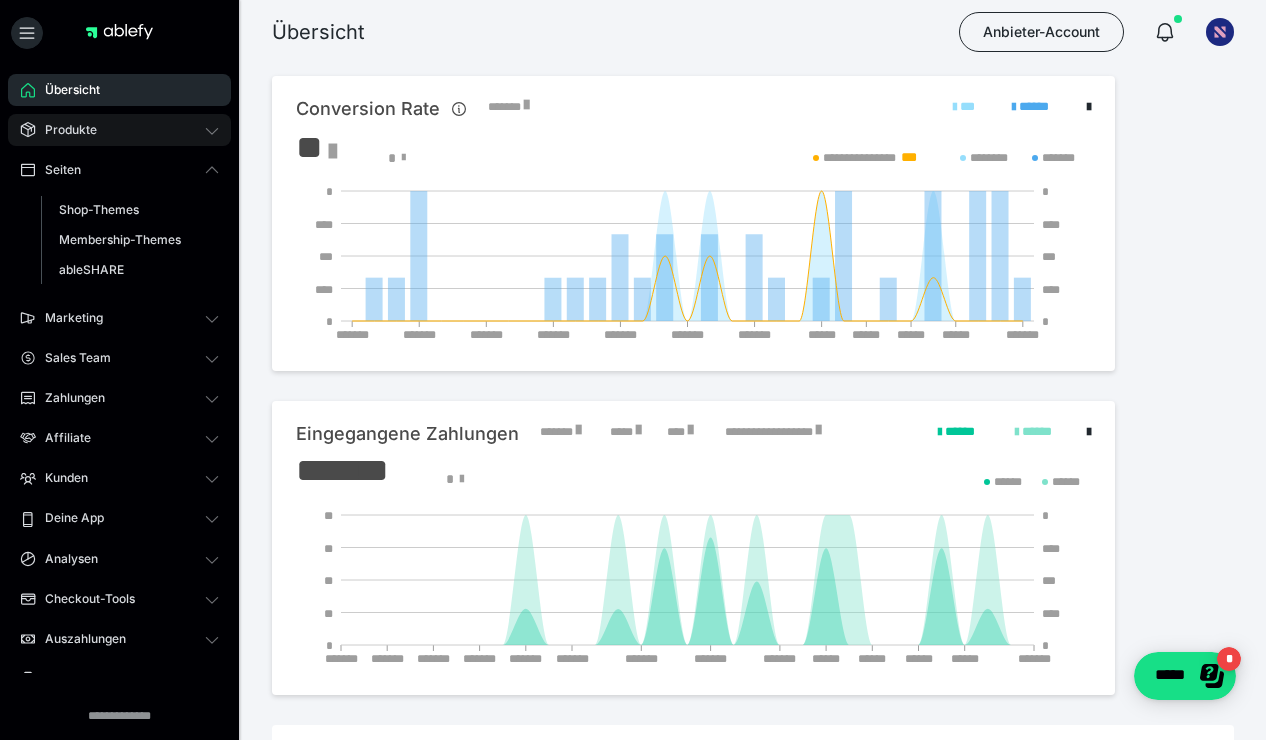 click on "Produkte" at bounding box center [64, 130] 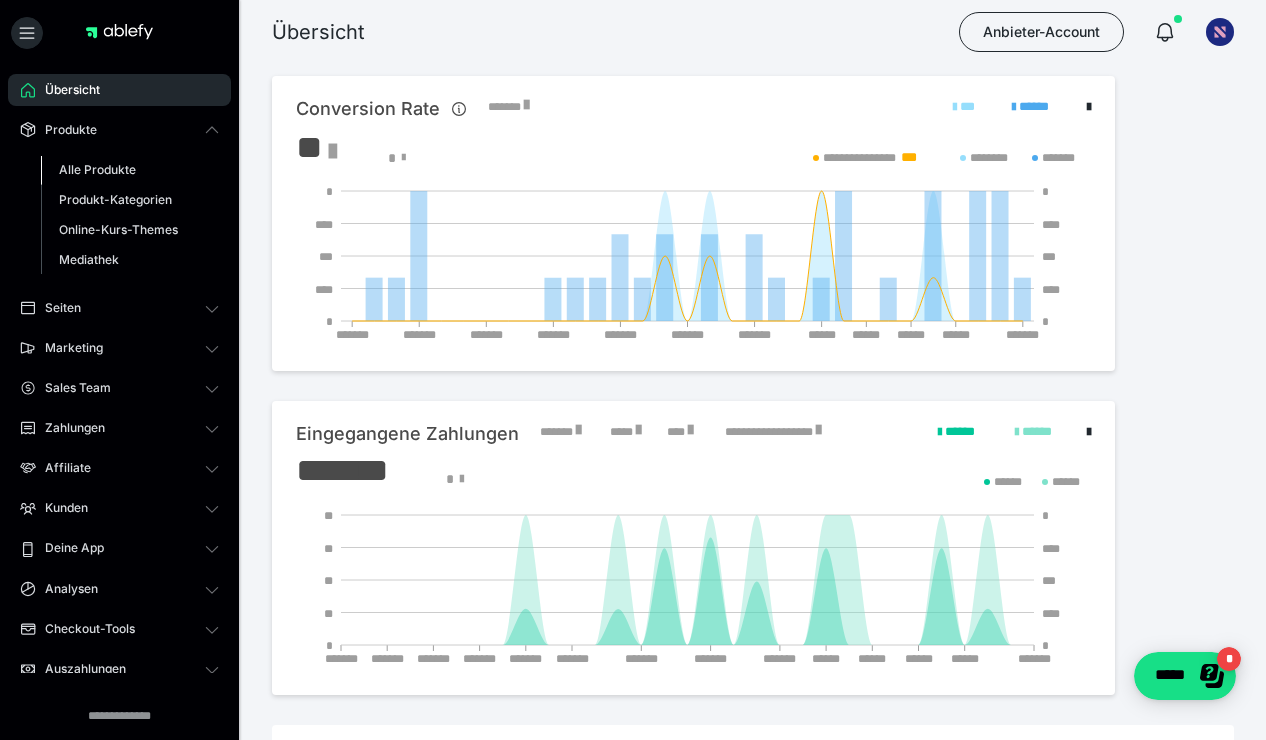 click on "Alle Produkte" at bounding box center [97, 169] 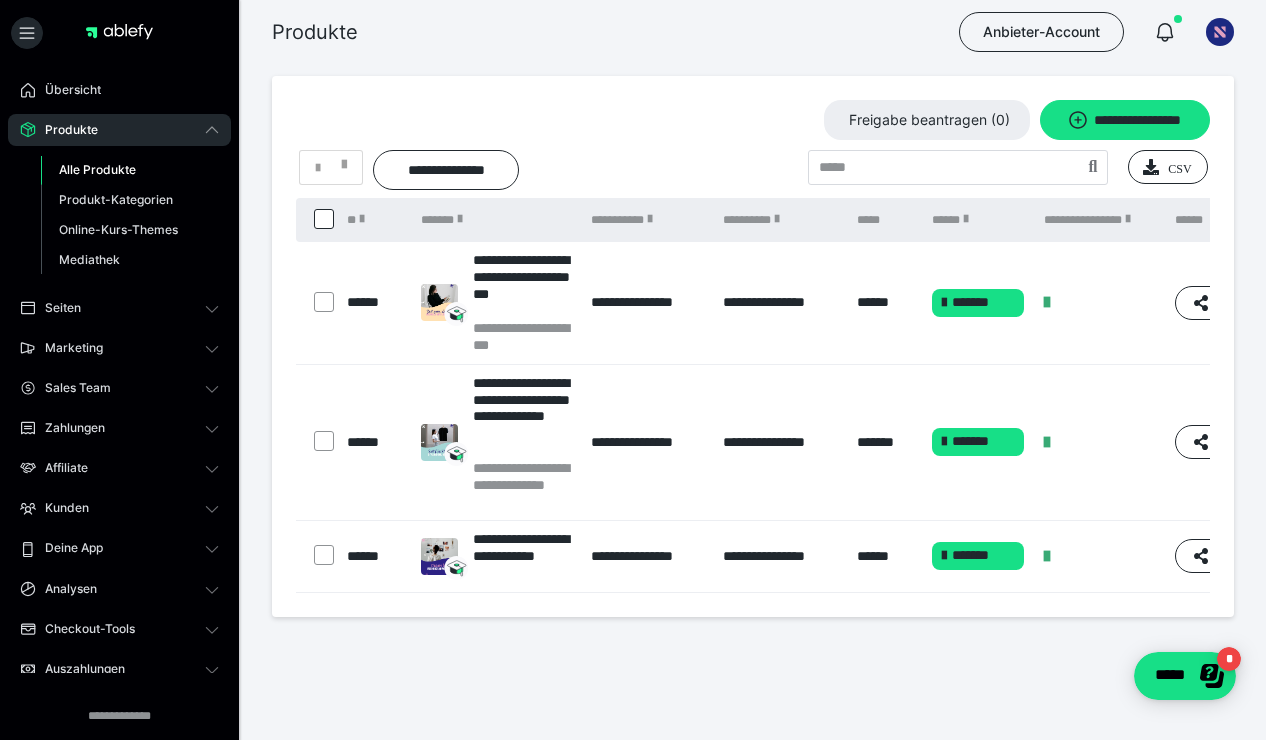 scroll, scrollTop: 0, scrollLeft: 187, axis: horizontal 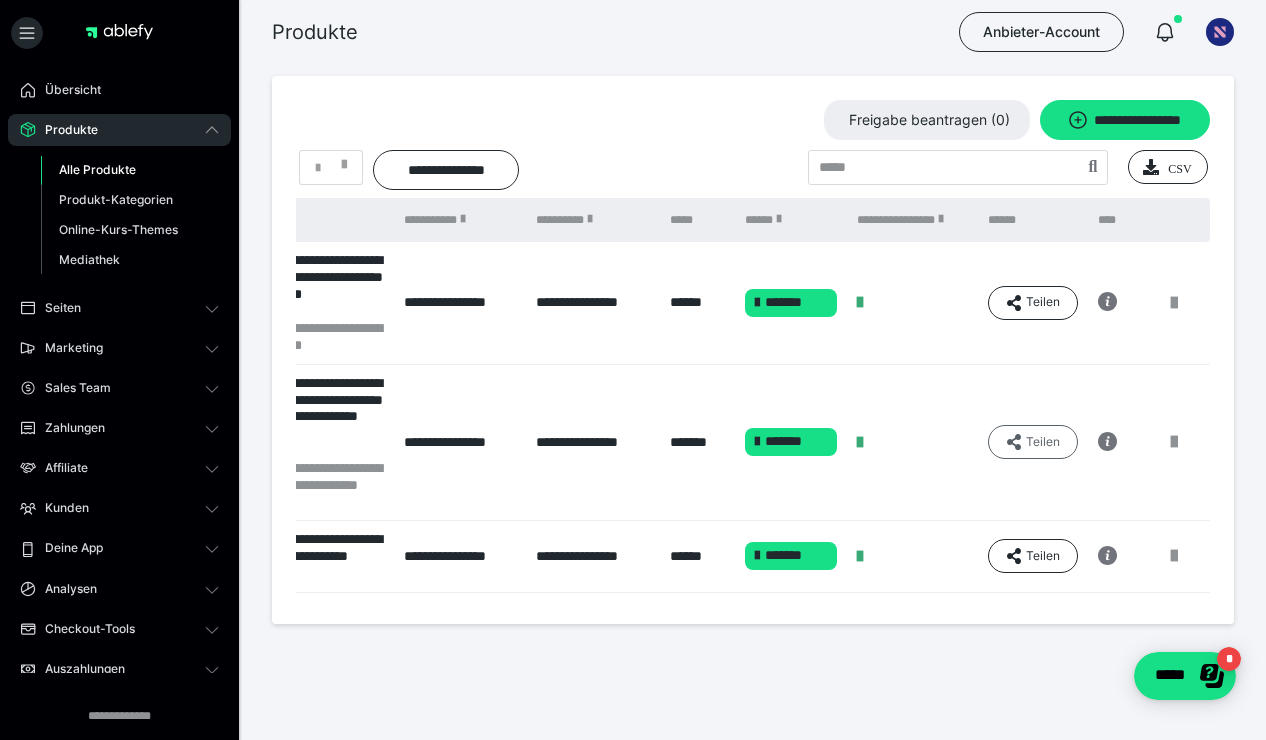click on "Teilen" at bounding box center (1033, 303) 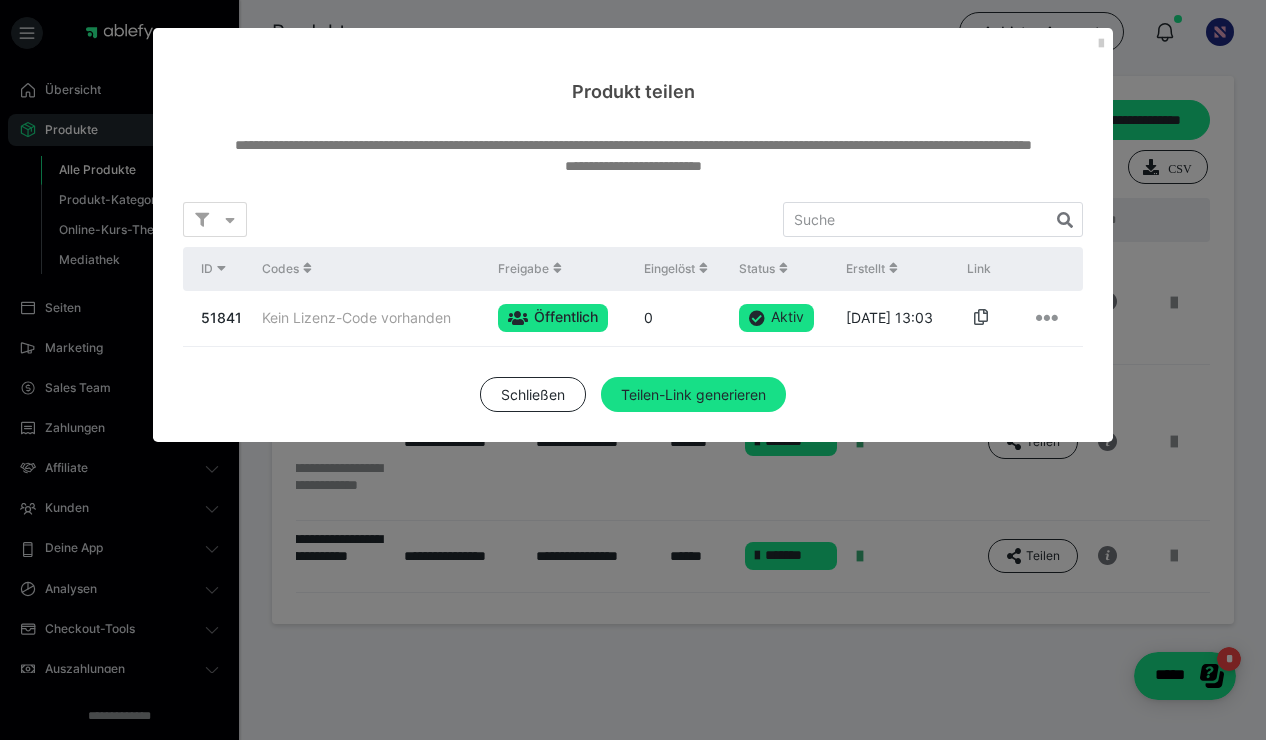 click at bounding box center (981, 317) 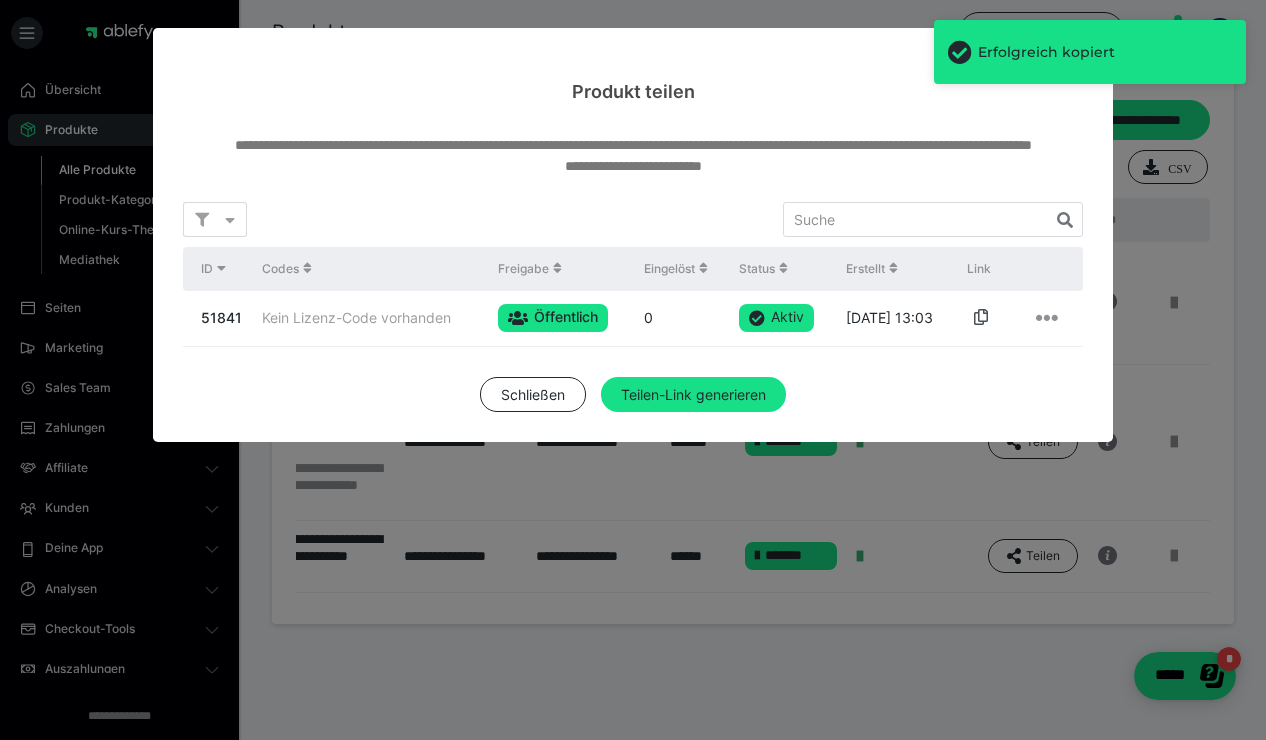 click at bounding box center (981, 317) 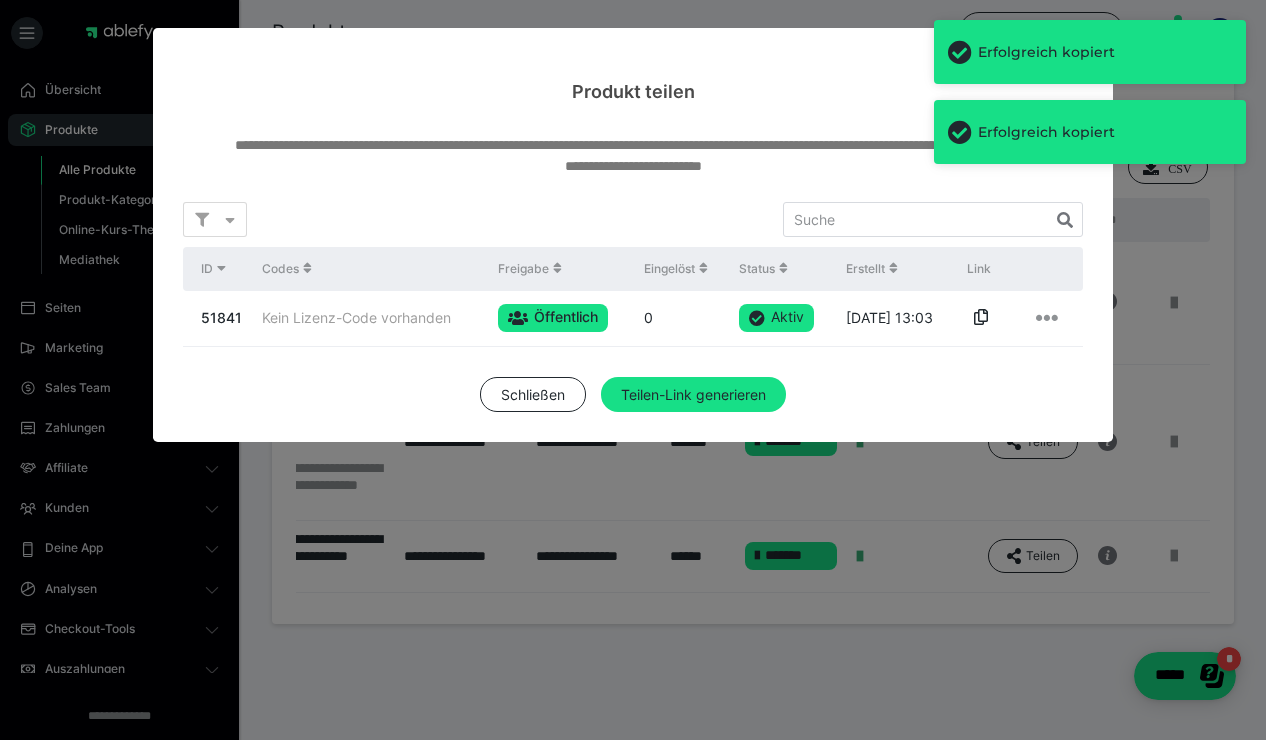 click on "**********" at bounding box center (633, 370) 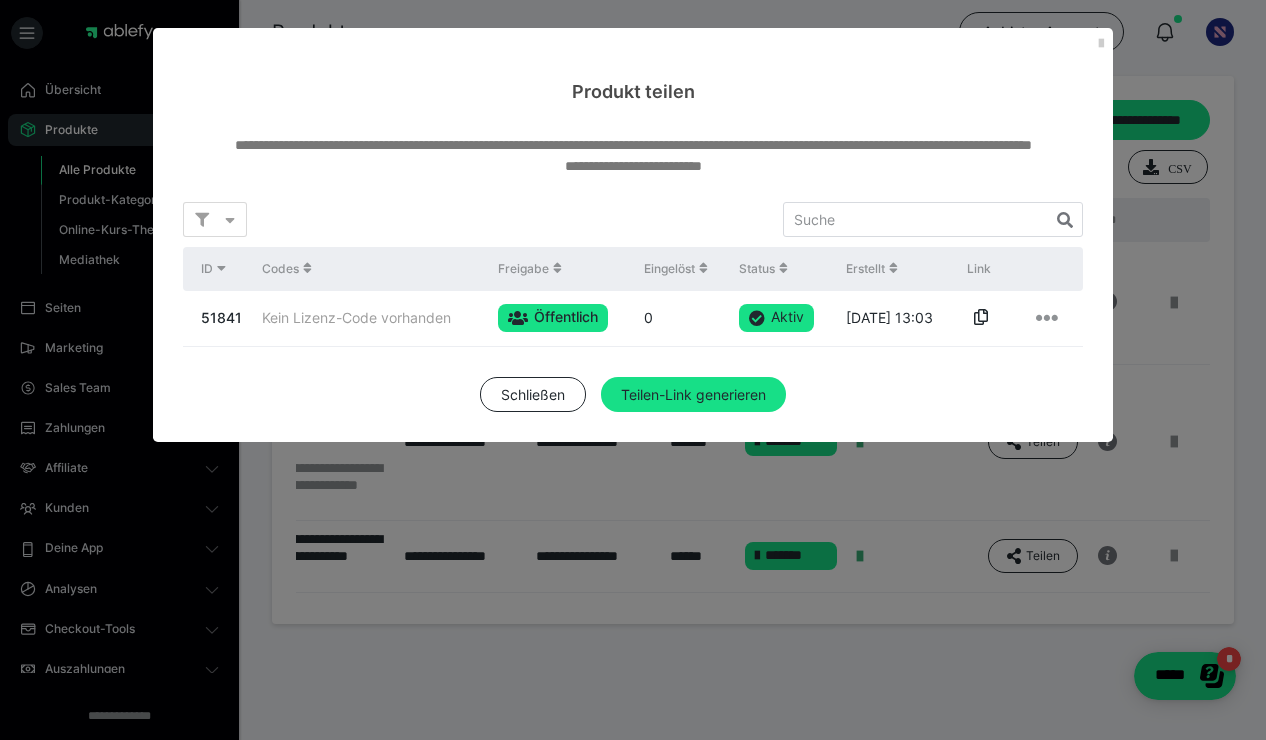 click on "Produkt teilen" at bounding box center [633, 66] 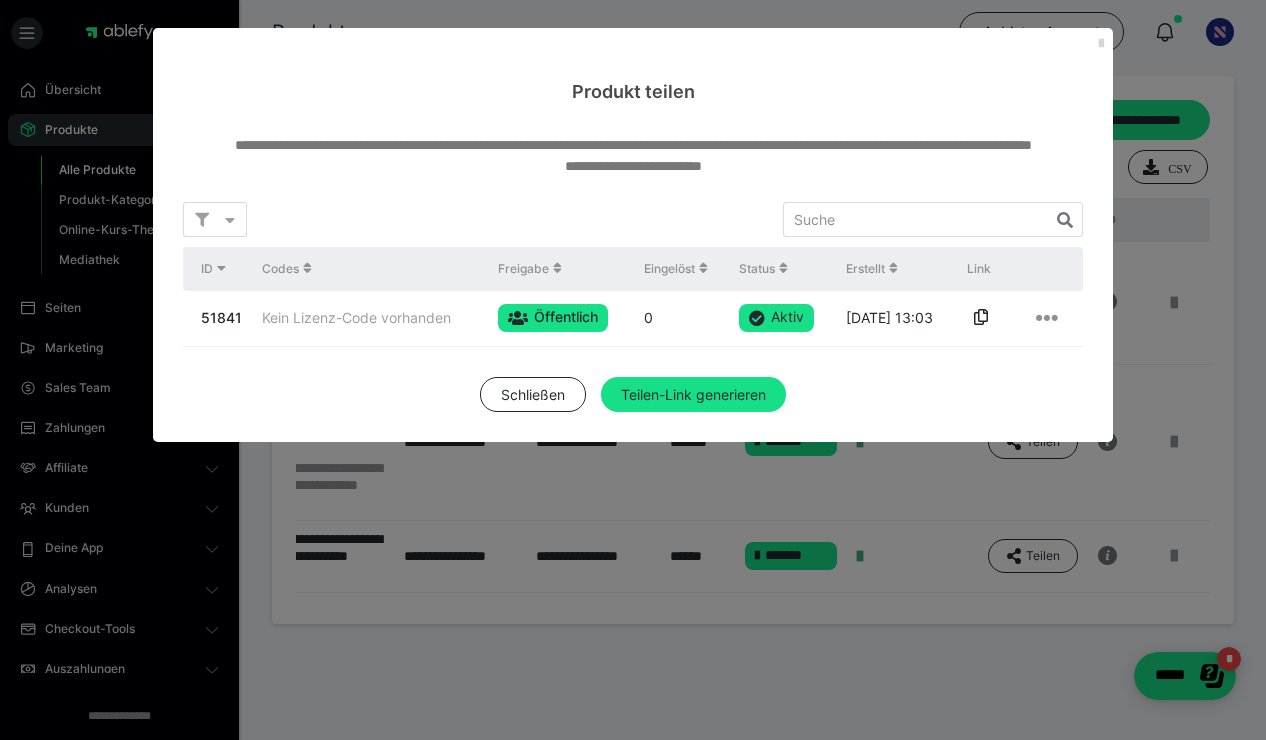 click at bounding box center [1101, 44] 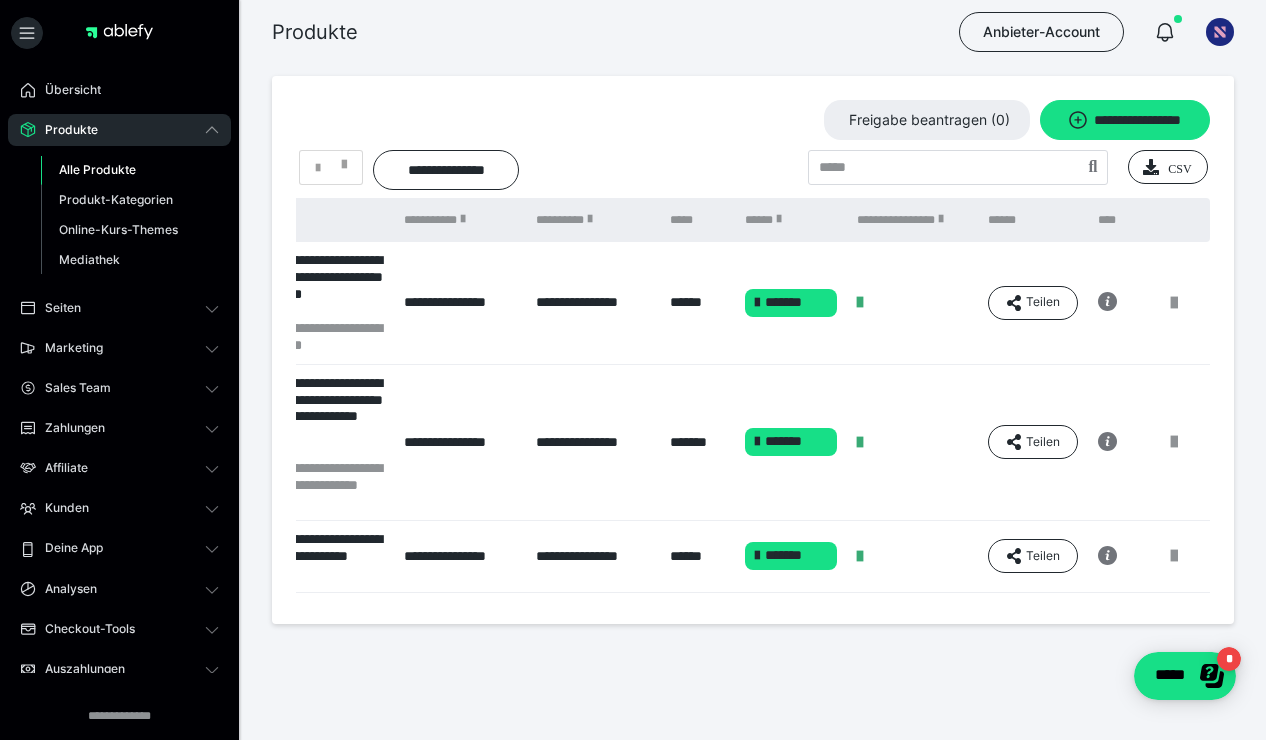 click on "Produkte Anbieter-Account" at bounding box center [633, 32] 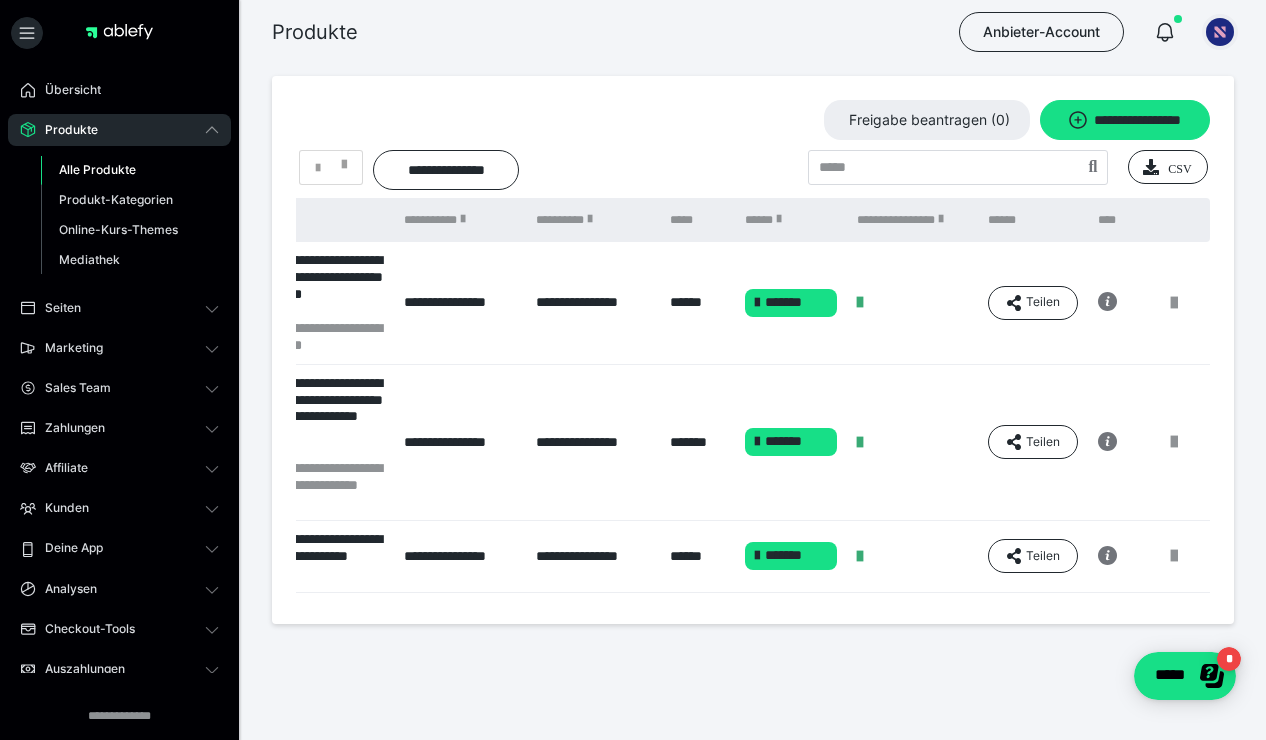 click at bounding box center [1220, 32] 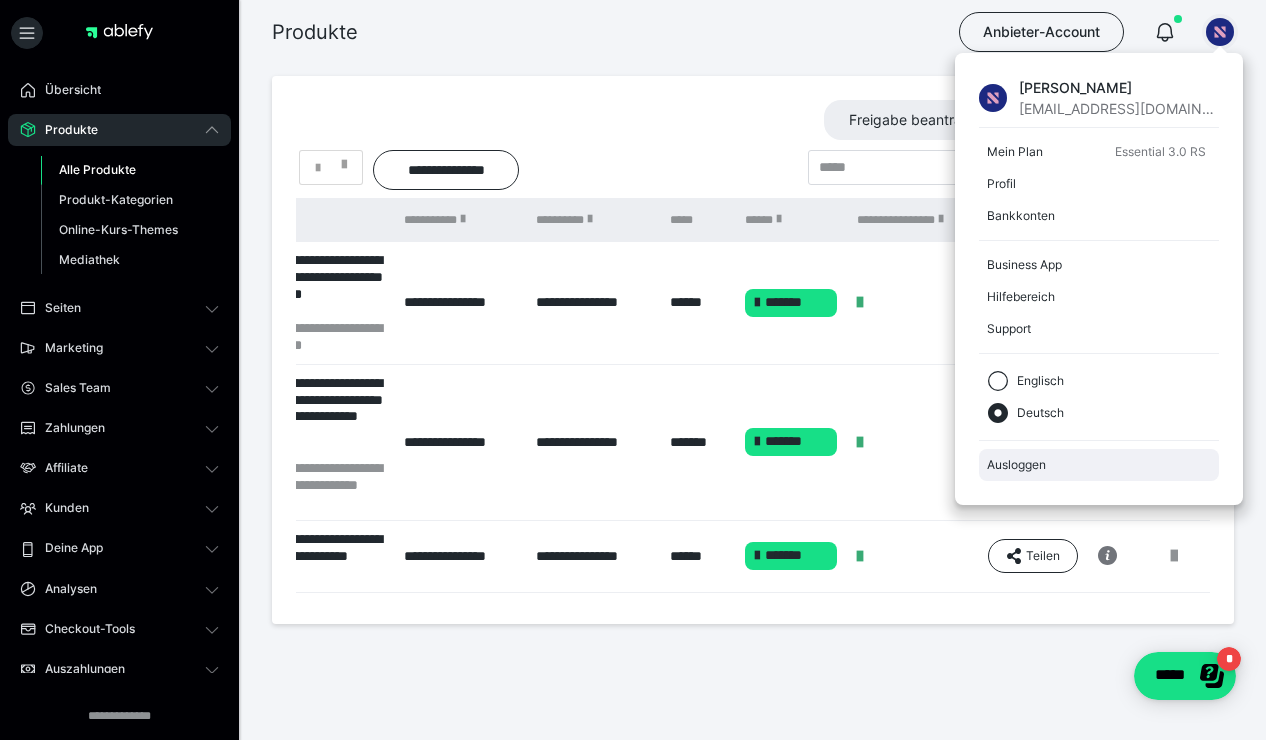 click on "Ausloggen" at bounding box center [1099, 465] 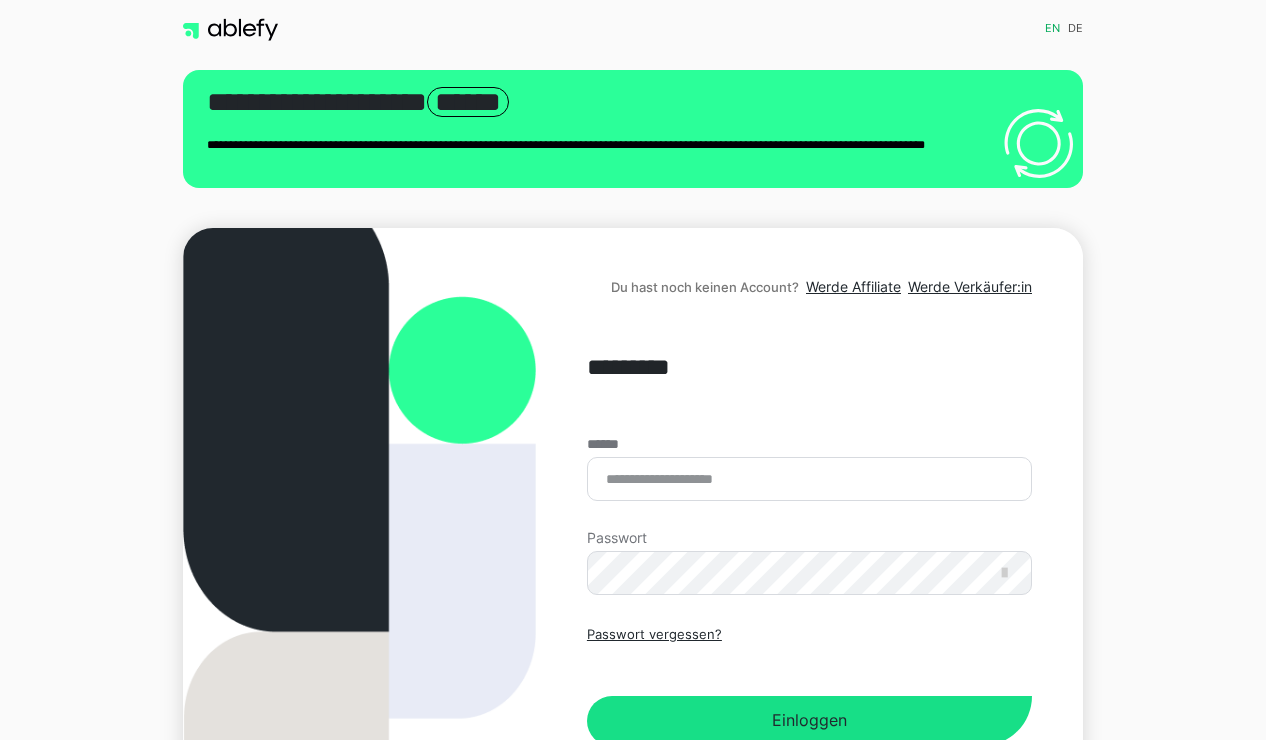 scroll, scrollTop: 0, scrollLeft: 0, axis: both 